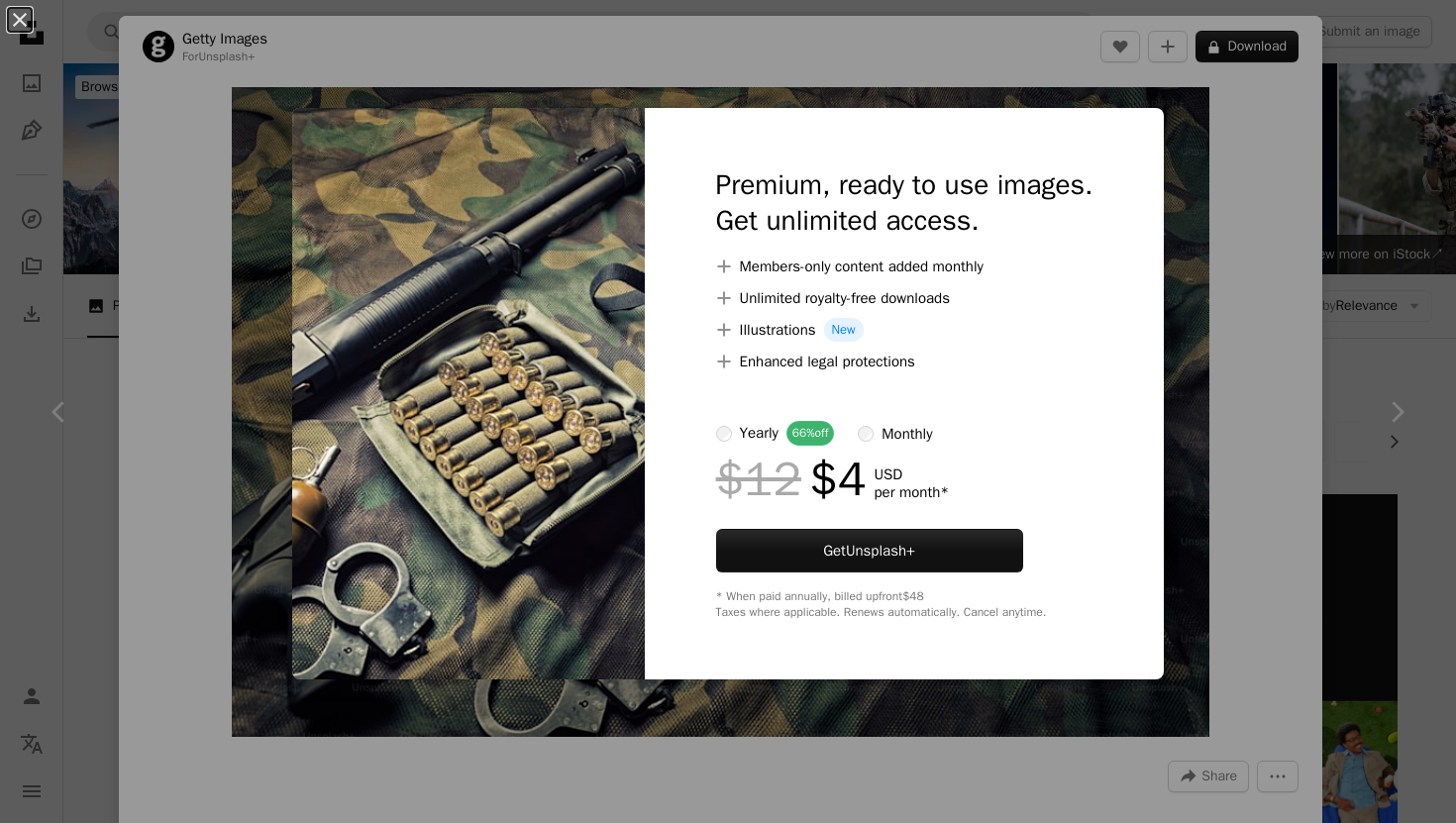 scroll, scrollTop: 1276, scrollLeft: 0, axis: vertical 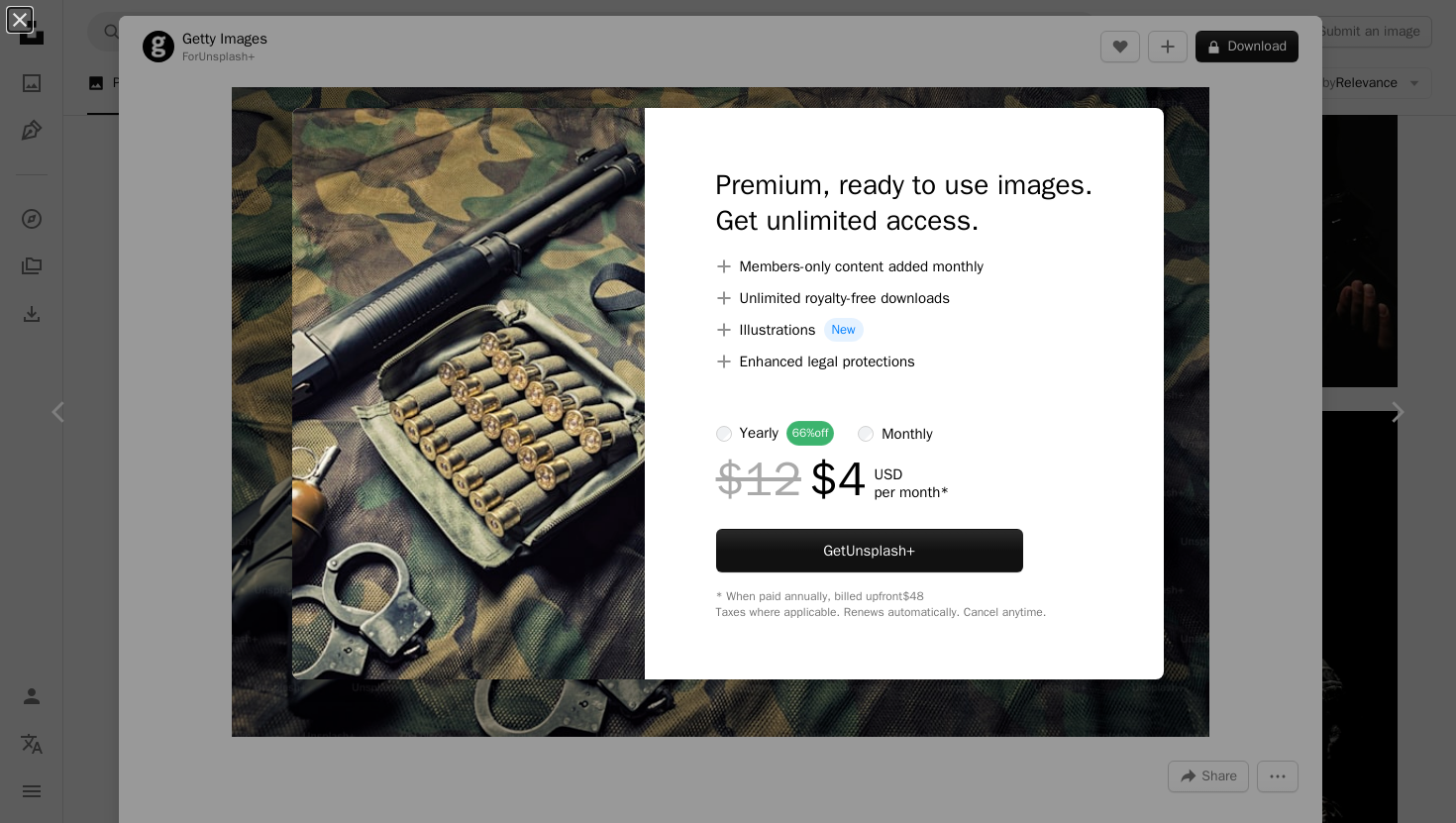 click on "An X shape Premium, ready to use images. Get unlimited access. A plus sign Members-only content added monthly A plus sign Unlimited royalty-free downloads A plus sign Illustrations  New A plus sign Enhanced legal protections yearly 66%  off monthly $12   $4 USD per month * Get  Unsplash+ * When paid annually, billed upfront  $48 Taxes where applicable. Renews automatically. Cancel anytime." at bounding box center [728, 411] 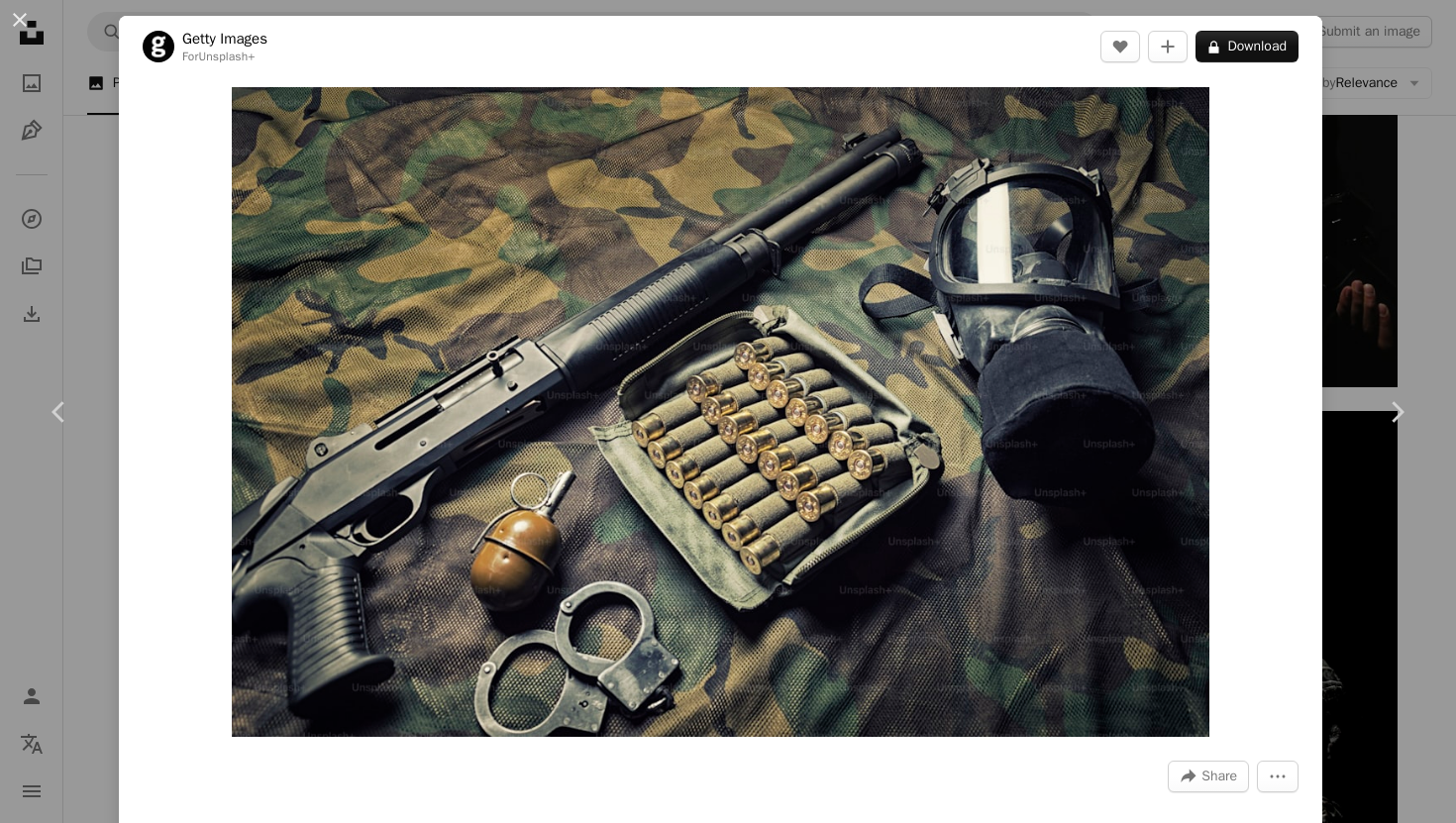 click on "An X shape Chevron left Chevron right Getty Images For  Unsplash+ A heart A plus sign A lock Download Zoom in A forward-right arrow Share More Actions Calendar outlined Published on  August 31, 2022 Safety Licensed under the  Unsplash+ License photography army gun war military backgrounds violence horizontal weapon criminal handcuffs bullet special forces rifle shotgun concepts weaponry ammunition animals hunting HD Wallpapers Related images Plus sign for Unsplash+ A heart A plus sign Getty Images For  Unsplash+ A lock Download Plus sign for Unsplash+ A heart A plus sign Getty Images For  Unsplash+ A lock Download Plus sign for Unsplash+ A heart A plus sign Getty Images For  Unsplash+ A lock Download Plus sign for Unsplash+ A heart A plus sign Getty Images For  Unsplash+ A lock Download Plus sign for Unsplash+ A heart A plus sign Getty Images For  Unsplash+ A lock Download Plus sign for Unsplash+ A heart A plus sign Getty Images For  Unsplash+ A lock Download Plus sign for Unsplash+ A heart A plus sign For" at bounding box center [728, 411] 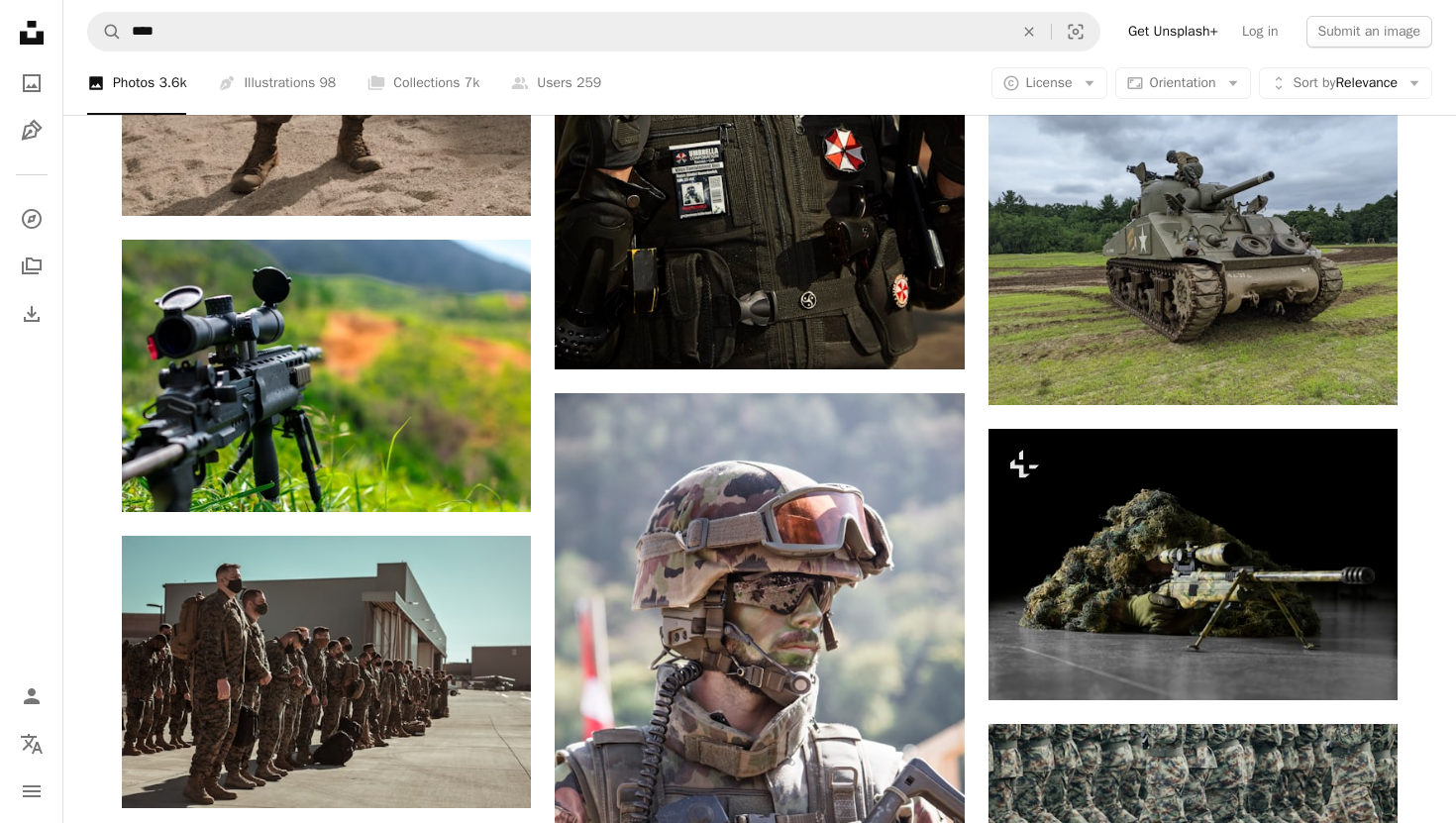 scroll, scrollTop: 2125, scrollLeft: 0, axis: vertical 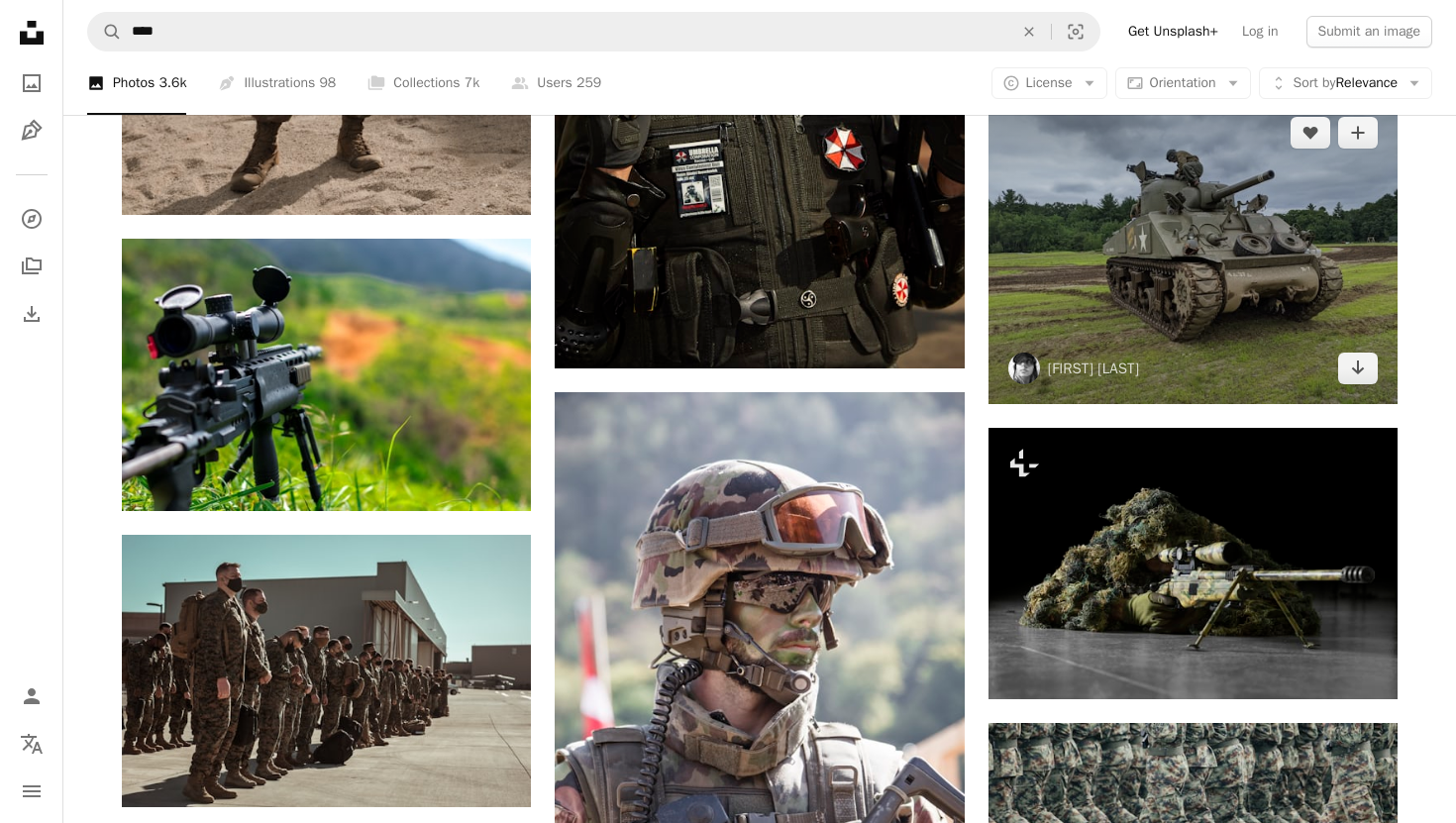click at bounding box center [1193, 251] 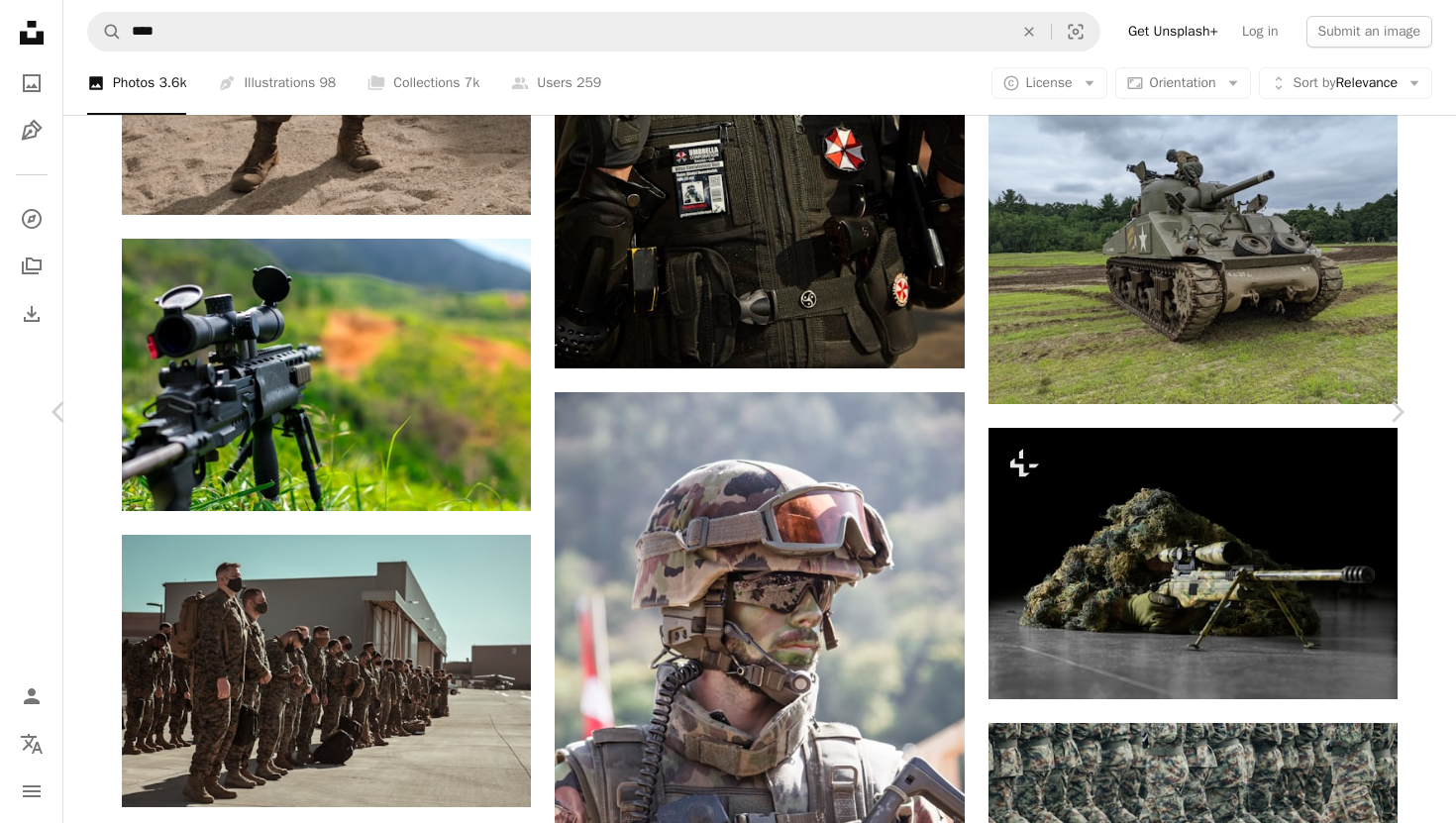 click on "Download free" at bounding box center (1209, 2543) 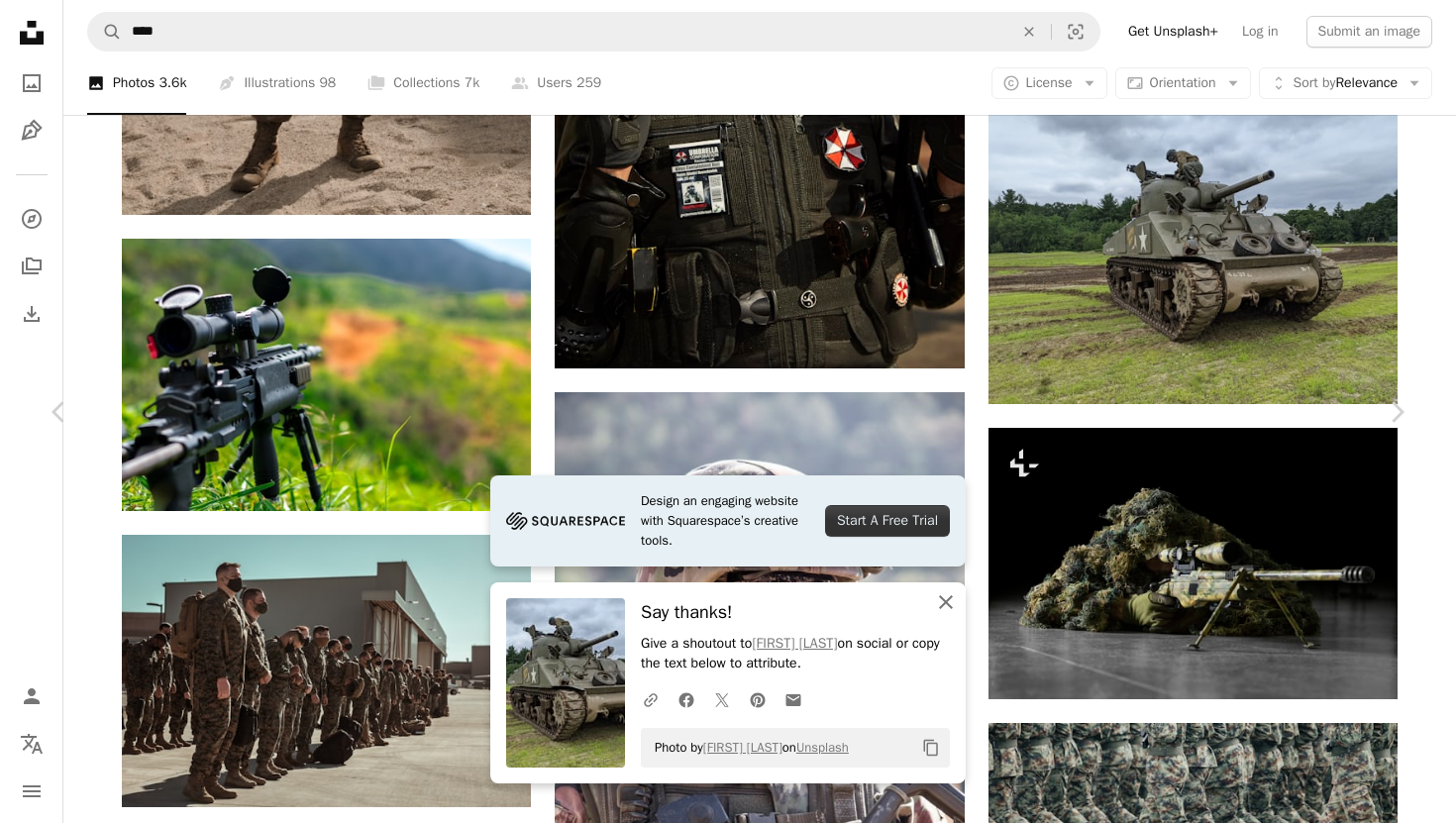 click 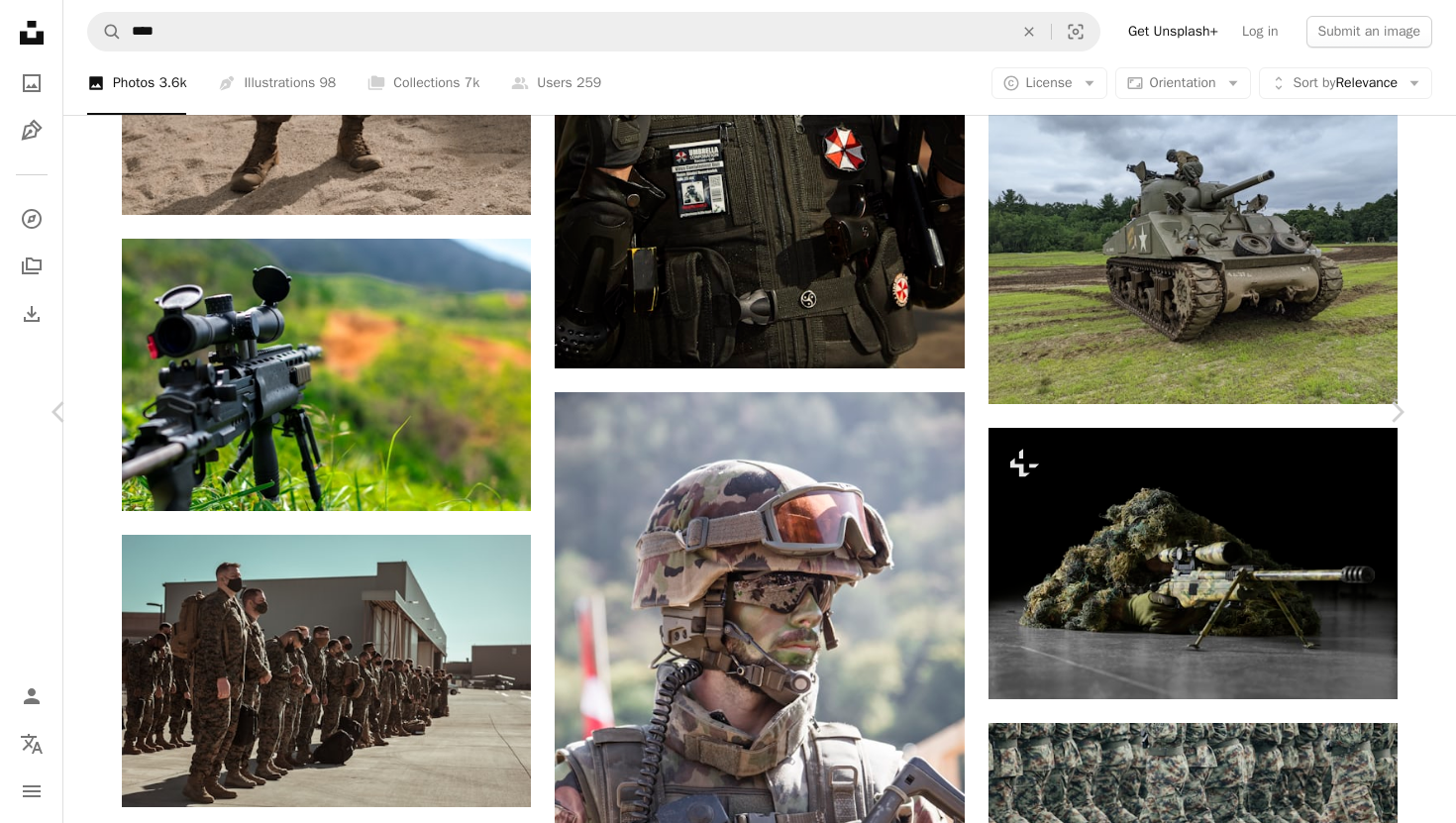 click on "Zoom in" at bounding box center (720, 2909) 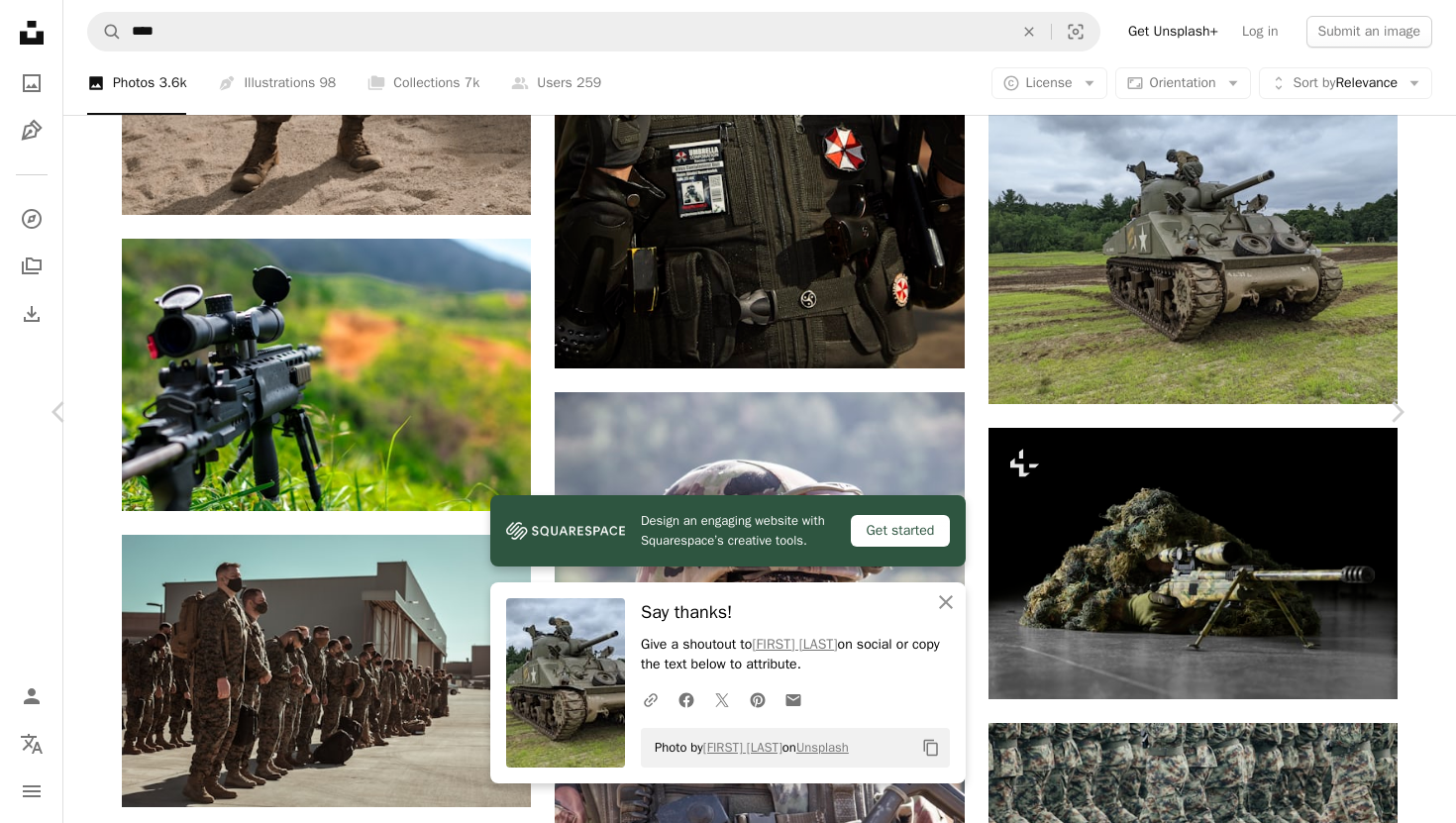 click on "A map marker [STATE], [COUNTRY] Calendar outlined Published on  September 14, 2021 Camera Google, Pixel 3 Safety Free to use under the  Unsplash License army usa war military power america grey vehicle transportation military uniform [STATE] armored HD Wallpapers Browse premium related images on iStock  |  Save 20% with code UNSPLASH20 View more on iStock  ↗ Related images A heart A plus sign Gabriel Lenca Available for hire Arrow pointing down A heart" at bounding box center [728, 2908] 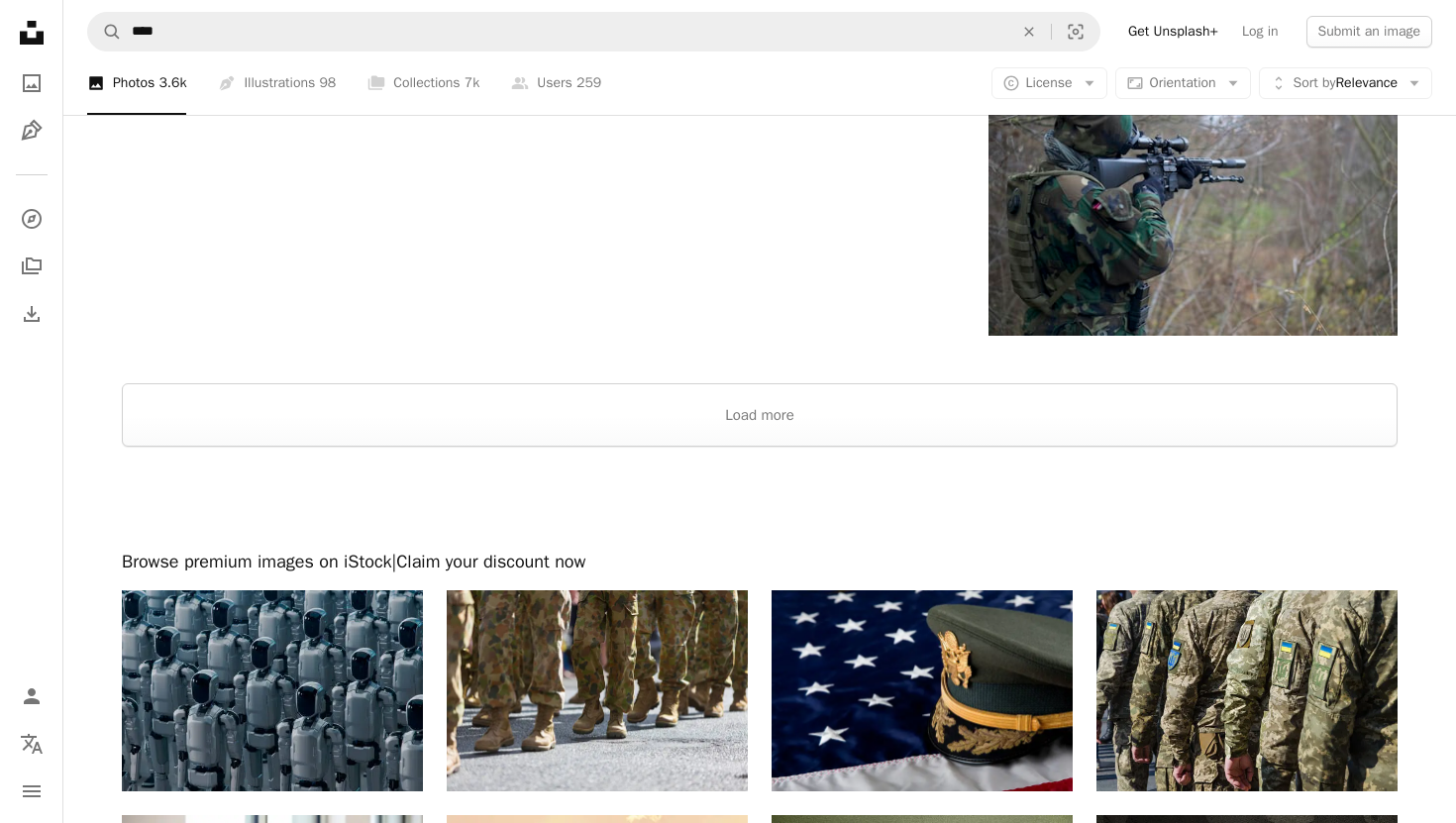 scroll, scrollTop: 3389, scrollLeft: 0, axis: vertical 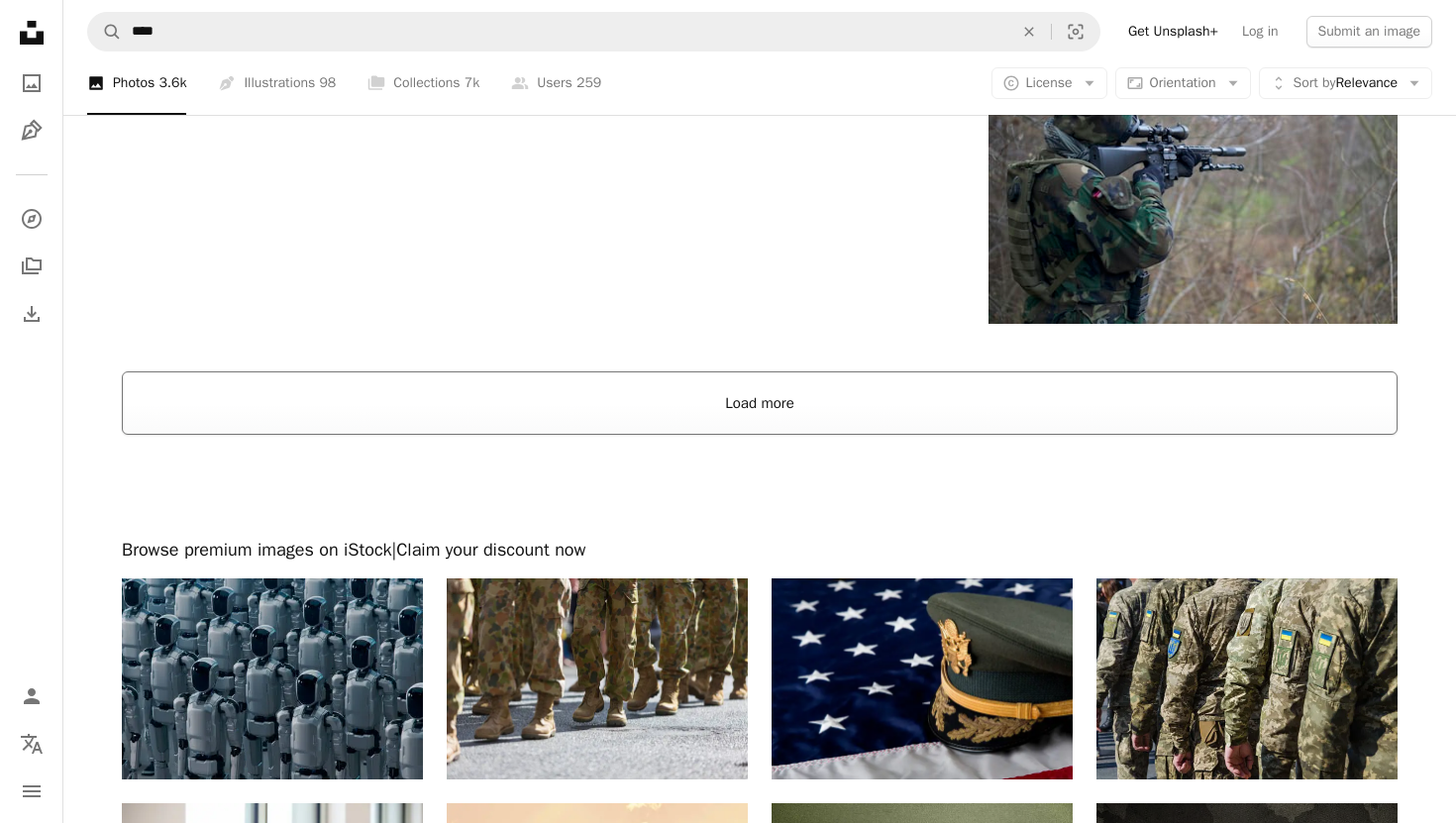click on "Load more" at bounding box center (760, 403) 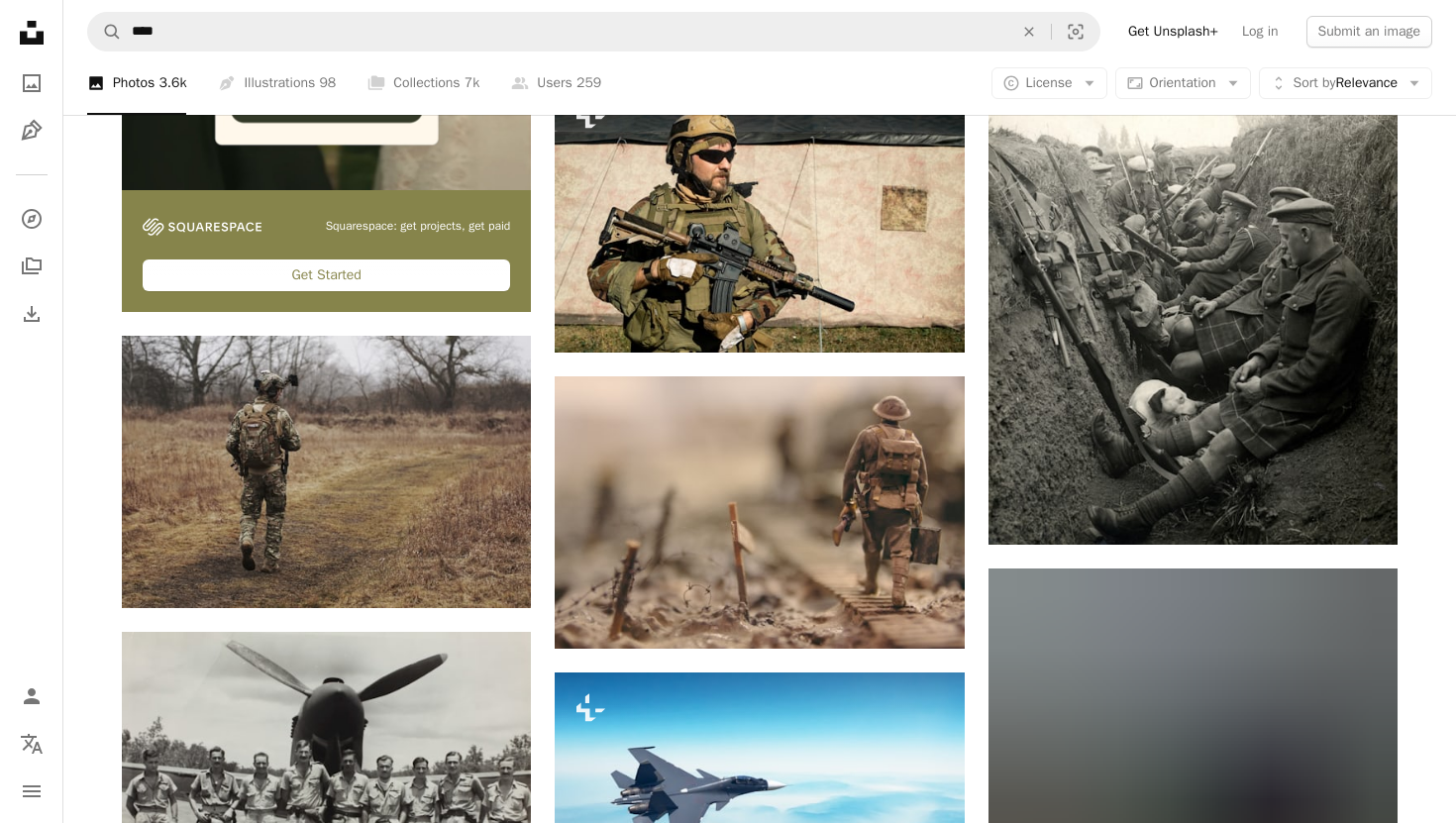 scroll, scrollTop: 4885, scrollLeft: 0, axis: vertical 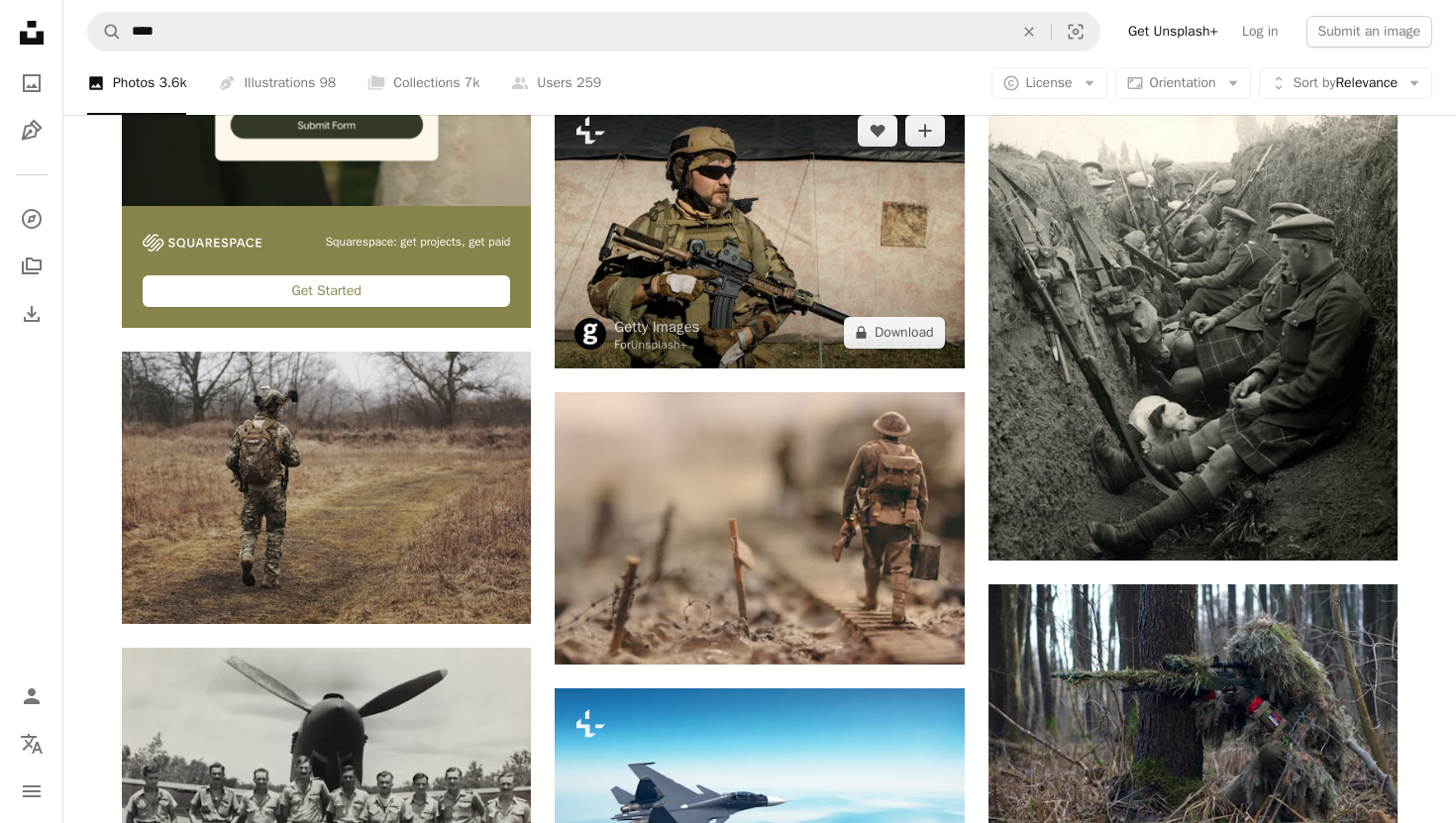 click at bounding box center (759, 231) 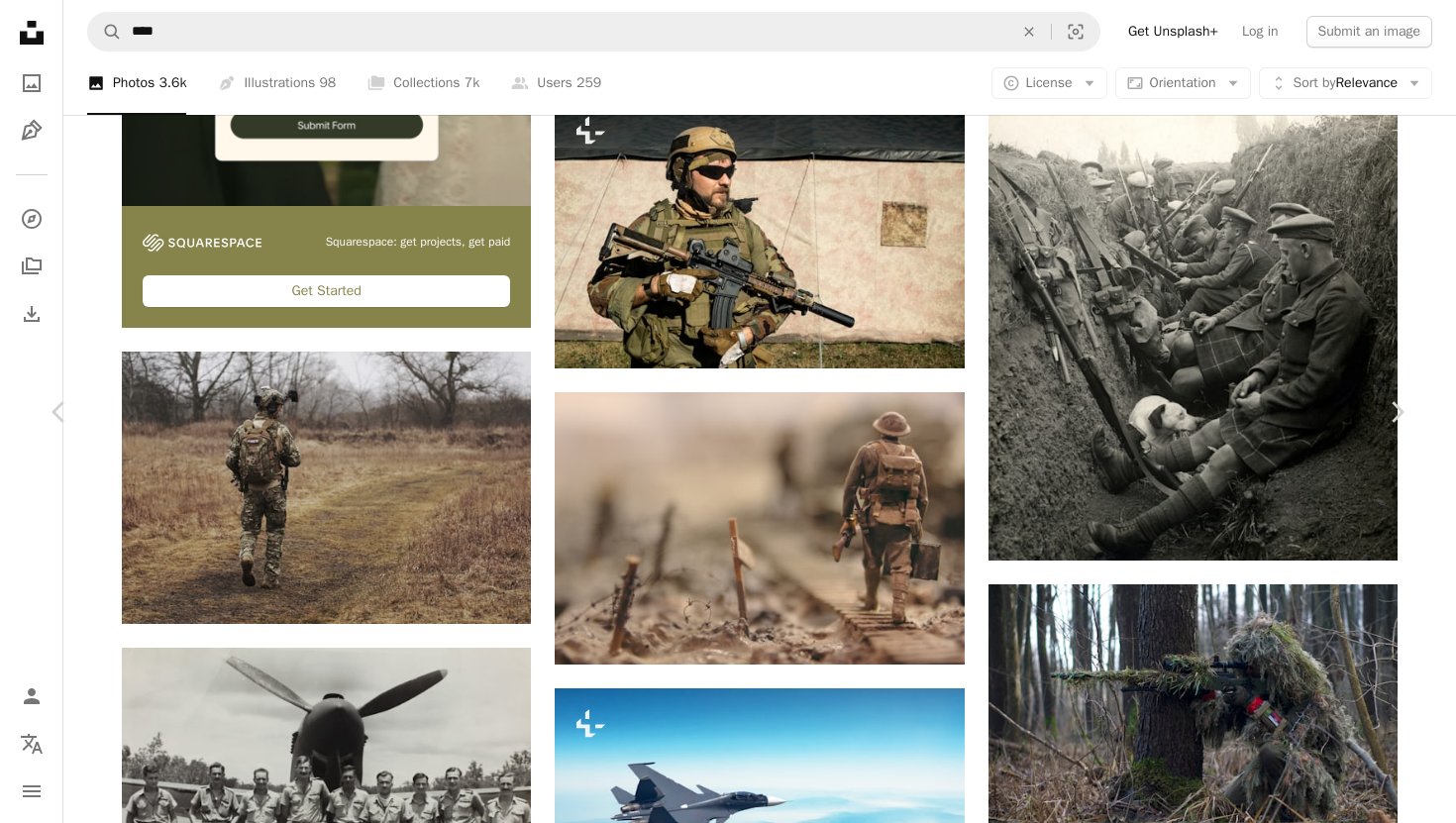 click on "An X shape Chevron left Chevron right Getty Images For Unsplash+ A heart A plus sign A lock Download Zoom in A forward-right arrow Share More Actions Calendar outlined Published on May 3, 2023 Safety Licensed under the Unsplash+ License people army gun strategy war military soldier conflict weapon sniper green color rifle battlefield officer color image armed forces headwear work helmet Free pictures From this series Chevron right Plus sign for Unsplash+ Plus sign for Unsplash+ Plus sign for Unsplash+ Plus sign for Unsplash+ Related images Plus sign for Unsplash+ A heart A plus sign Getty Images For Unsplash+ A lock Download Plus sign for Unsplash+ A heart A plus sign Getty Images For Unsplash+ A lock Download Plus sign for Unsplash+ A heart A plus sign Getty Images For Unsplash+ A lock Download Plus sign for Unsplash+ A heart A plus sign Getty Images For Unsplash+ A lock Download Plus sign for Unsplash+ A heart A plus sign Getty Images For Unsplash+ A lock Download Plus sign for Unsplash+ A heart" at bounding box center (728, 4881) 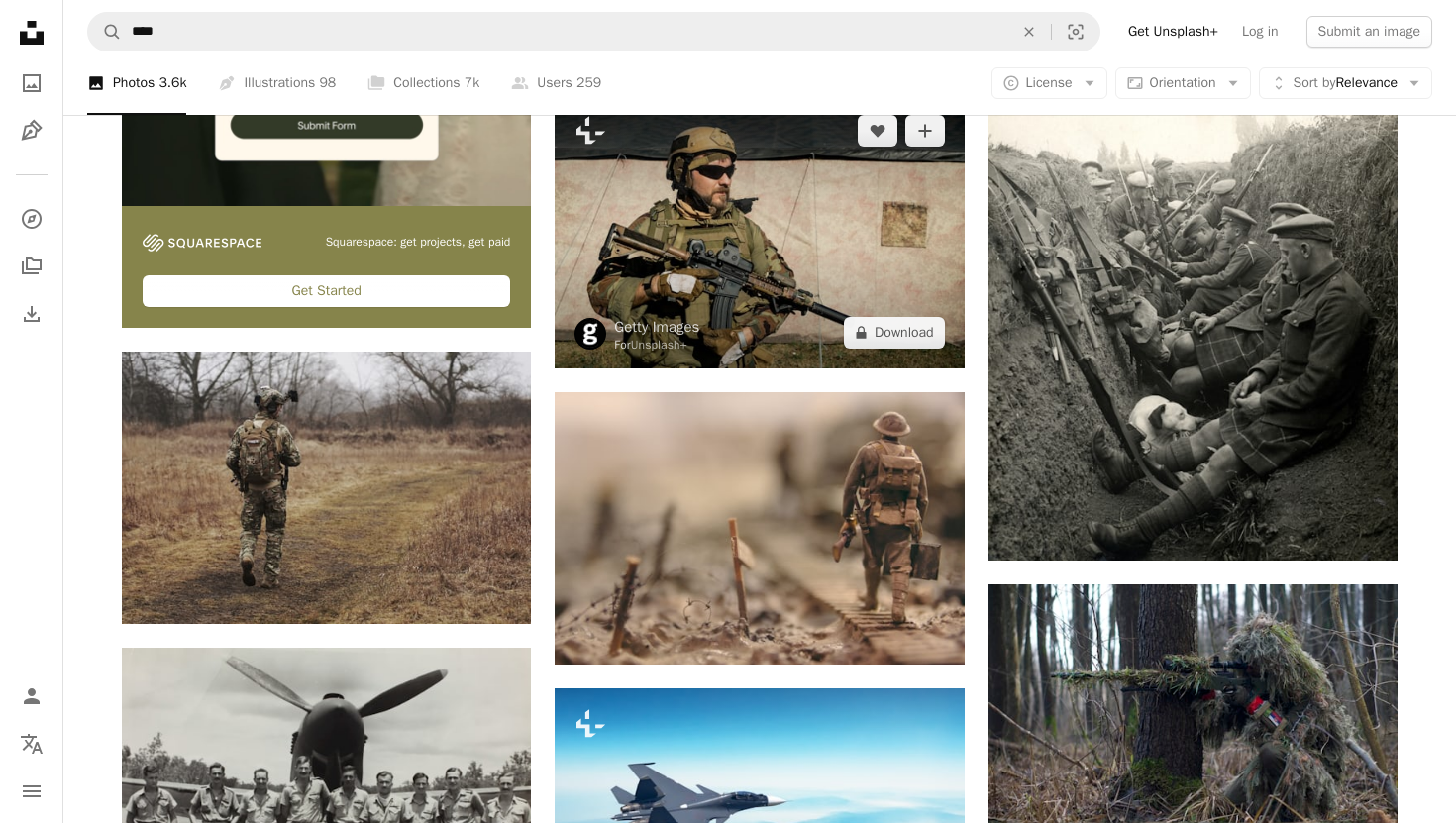 click at bounding box center [759, 231] 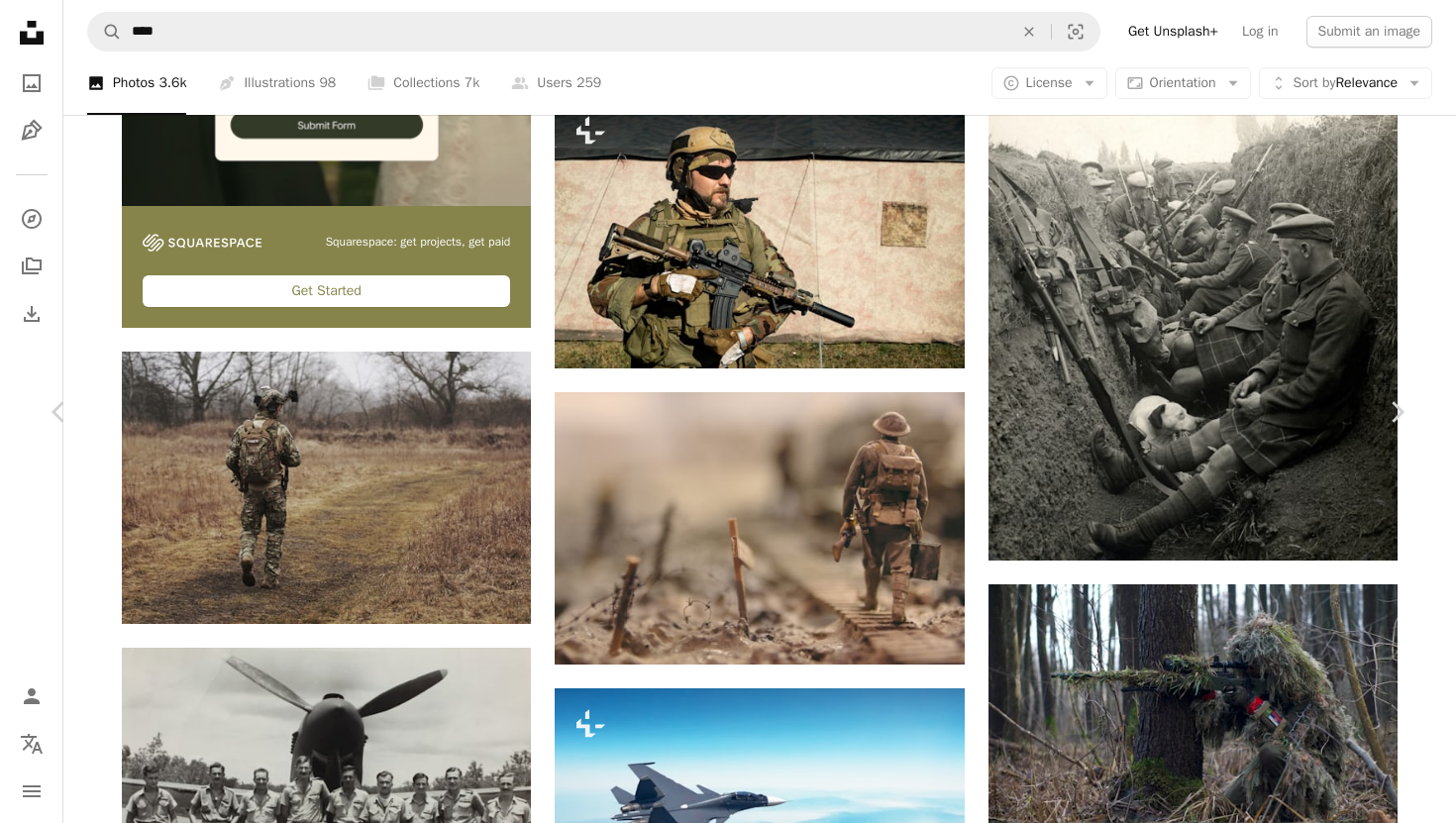 scroll, scrollTop: 1429, scrollLeft: 0, axis: vertical 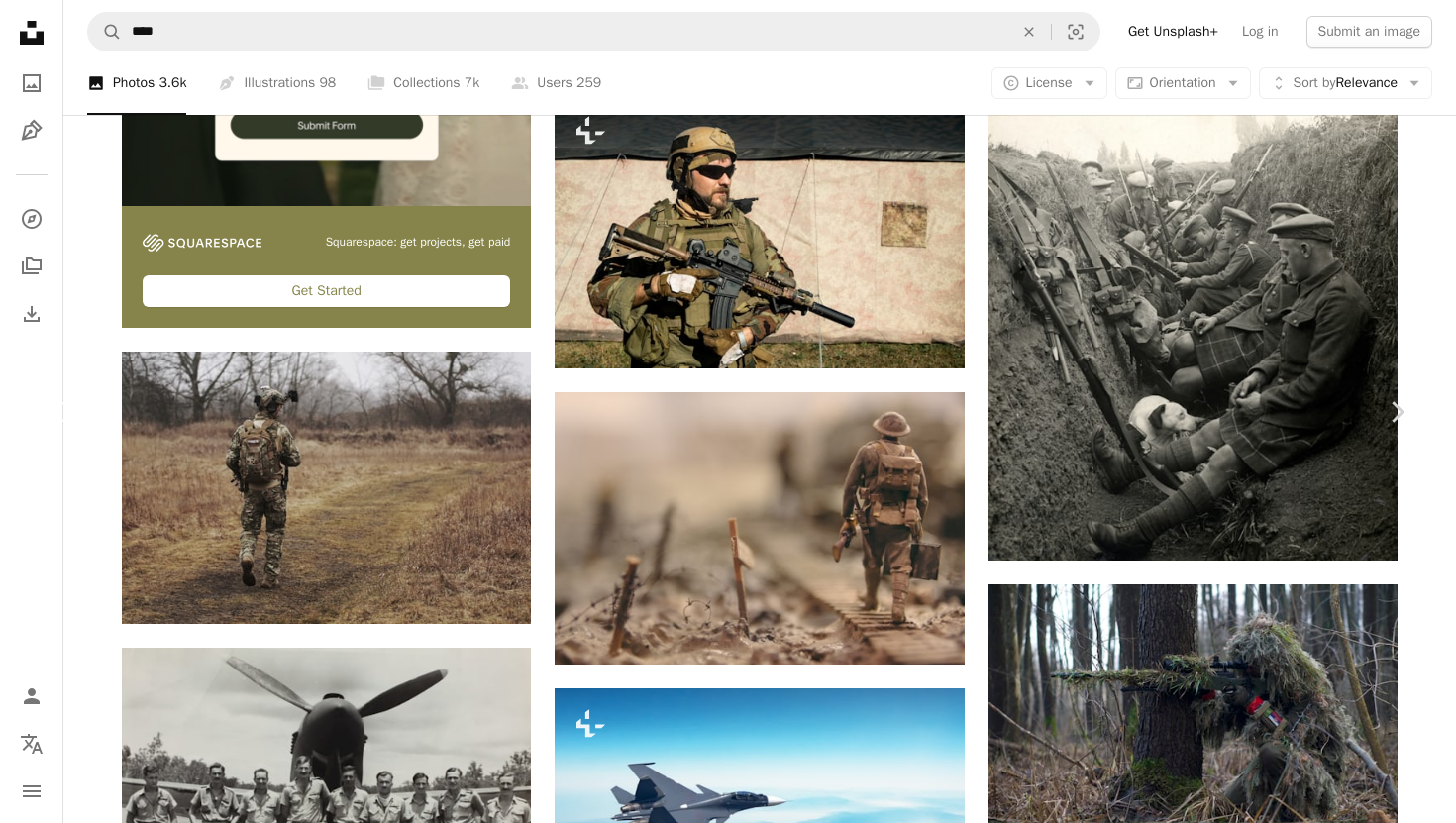 click on "Chevron left" at bounding box center (59, 412) 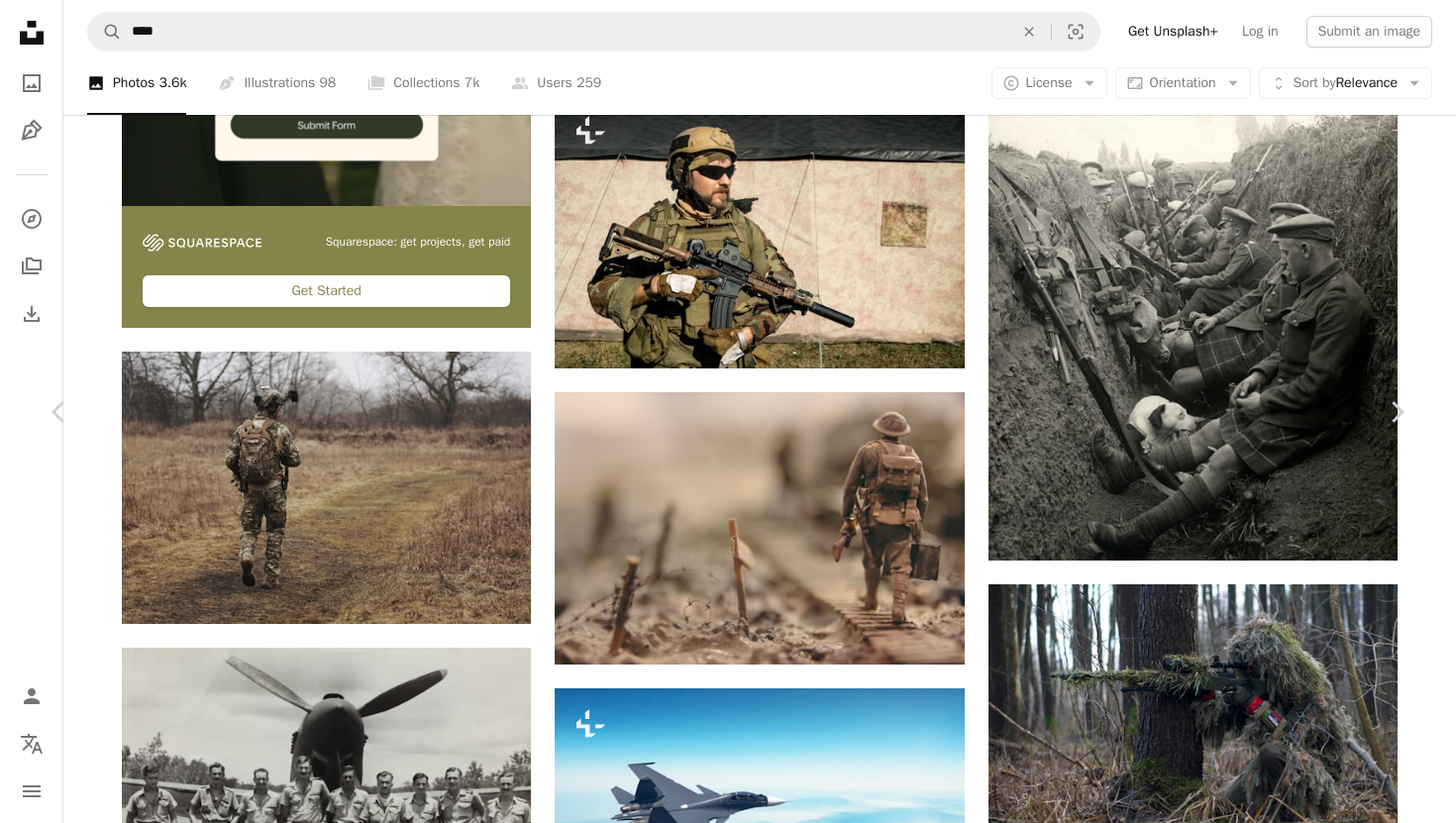 click on "An X shape Chevron left Chevron right Museums Victoria museumsvictoria A heart A plus sign Download free Chevron down Zoom in Views 3,373,412 Downloads 18,124 Featured in Photos A forward-right arrow Share Info icon Info More Actions 'A Flight', Darwin, 1941-1945 Calendar outlined Published on  October 23, 2019 Safety Free to use under the  Unsplash License team army war military history group of people world war 2 battle soldiers ww2 arms weapons crew pilots unit squad officers aircrew human people Public domain images Browse premium related images on iStock  |  Save 20% with code UNSPLASH20 View more on iStock  ↗ Related images A heart A plus sign The National Library of Norway Arrow pointing down Plus sign for Unsplash+ A heart A plus sign Getty Images For  Unsplash+ A lock Download Plus sign for Unsplash+ A heart A plus sign Getty Images For  Unsplash+ A lock Download A heart A plus sign Museums Victoria Arrow pointing down A heart A plus sign Brett Jordan Available for hire Arrow pointing down A heart" at bounding box center [728, 4881] 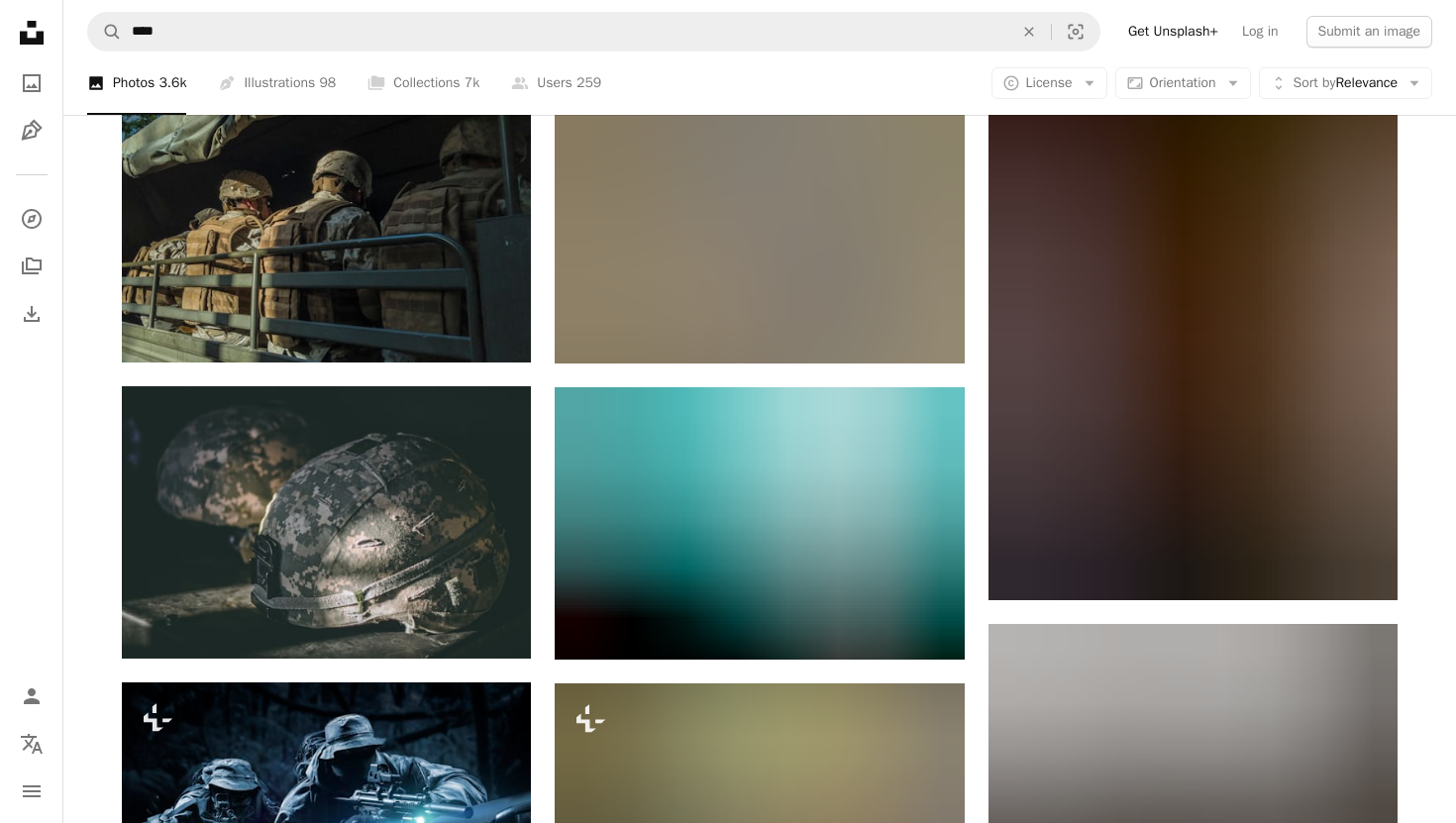 scroll, scrollTop: 5776, scrollLeft: 0, axis: vertical 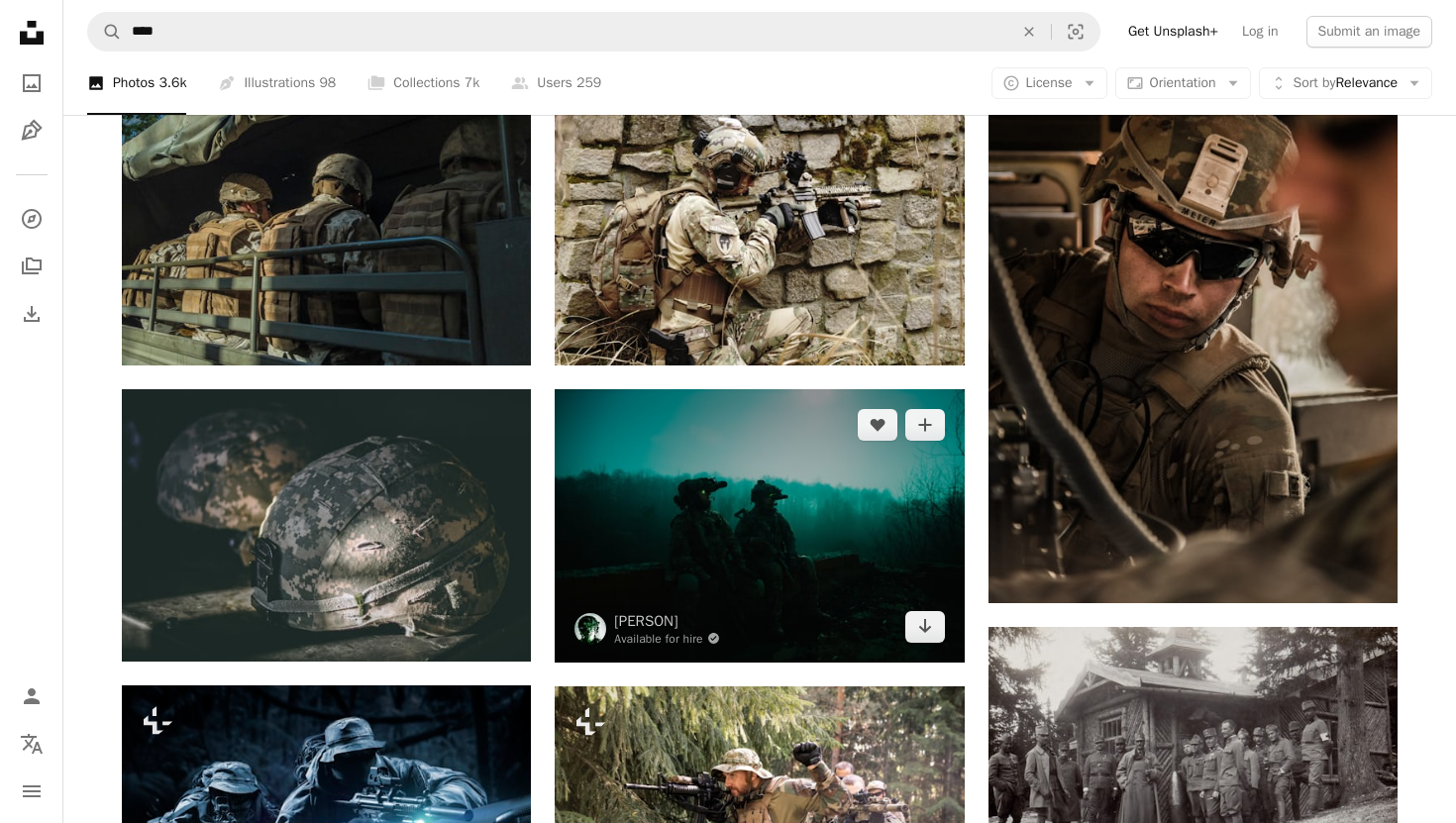 click at bounding box center (759, 525) 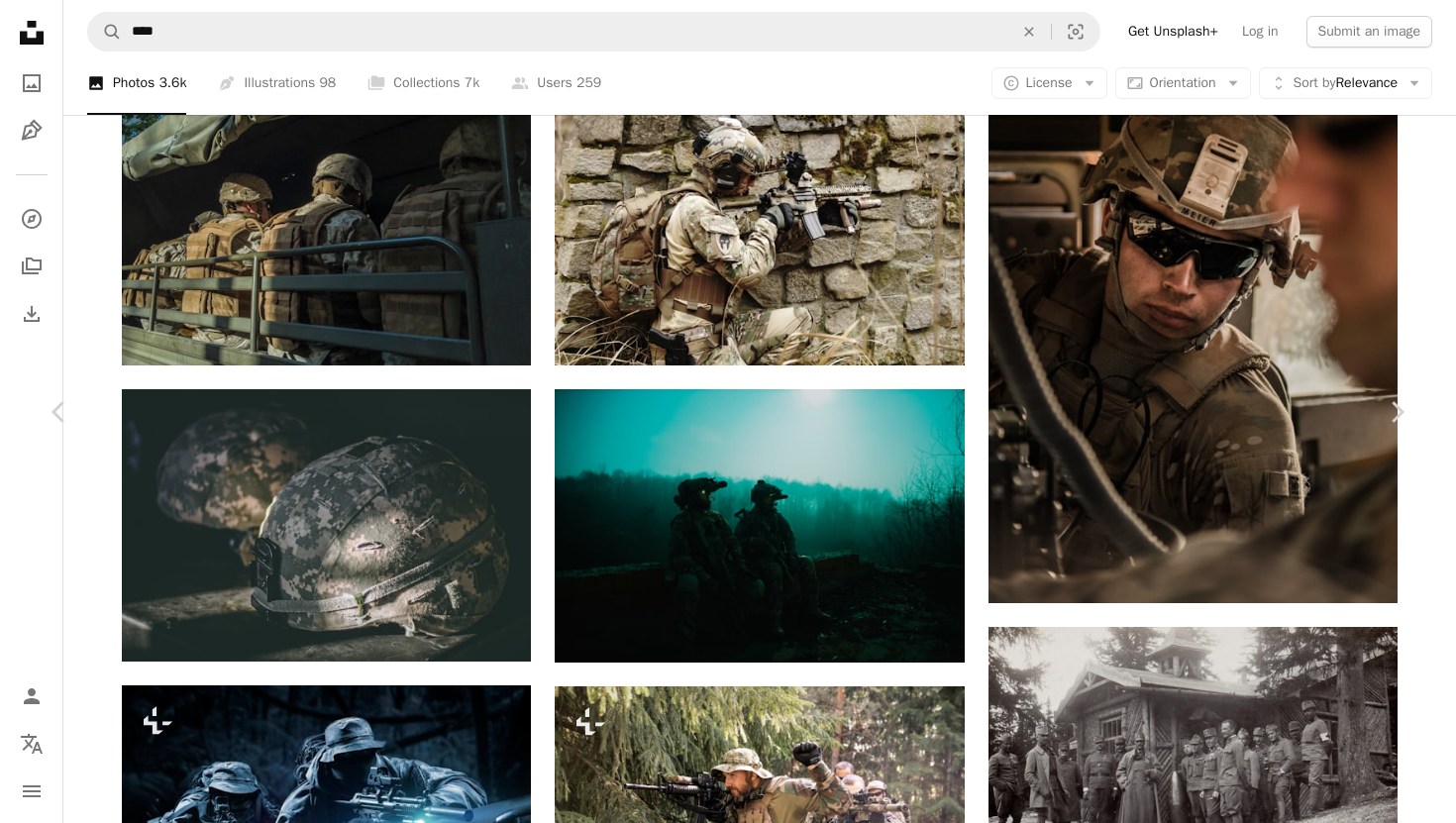 click on "Chevron down" 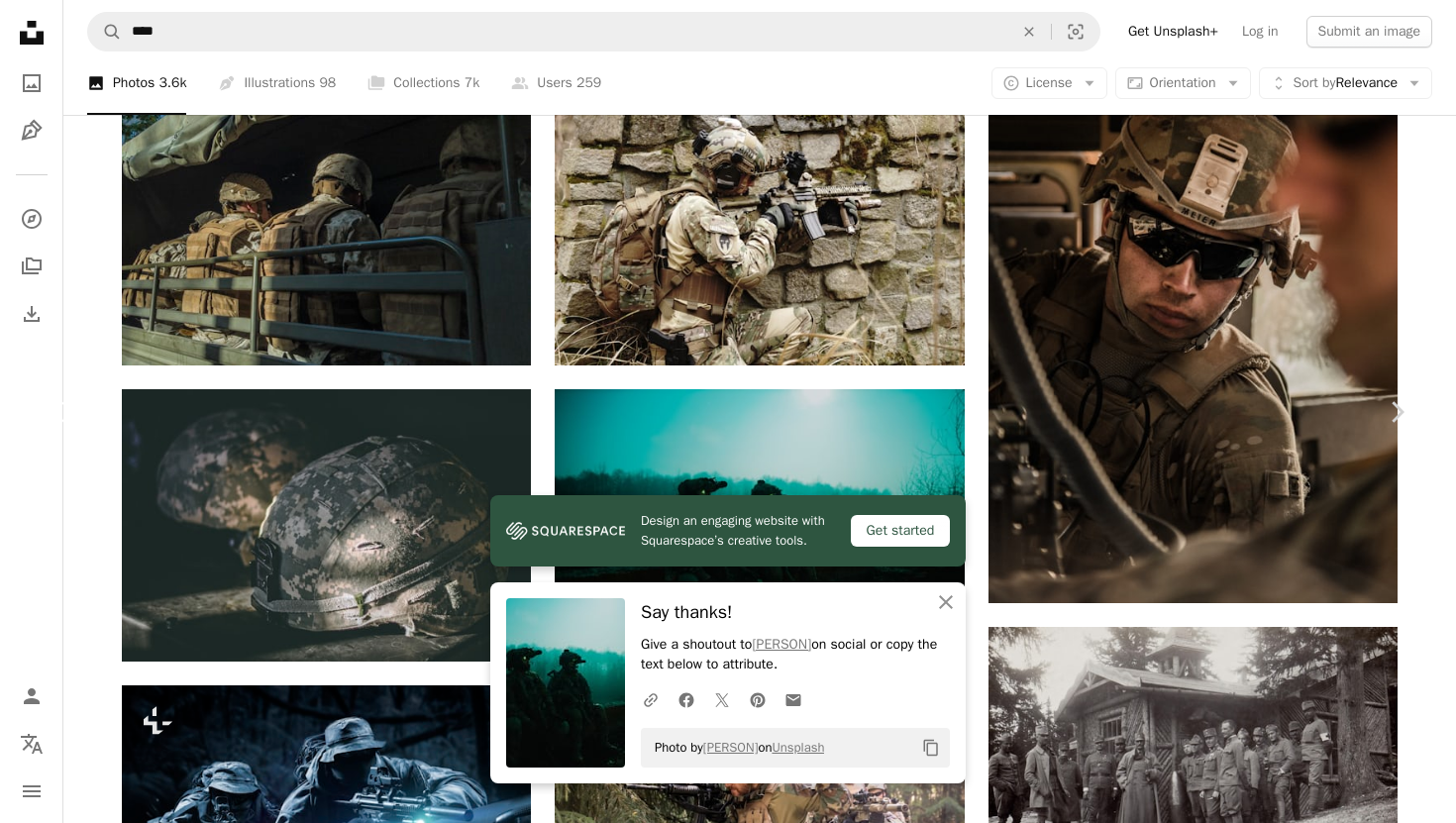 click on "Chevron left" at bounding box center [59, 412] 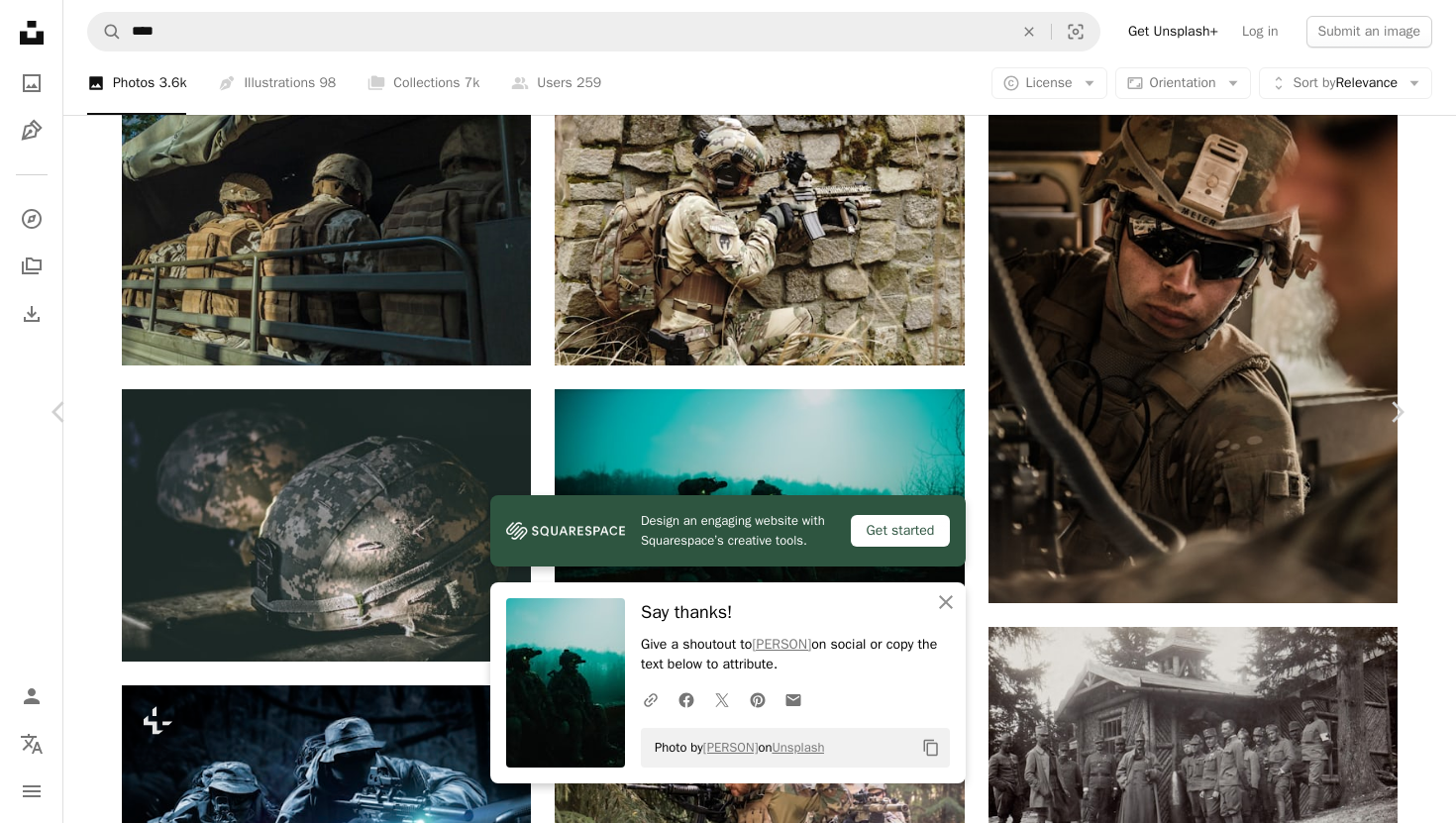 click on "An X shape Chevron left Chevron right Design an engaging website with Squarespace’s creative tools. Get started An X shape Close Say thanks! Give a shoutout to [PERSON] on social or copy the text below to attribute. A URL sharing icon (chains) Facebook icon X (formerly Twitter) icon Pinterest icon An envelope Photo by [PERSON] on Unsplash Copy content Getty Images For Unsplash+ A heart A plus sign A lock Download Zoom in A forward-right arrow Share More Actions Calendar outlined Published on August 31, 2022 Safety Licensed under the Unsplash+ License photography teamwork army gun military violence horizontal motion weapon sniper battle equipment special forces healthcare and medicine rifle terrorism hostage HD Wallpapers Related images Plus sign for Unsplash+ A heart A plus sign Getty Images For Unsplash+ A lock Download Plus sign for Unsplash+ A heart A plus sign Getty Images For Unsplash+ A lock Download Plus sign for Unsplash+ A heart A plus sign Getty Images For A lock" at bounding box center [728, 3989] 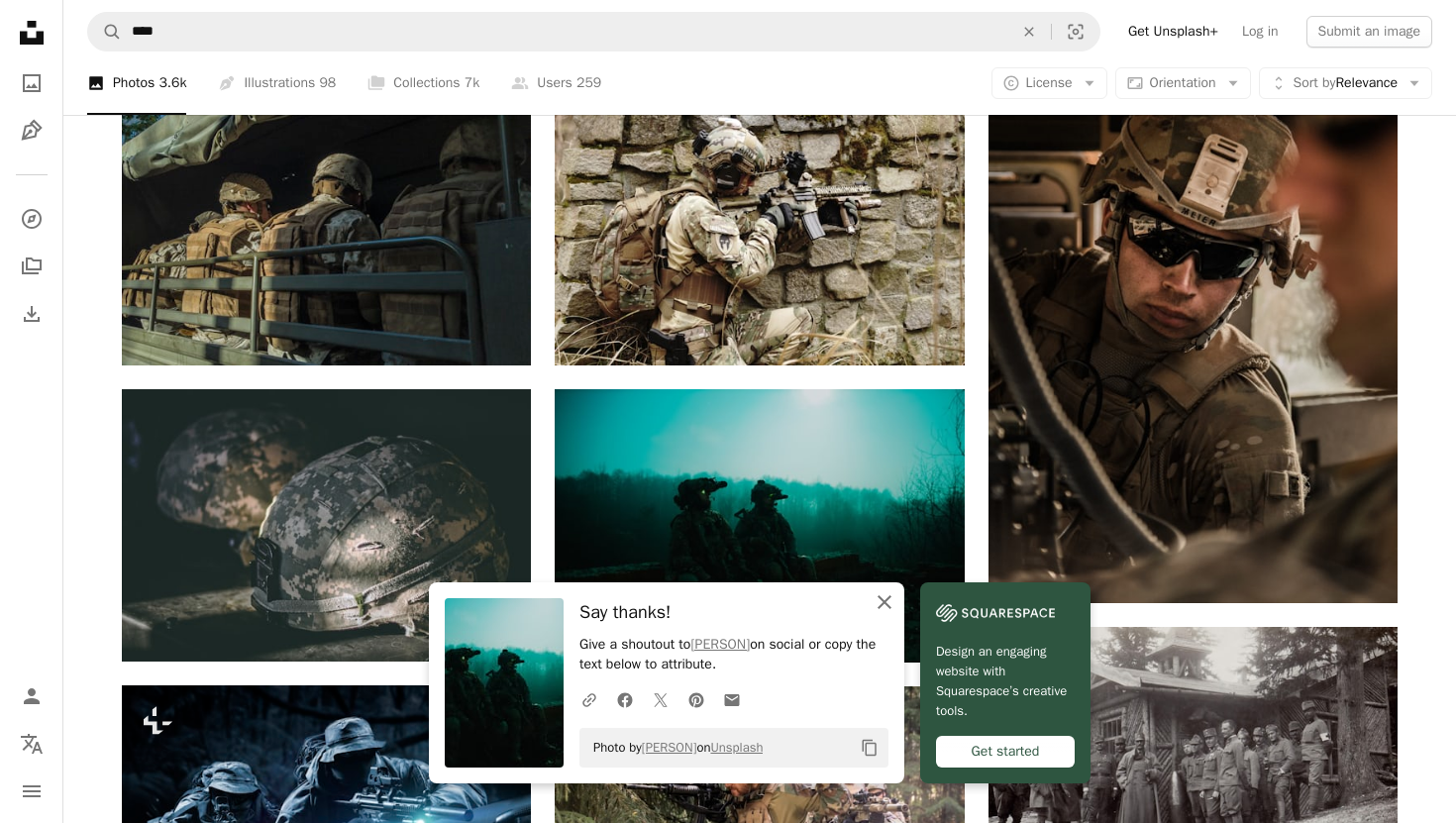 click on "An X shape" 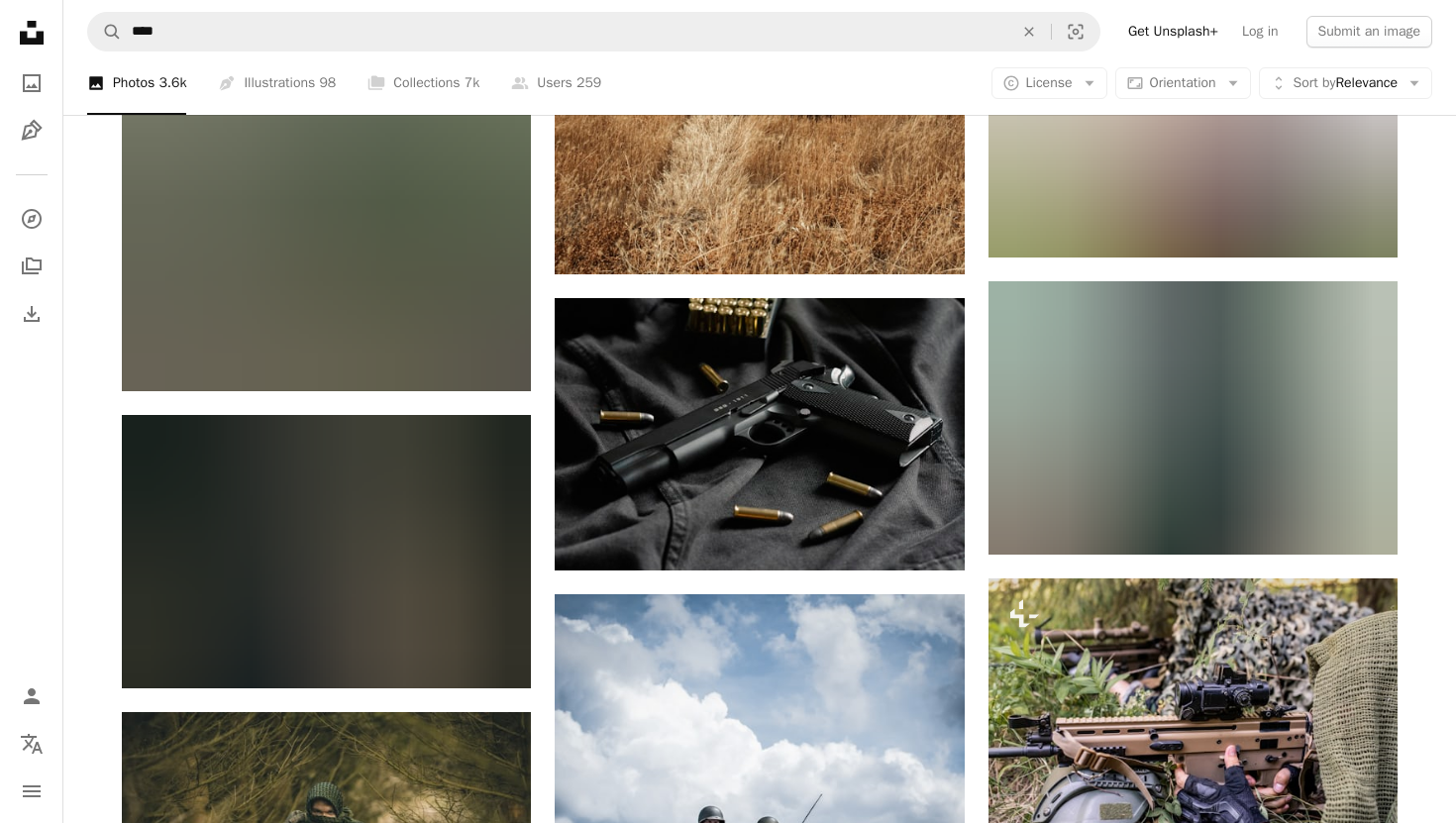 scroll, scrollTop: 13236, scrollLeft: 0, axis: vertical 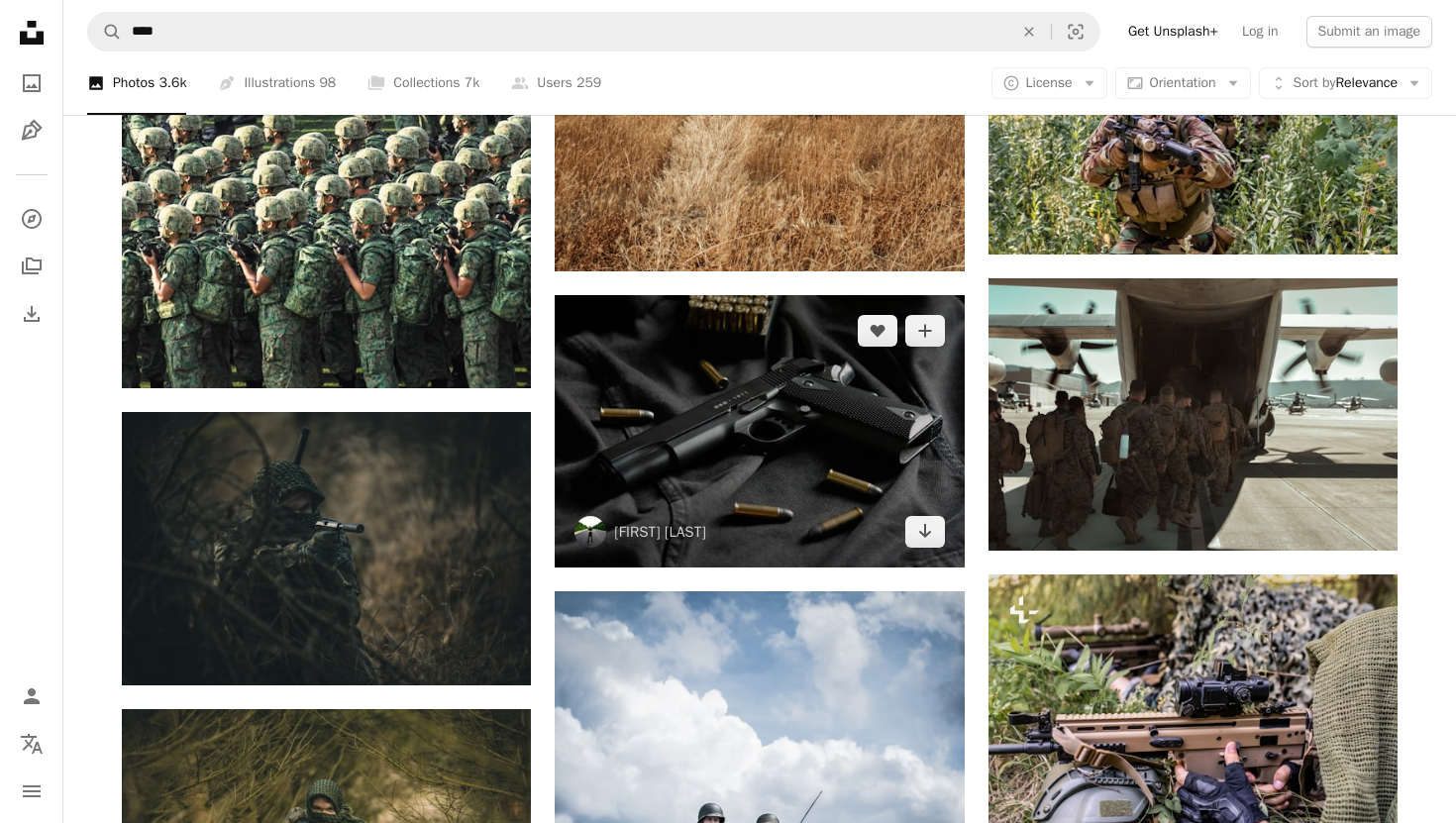 click at bounding box center [759, 431] 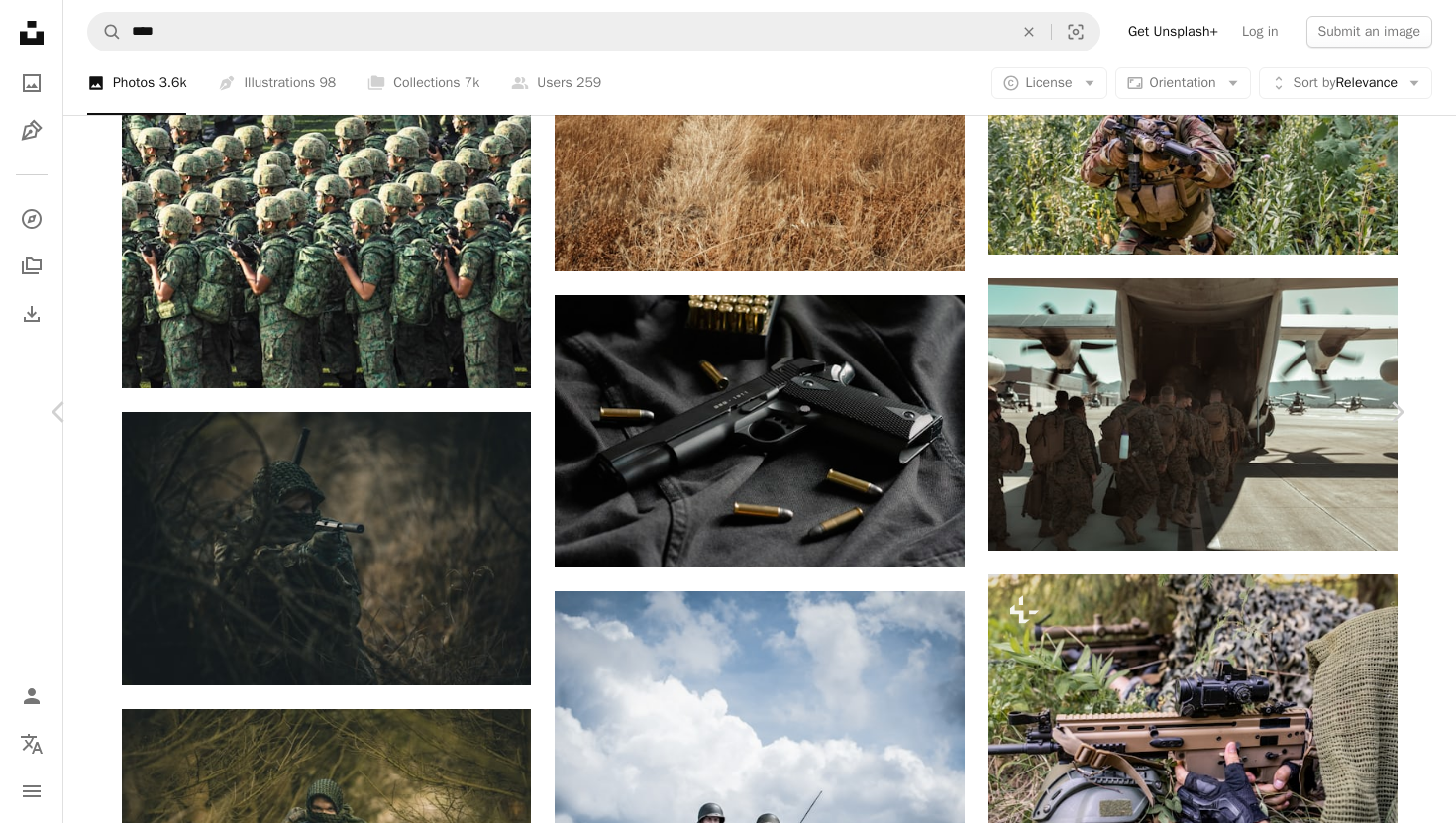 click on "Chevron down" 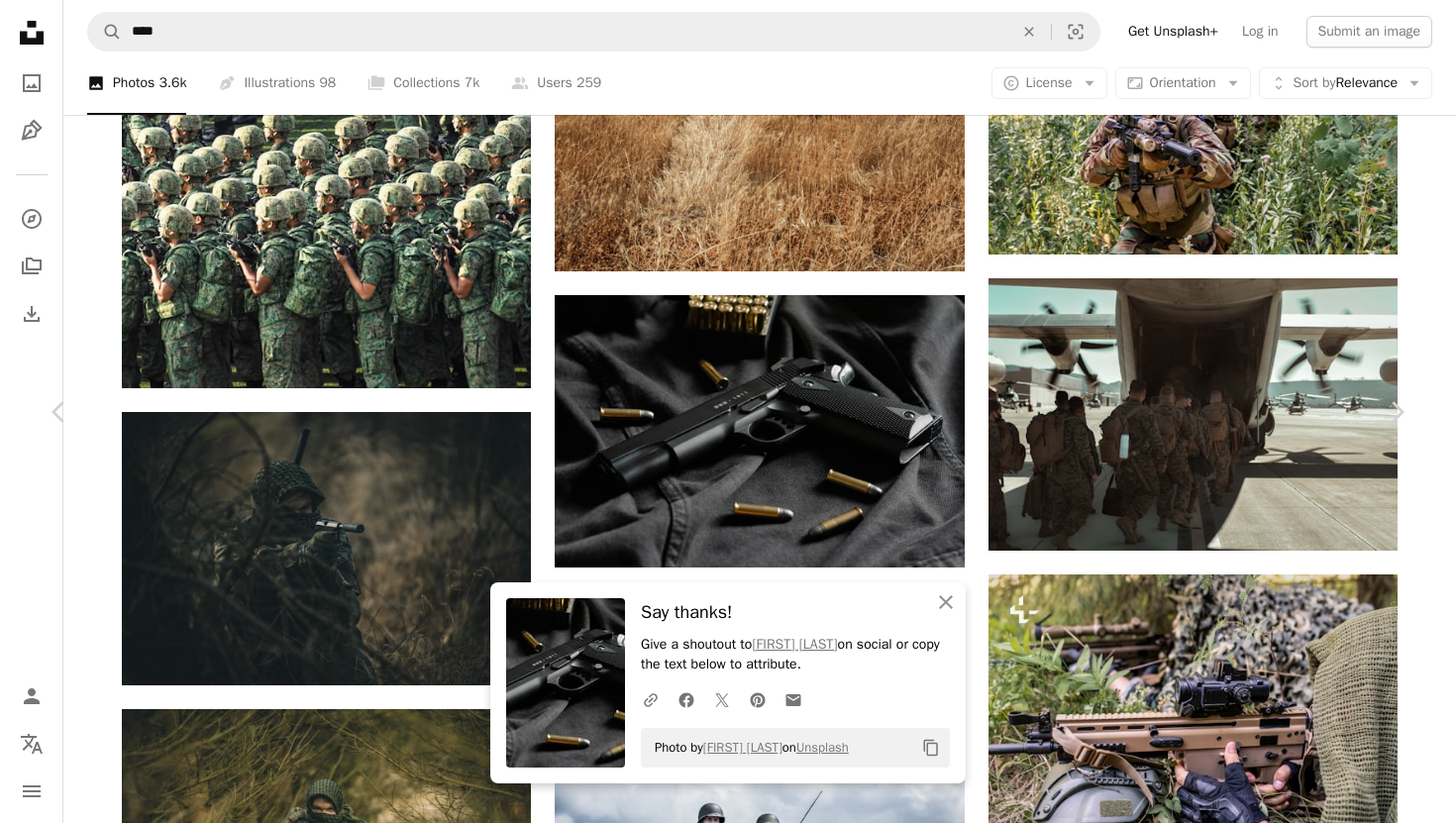 click on "Photo by [PERSON] on Unsplash
Copy content [PERSON] thdef A heart A plus sign Download free Chevron down Zoom in Views 7,468,993 Downloads 97,612 A forward-right arrow Share Info icon Info More Actions A black handgun on black cloth, with ammunition Calendar outlined Published on  July 24, 2020 Camera Canon, EOS 7D Safety Free to use under the  Unsplash License black army gun police pistol handgun weapon revolver defense ammunition firearm black cloth 1911 grey bullet weaponry 9mm colt Free stock photos Browse premium related images on iStock  |  Save 20% with code UNSPLASH20 View more on iStock  ↗ Related images A heart A plus sign [PERSON] Arrow pointing down A heart A plus sign Getty Images For  Unsplash+ A lock Download A heart A heart" at bounding box center [728, 4168] 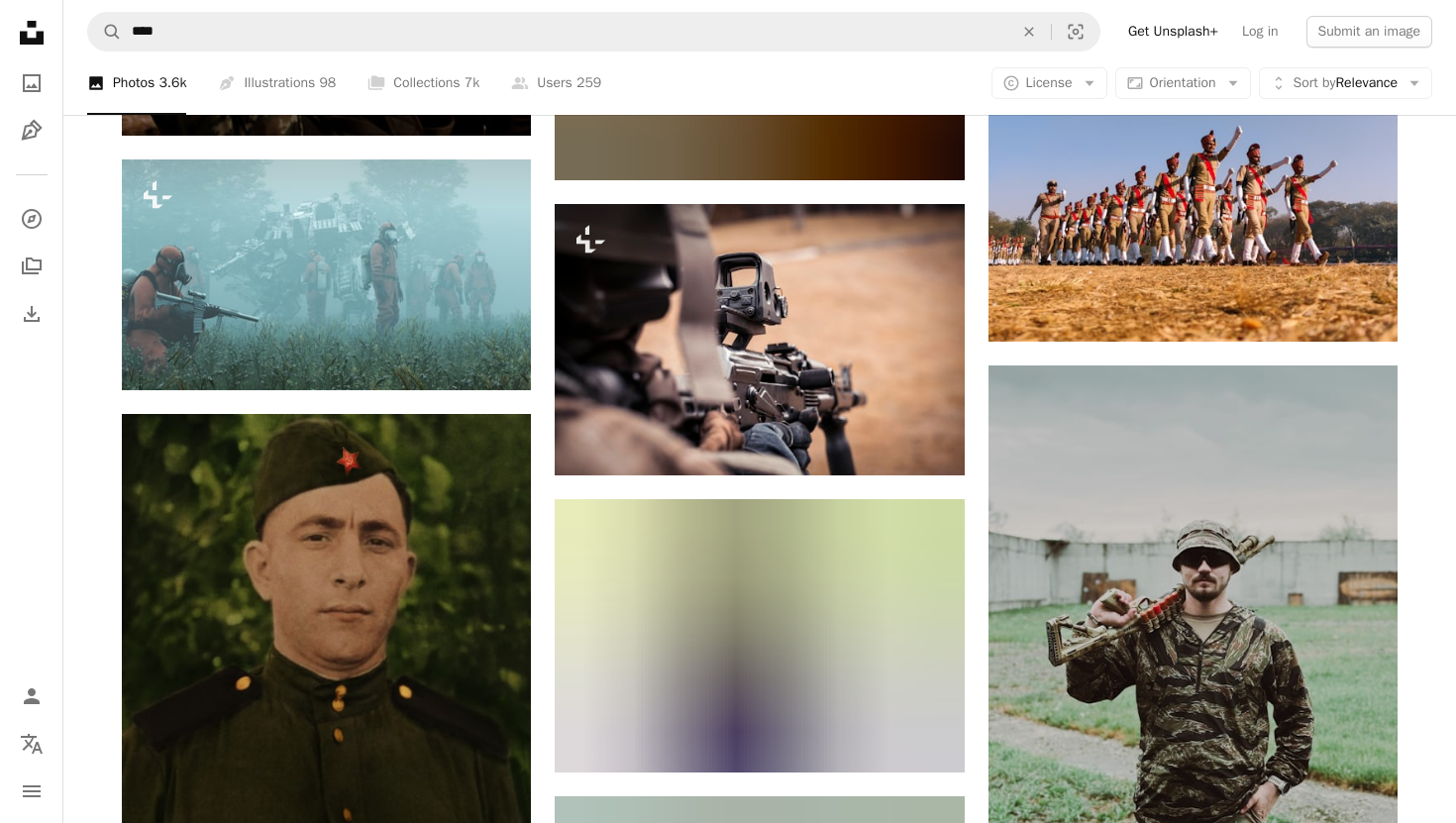 scroll, scrollTop: 33447, scrollLeft: 0, axis: vertical 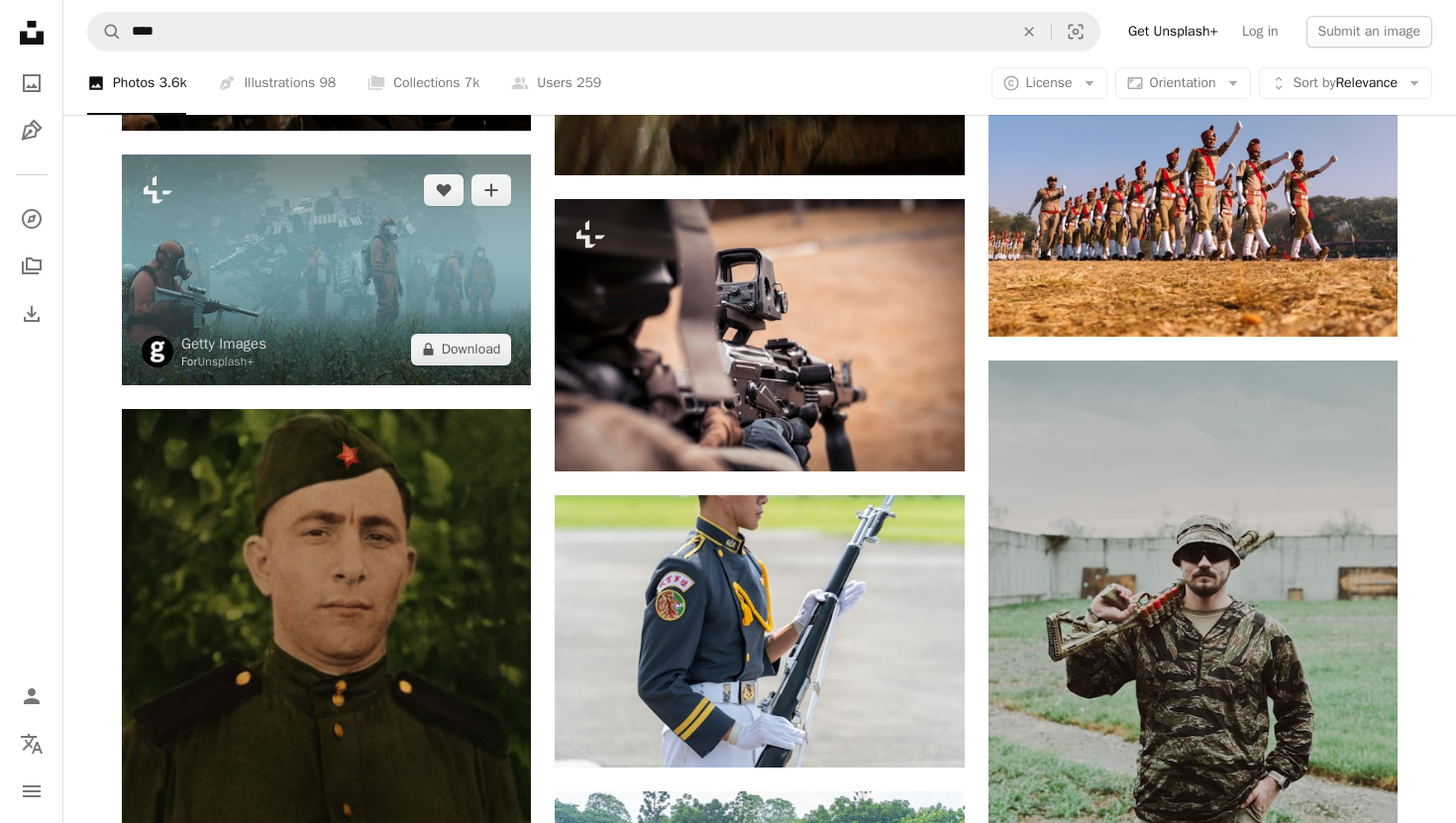 click at bounding box center [326, 269] 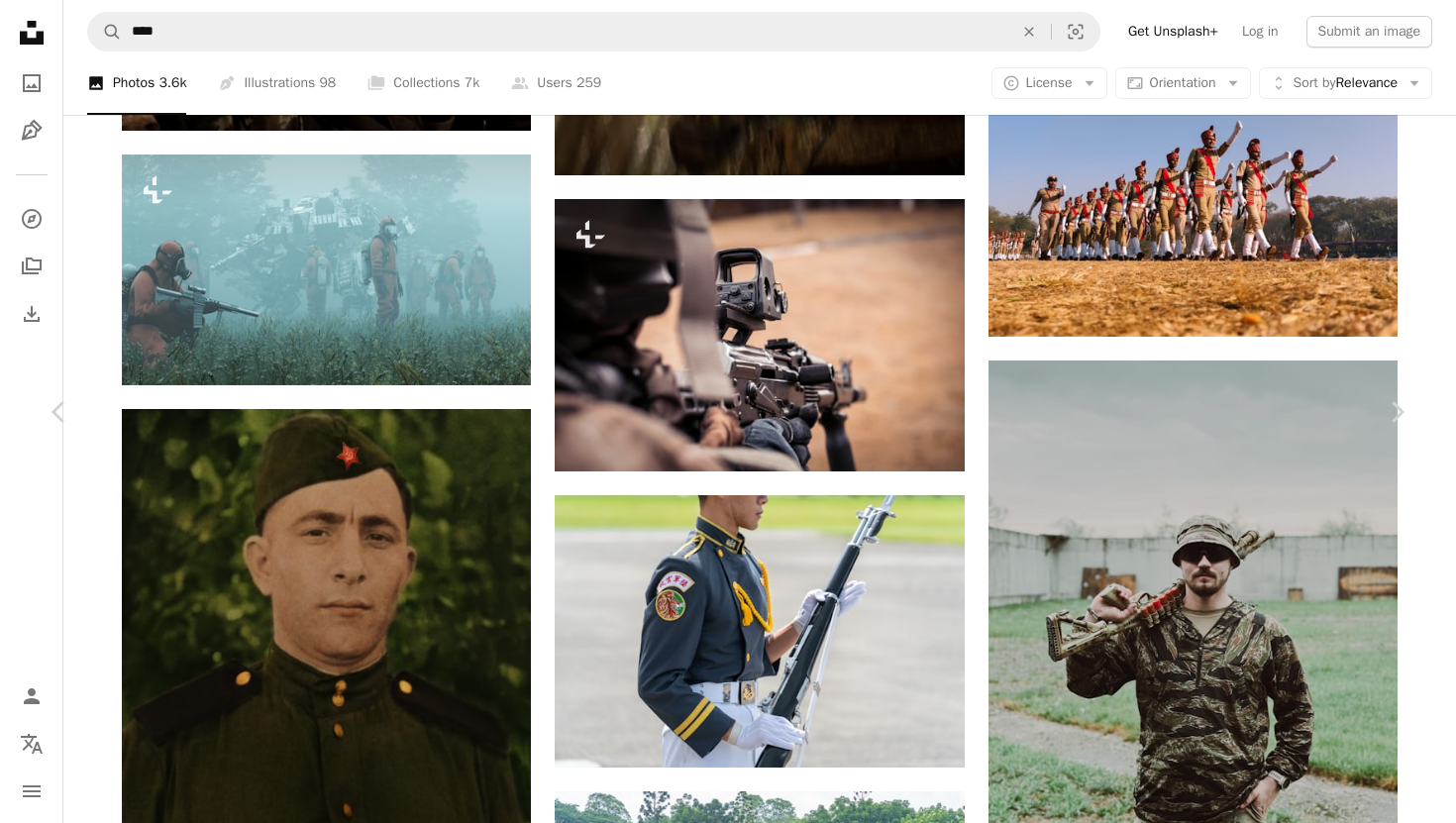click on "An X shape Chevron left Chevron right Getty Images For  Unsplash+ A heart A plus sign A lock Download Zoom in A forward-right arrow Share More Actions Calendar outlined Published on  [DATE], [YEAR] Safety Licensed under the  Unsplash+ License technology dark artificial intelligence science planet robot alien military futuristic outdoors suit danger atmosphere rifle gas mask overcast HD Wallpapers Related images Plus sign for Unsplash+ A heart A plus sign [FIRST] [LAST] For  Unsplash+ A lock Download Plus sign for Unsplash+ A heart A plus sign [FIRST] [LAST] For  Unsplash+ A lock Download Plus sign for Unsplash+ A heart A plus sign [FIRST] [LAST] For  Unsplash+ A lock Download Plus sign for Unsplash+ A heart A plus sign [FIRST] [LAST] For  Unsplash+ A lock Download Plus sign for Unsplash+ A heart A plus sign [FIRST] [LAST] For  Unsplash+ A lock Download Plus sign for Unsplash+ A heart A plus sign [FIRST] [LAST] [LAST]" at bounding box center [728, 4880] 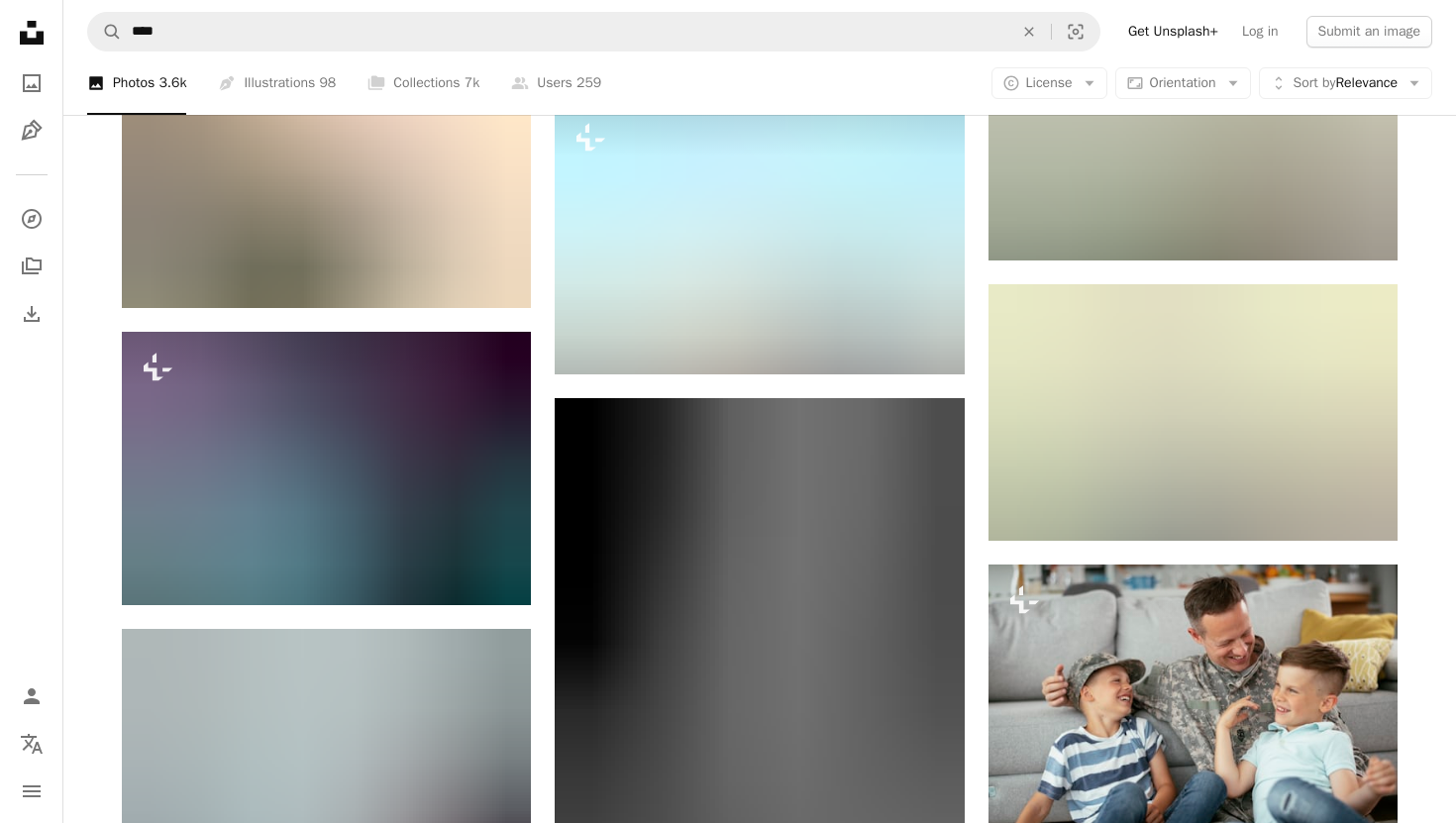 scroll, scrollTop: 34691, scrollLeft: 0, axis: vertical 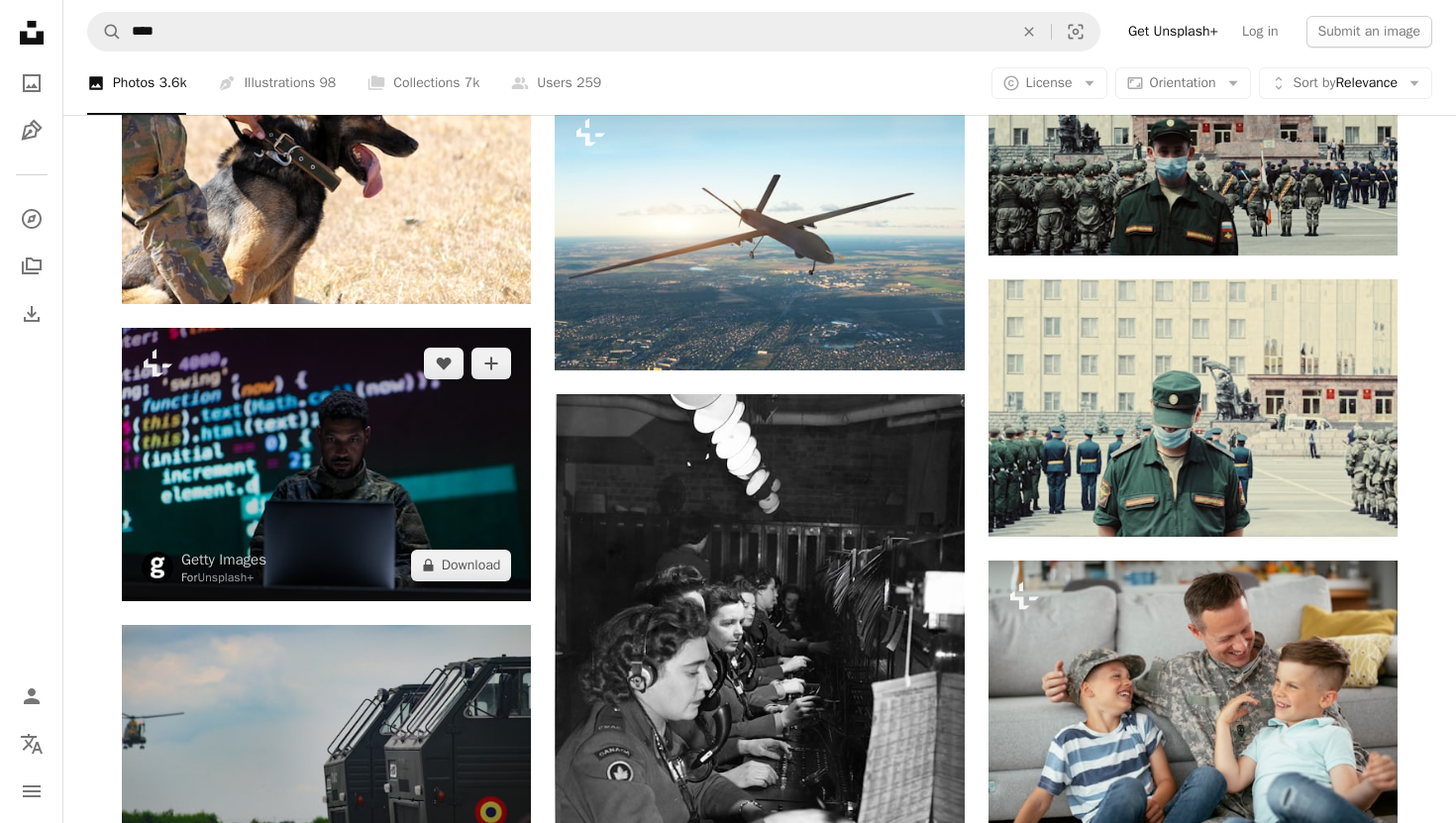 click at bounding box center [326, 464] 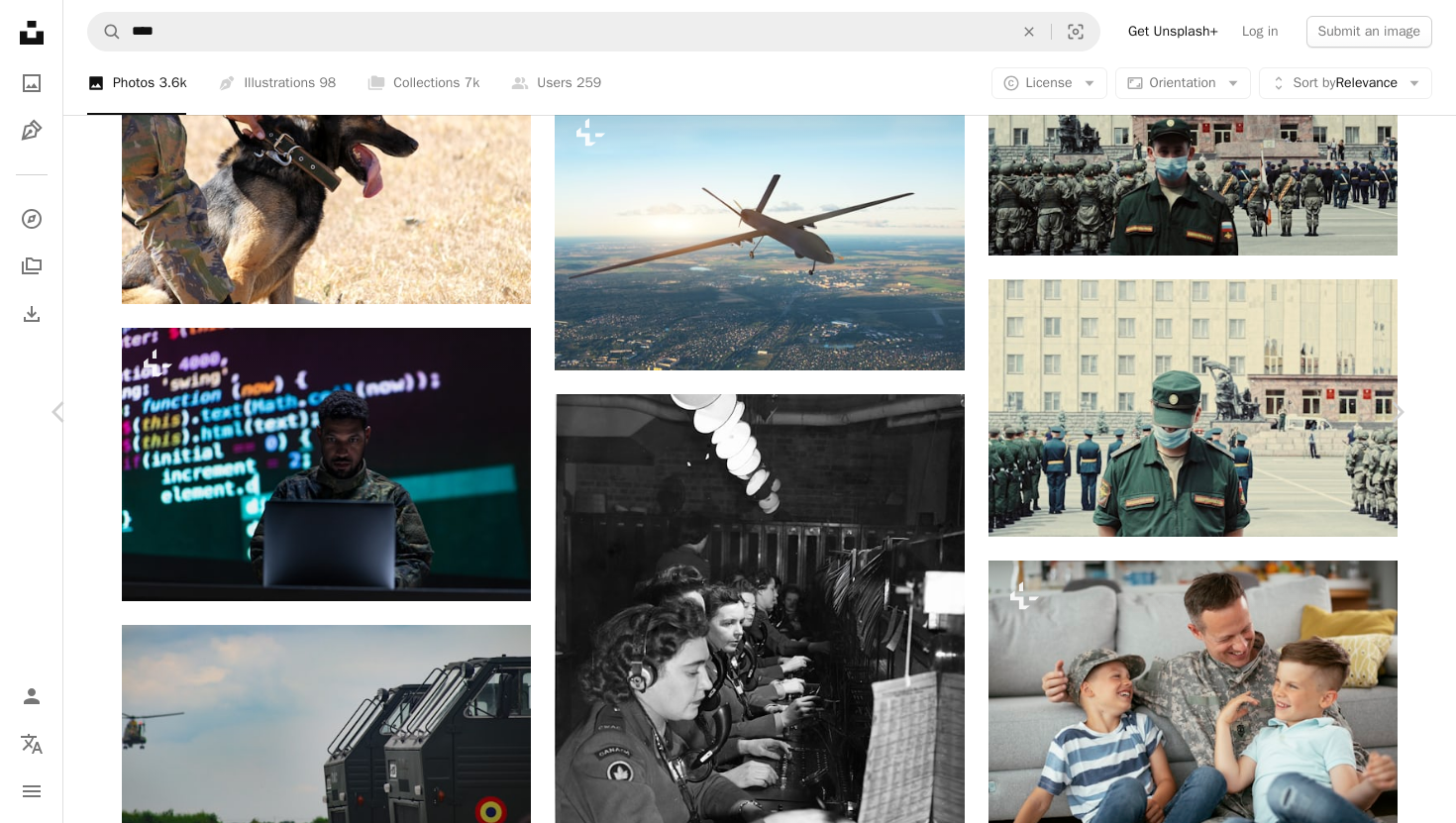 click on "An X shape Chevron left Chevron right Getty Images For Unsplash+ A heart A plus sign A lock Download Zoom in A forward-right arrow Share More Actions Calendar outlined Published on September 13, 2022 Safety Licensed under the Unsplash+ License people dark computer army strategy security internet military safety crime flag horizontal privacy password protection using laptop one person computer virus firewall color image HD Wallpapers From this series Chevron right Plus sign for Unsplash+ Plus sign for Unsplash+ Plus sign for Unsplash+ Plus sign for Unsplash+ Plus sign for Unsplash+ Plus sign for Unsplash+ Plus sign for Unsplash+ Plus sign for Unsplash+ Plus sign for Unsplash+ Plus sign for Unsplash+ Related images Plus sign for Unsplash+ A heart A plus sign Getty Images For Unsplash+ A lock Download Plus sign for Unsplash+ A heart A plus sign Getty Images For Unsplash+ A lock Download Plus sign for Unsplash+ A heart A plus sign Getty Images For Unsplash+ A lock Download Plus sign for Unsplash+ A heart" at bounding box center (728, 3635) 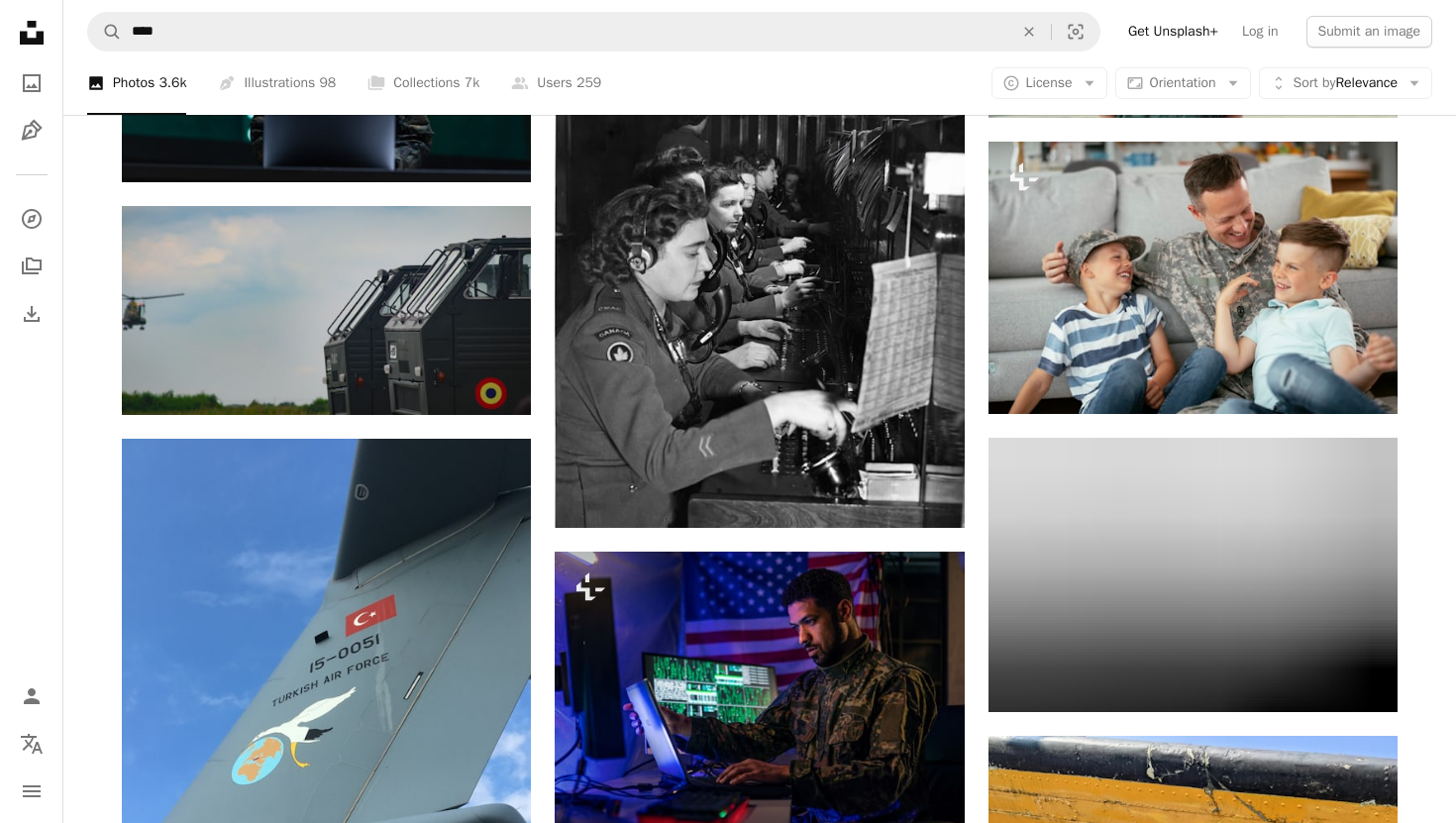 scroll, scrollTop: 35107, scrollLeft: 0, axis: vertical 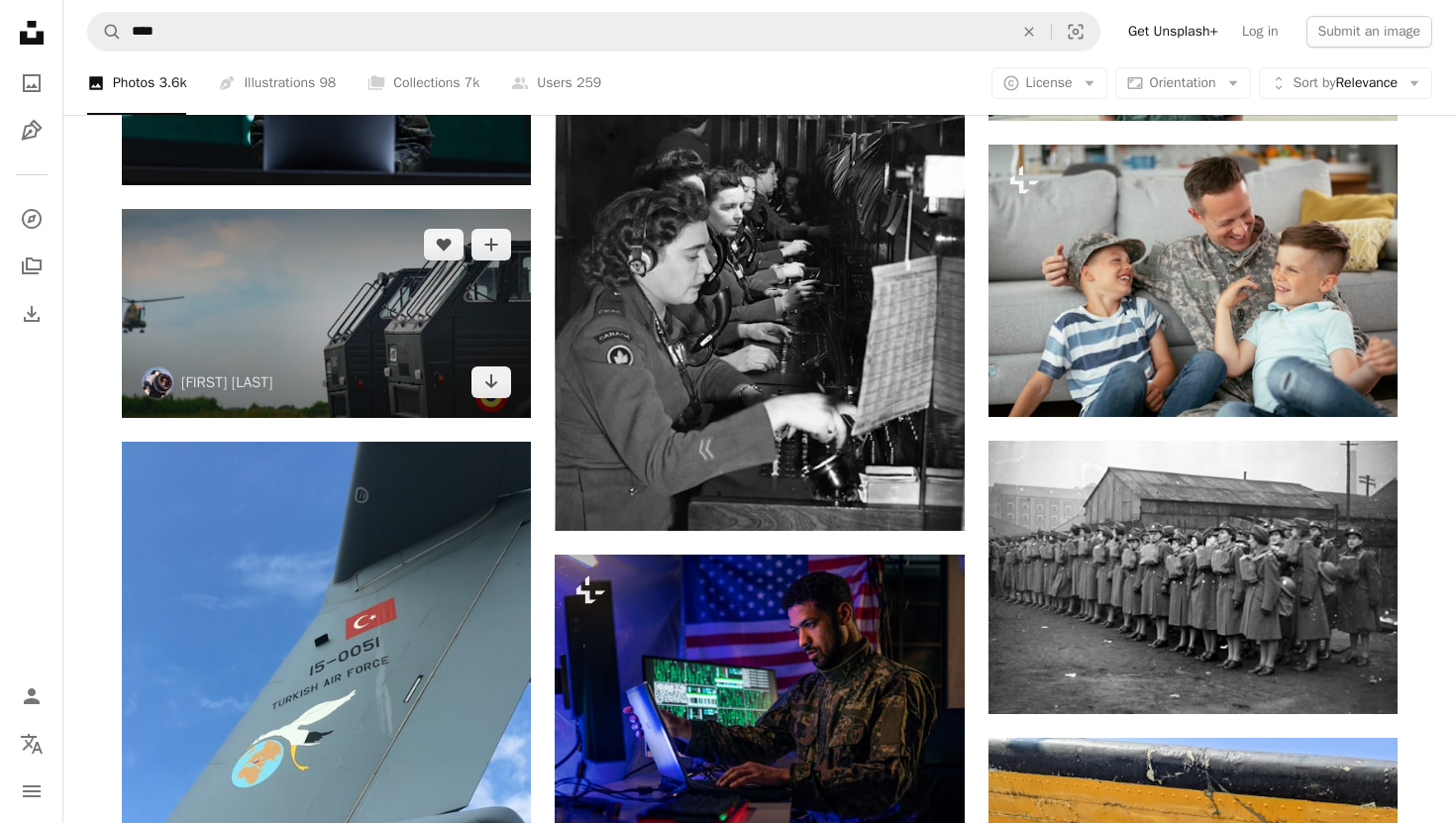 click at bounding box center (326, 314) 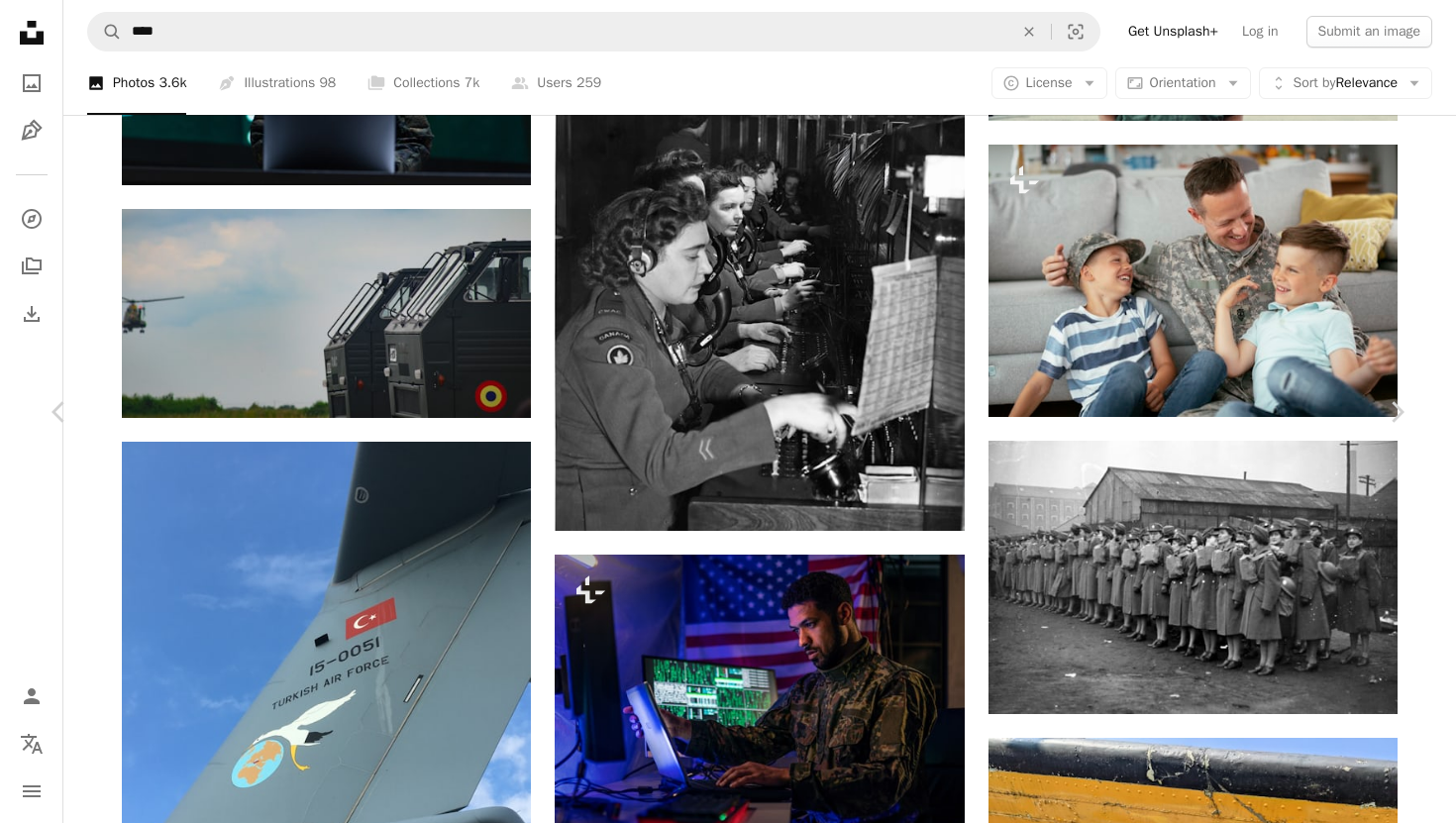 click on "An X shape Chevron left Chevron right [FIRST] [LAST] [PERSON] A heart A plus sign Download free Chevron down Zoom in Views 3,886 Downloads 51 A forward-right arrow Share Info icon Info More Actions Calendar outlined Published on June 3, 2023 Camera Canon, EOS 250D Safety Free to use under the Unsplash License blue army truck vehicle machine aircraft helicopter bulldozer HD Wallpapers Browse premium related images on iStock | Save 20% with code UNSPLASH20 View more on iStock ↗ Related images A heart A plus sign [PERSON] Arrow pointing down Plus sign for Unsplash+ A heart A plus sign [PERSON] For Unsplash+ A lock Download A heart A plus sign [PERSON] Available for hire A checkmark inside of a circle Arrow pointing down A heart A plus sign [PERSON] Available for hire A checkmark inside of a circle Arrow pointing down Plus sign for Unsplash+ A heart A plus sign [PERSON] For Unsplash+ A lock Download A heart A plus sign [PERSON] Arrow pointing down A heart A plus sign [PERSON]" at bounding box center (728, 6309) 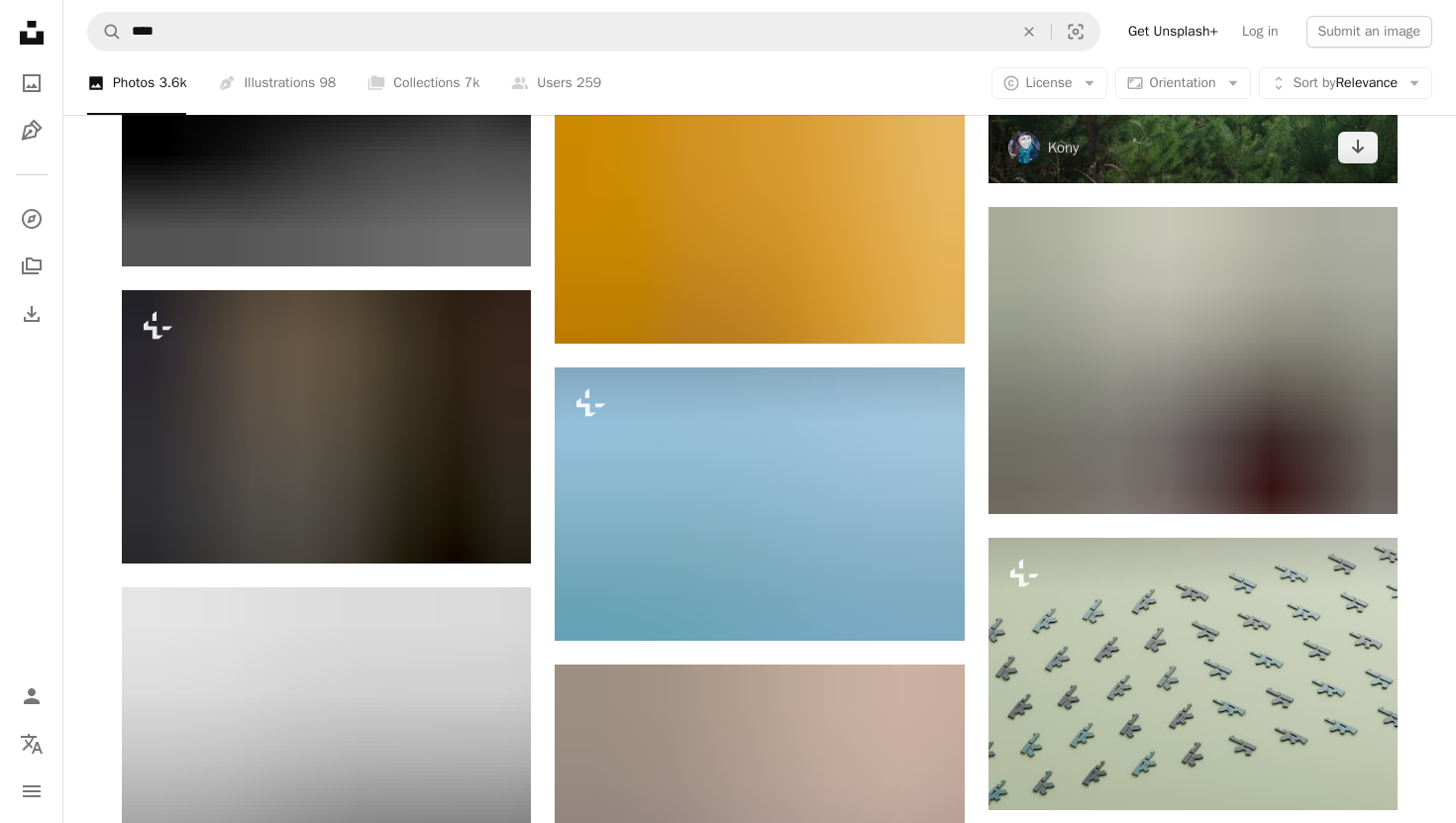 scroll, scrollTop: 37416, scrollLeft: 0, axis: vertical 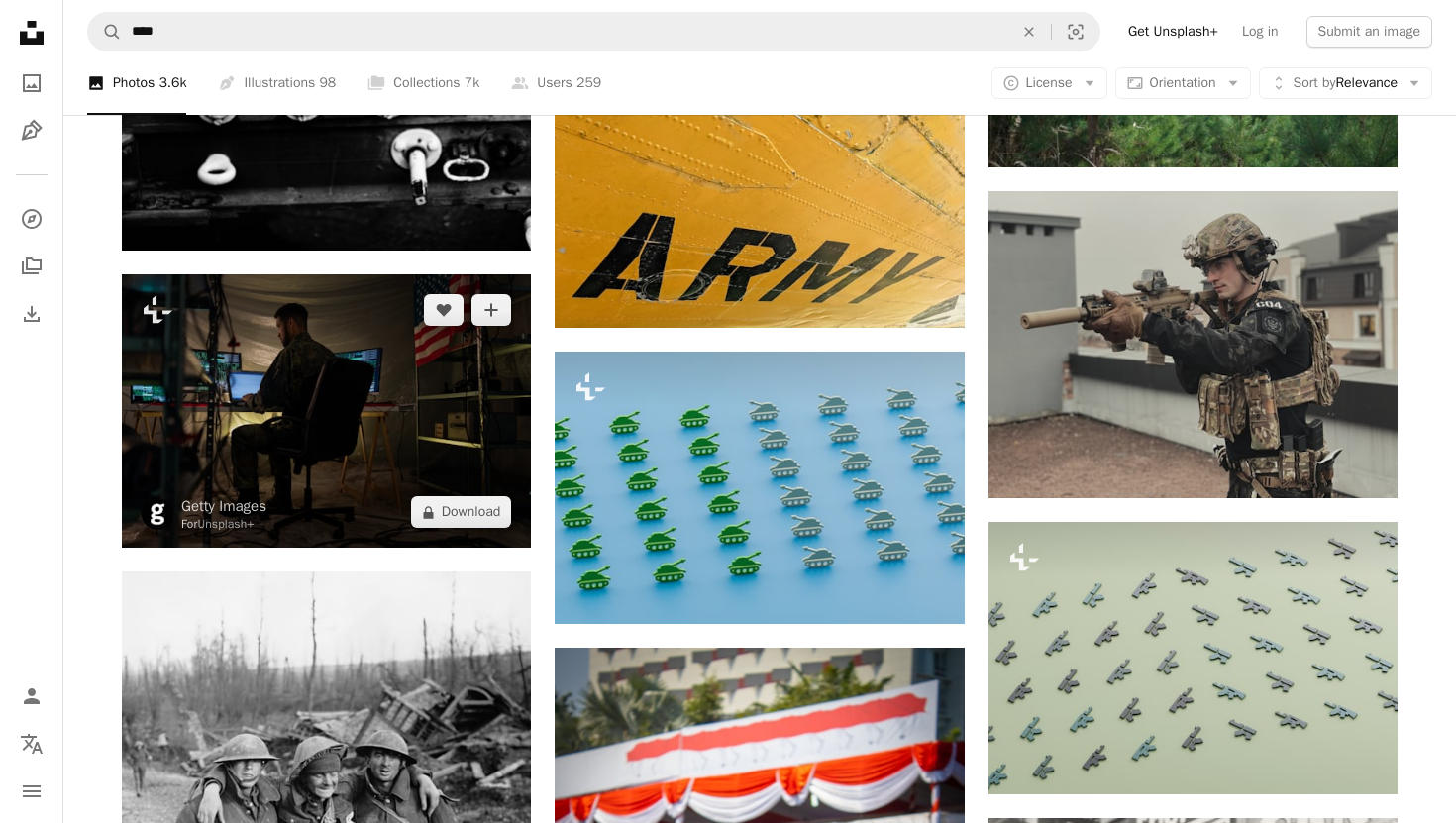 click at bounding box center [326, 411] 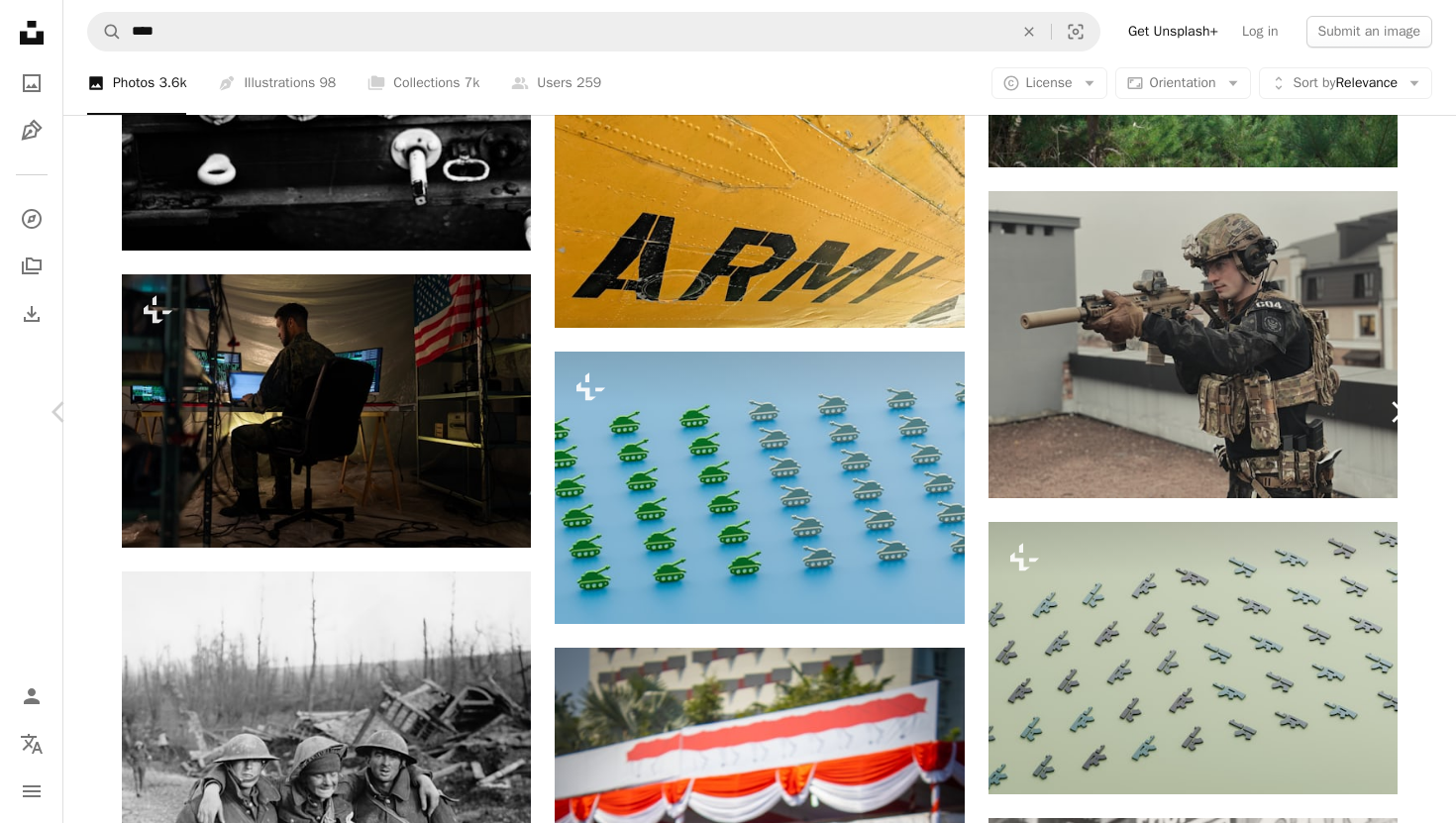 click on "Chevron right" at bounding box center (1397, 412) 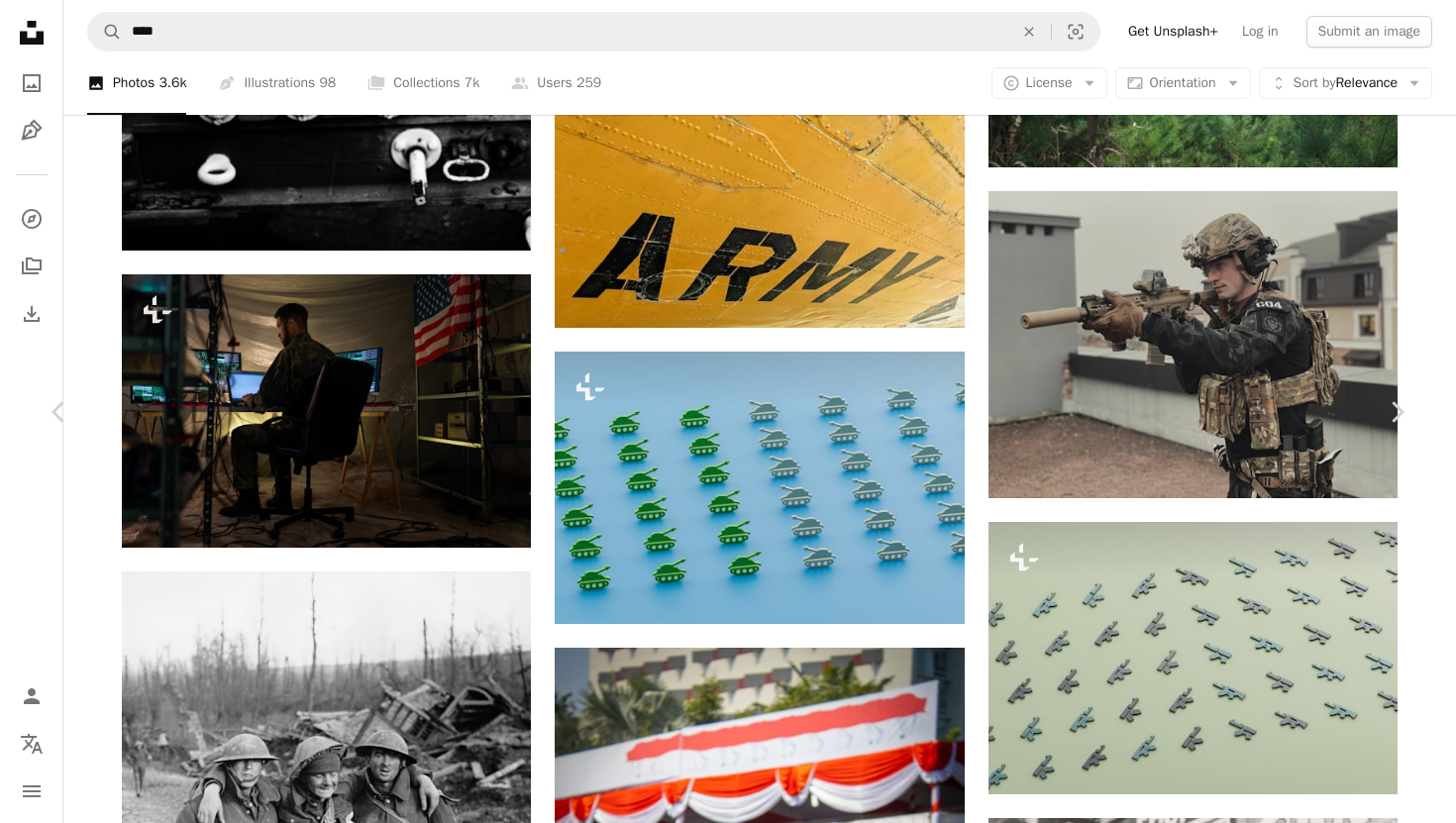 click on "An X shape Chevron left Chevron right National Library of Scotland natlibraryofscotland A heart A plus sign Download free Chevron down Zoom in Views 750,448 Downloads 8,392 A forward-right arrow Share Info icon Info More Actions Bringing in an injured man Two soldiers help their wounded comrade, during World War I. Two soldiers are staggering under the weight of their comrade who is sitting balanced on their linked arms. He seems to be a little distressed and his comrades look quite serious but there is no look of horror on their faces. This action shot, unfortunately, has no photographer attributed to it. The blur in the photograph and the angle of the soldiers walking towards the camera gives this scene an immediacy and spontaneity which is rarely found amongst this formal collection. digital.nls.uk/74548582 Read more Calendar outlined Published on February 14, 2023 Safety Dual License: Public Domain & Unsplash License army war injury woman face female adult boy male child bag shoe hat head handbag |" at bounding box center [728, 3998] 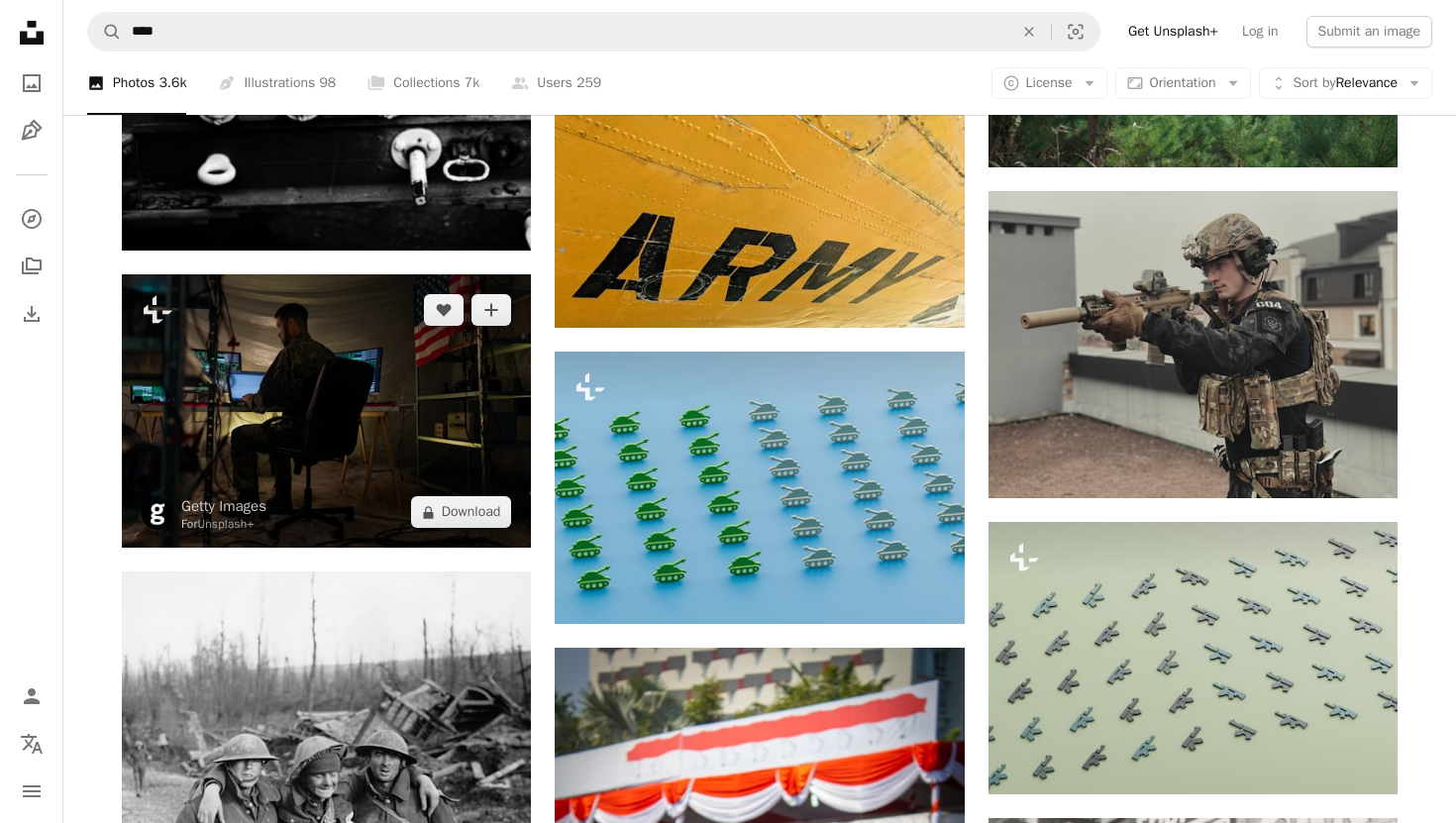click at bounding box center (326, 411) 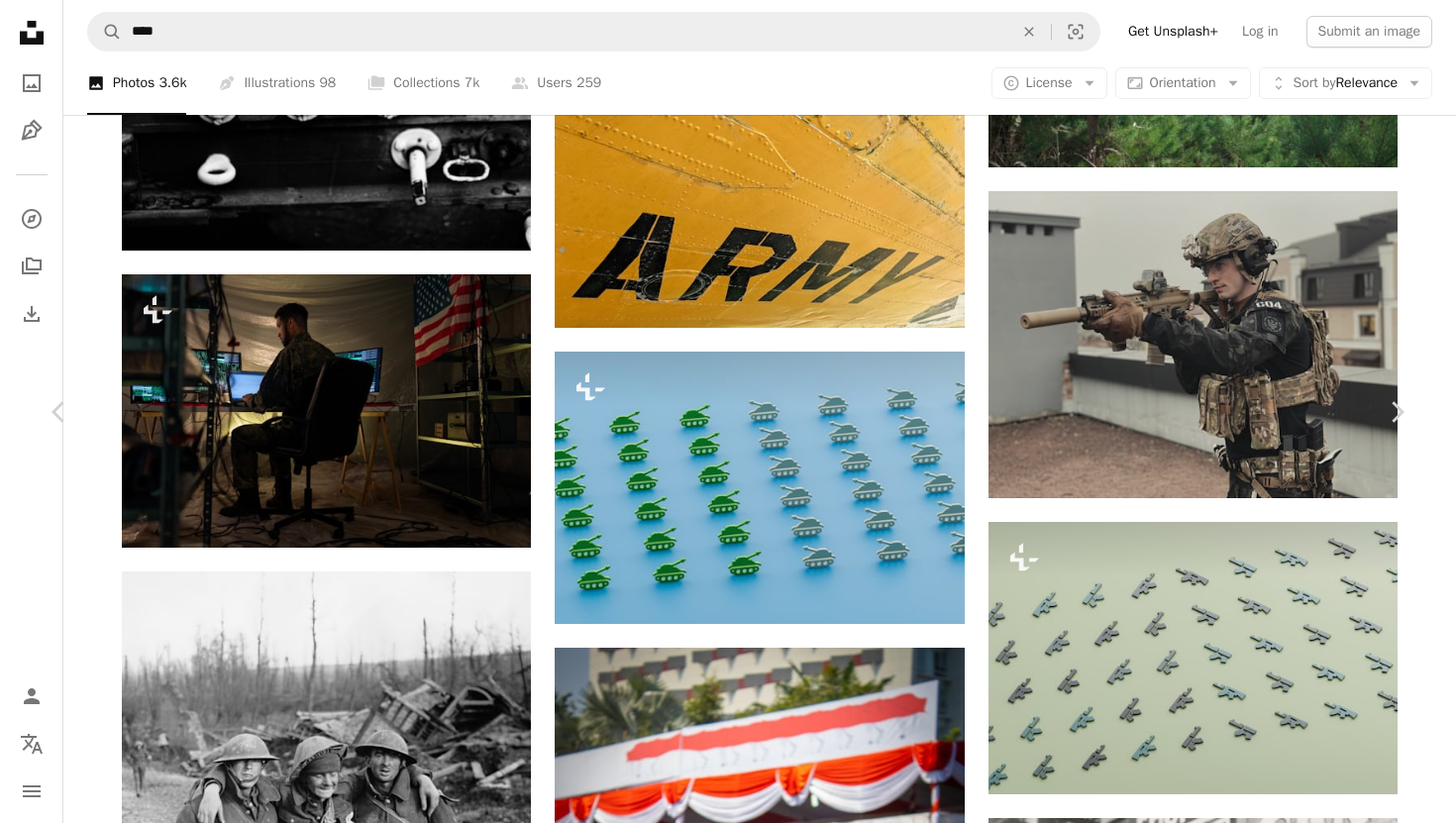 click on "An X shape Chevron left Chevron right Getty Images For Unsplash+ A heart A plus sign A lock Download Zoom in A forward-right arrow Share More Actions Calendar outlined Published on September 14, 2022 Safety Licensed under the Unsplash License dark computer data photography army strategy military safety crime flag horizontal privacy password protection using laptop slovakia one person computer virus firewall color image HD Wallpapers From this series Chevron right Plus sign for Unsplash+ Plus sign for Unsplash+ Plus sign for Unsplash+ Plus sign for Unsplash+ Plus sign for Unsplash+ Plus sign for Unsplash+ Plus sign for Unsplash+ Plus sign for Unsplash+ Plus sign for Unsplash+ Plus sign for Unsplash+ Related images Plus sign for Unsplash+ A heart A plus sign Getty Images For Unsplash+ A lock Download Plus sign for Unsplash+ A heart A plus sign Getty Images For Unsplash+ A lock Download Plus sign for Unsplash+ A heart A plus sign Getty Images For Unsplash+ A lock Download Plus sign for Unsplash+ A heart" at bounding box center (728, 3998) 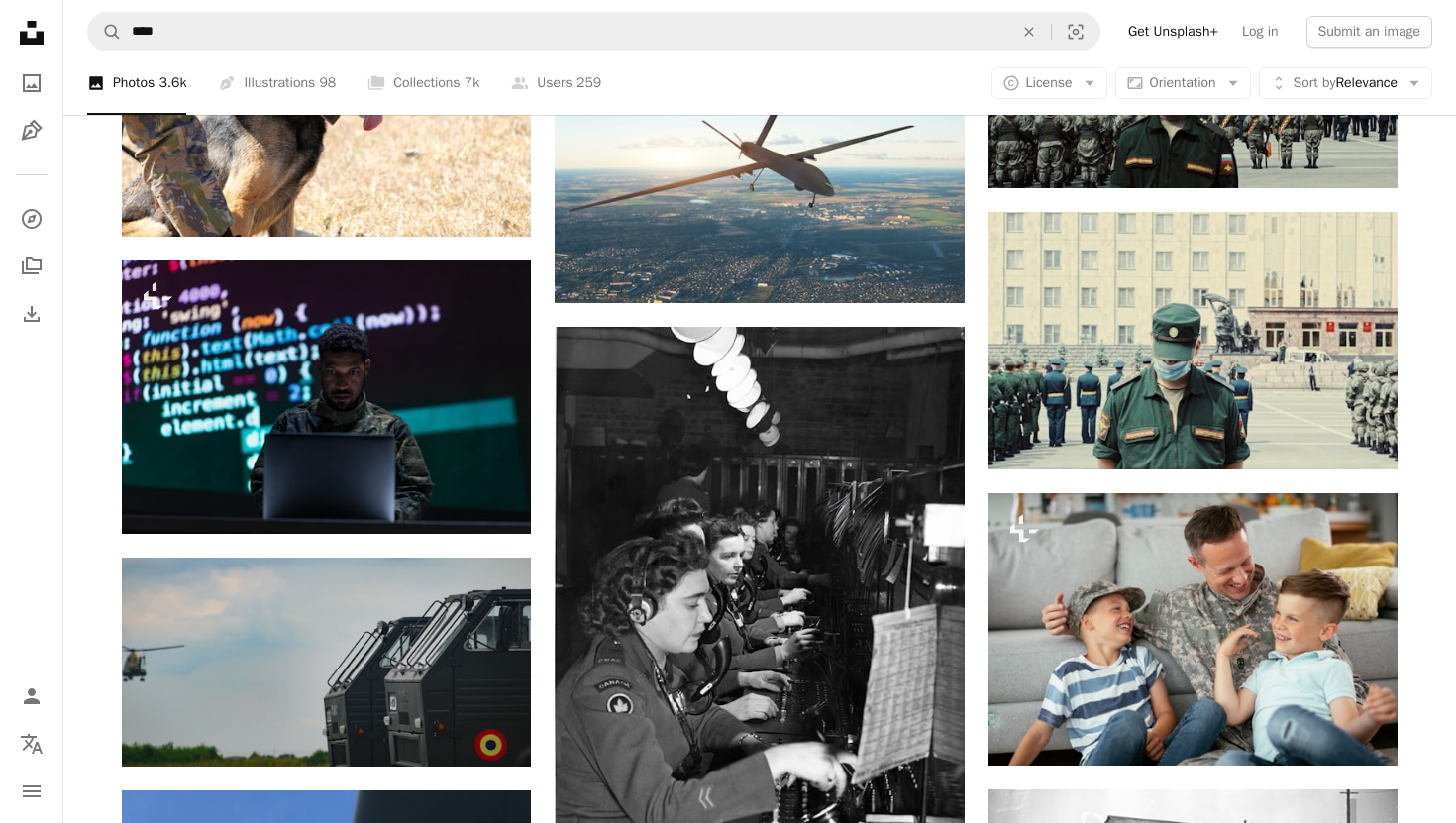 scroll, scrollTop: 34737, scrollLeft: 0, axis: vertical 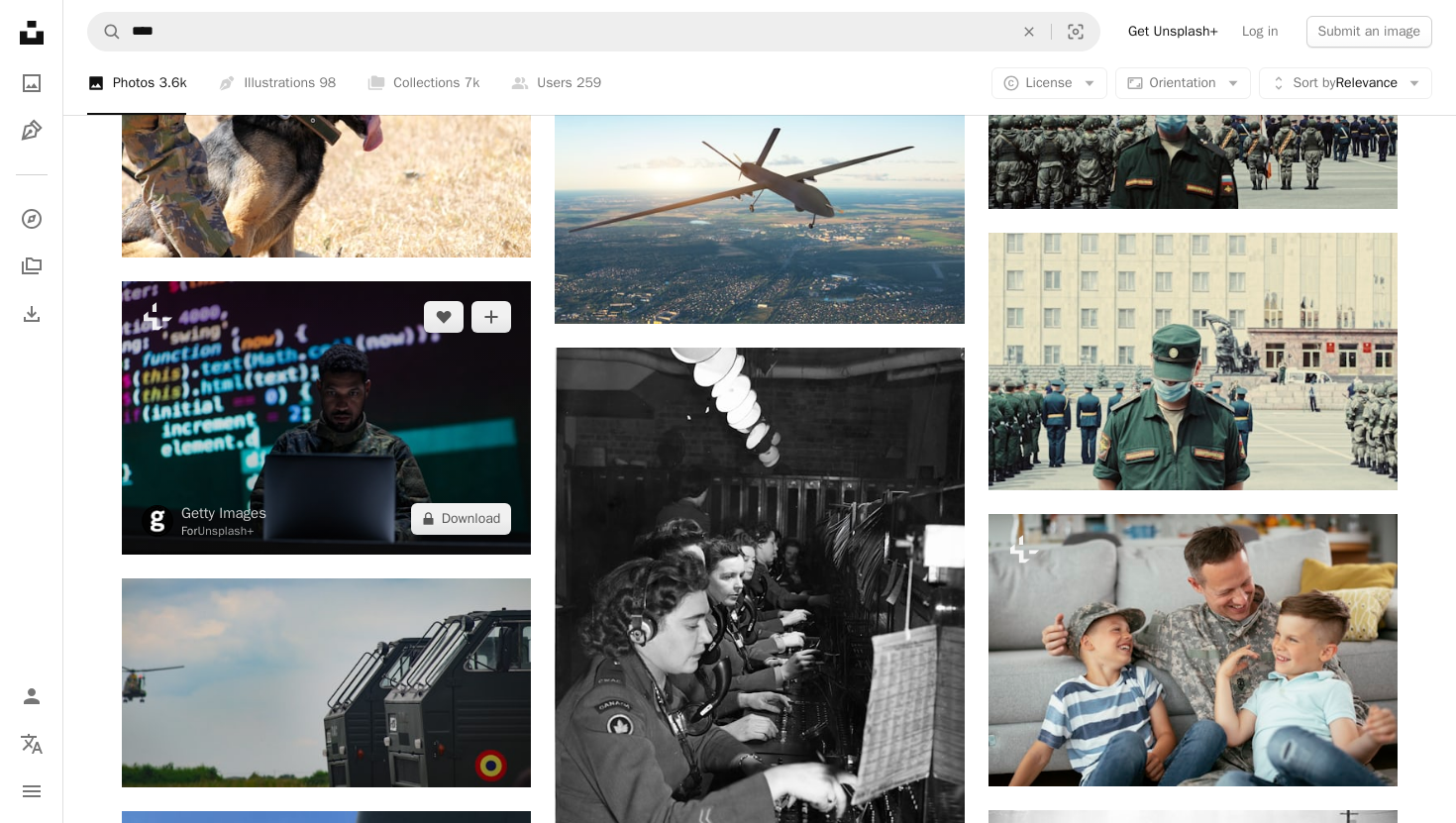 click at bounding box center (326, 418) 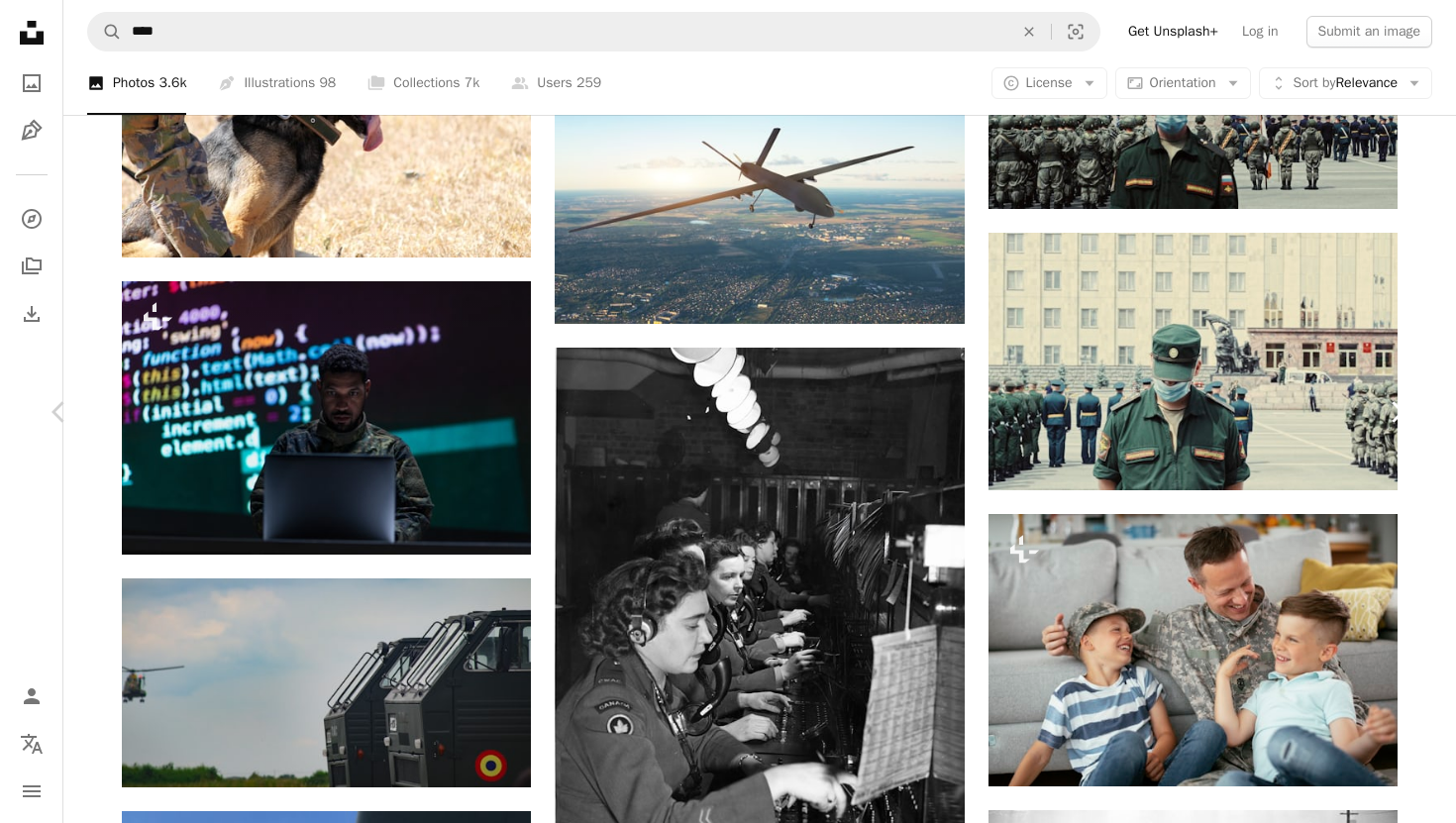 click on "Chevron right" at bounding box center [1397, 412] 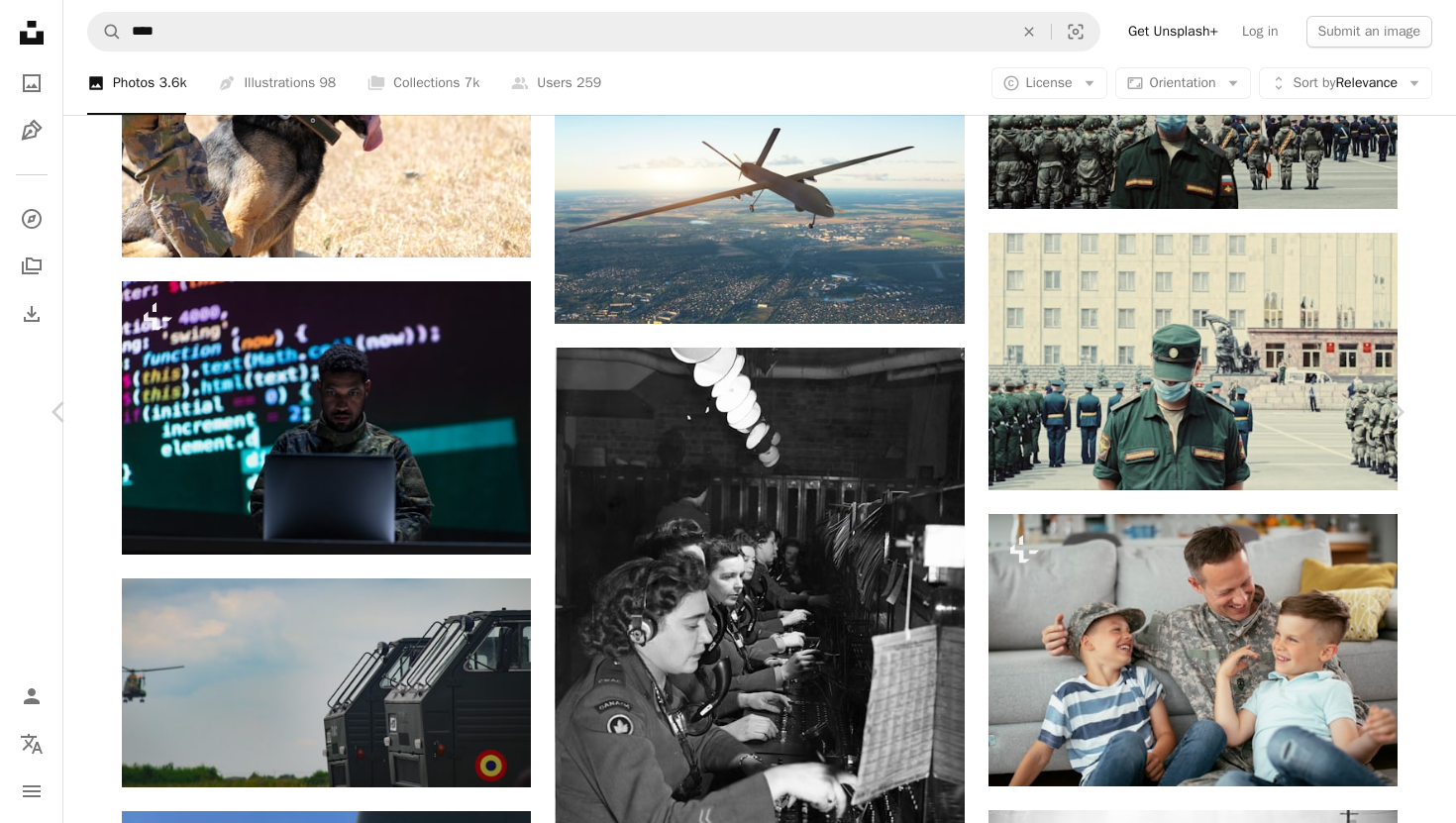 click on "An X shape Chevron left Chevron right [FIRST] [LAST] [FIRST] A heart A plus sign Download free Chevron down Zoom in Views [NUMBER] Downloads [NUMBER] A forward-right arrow Share Info icon Info More Actions Calendar outlined Published on  [DATE], [YEAR] Camera Canon, EOS 600D Safety Free to use under the  Unsplash License victory day russian army military parade Browse premium related images on iStock  |  Save 20% with code UNSPLASH20 View more on iStock  ↗ Related images A heart A plus sign [FIRST] [LAST] Arrow pointing down Plus sign for Unsplash+ A heart A plus sign Getty Images For  Unsplash+ A lock Download Plus sign for Unsplash+ A heart A plus sign Getty Images For  Unsplash+ A lock Download A heart A plus sign [FIRST] [LAST] Available for hire A checkmark inside of a circle Arrow pointing down A heart A plus sign [FIRST] Available for hire A checkmark inside of a circle Arrow pointing down A heart A plus sign [FIRST] [LAST] Arrow pointing down Plus sign for Unsplash+ A heart A plus sign Getty Images For  Unsplash+ A lock" at bounding box center [728, 6677] 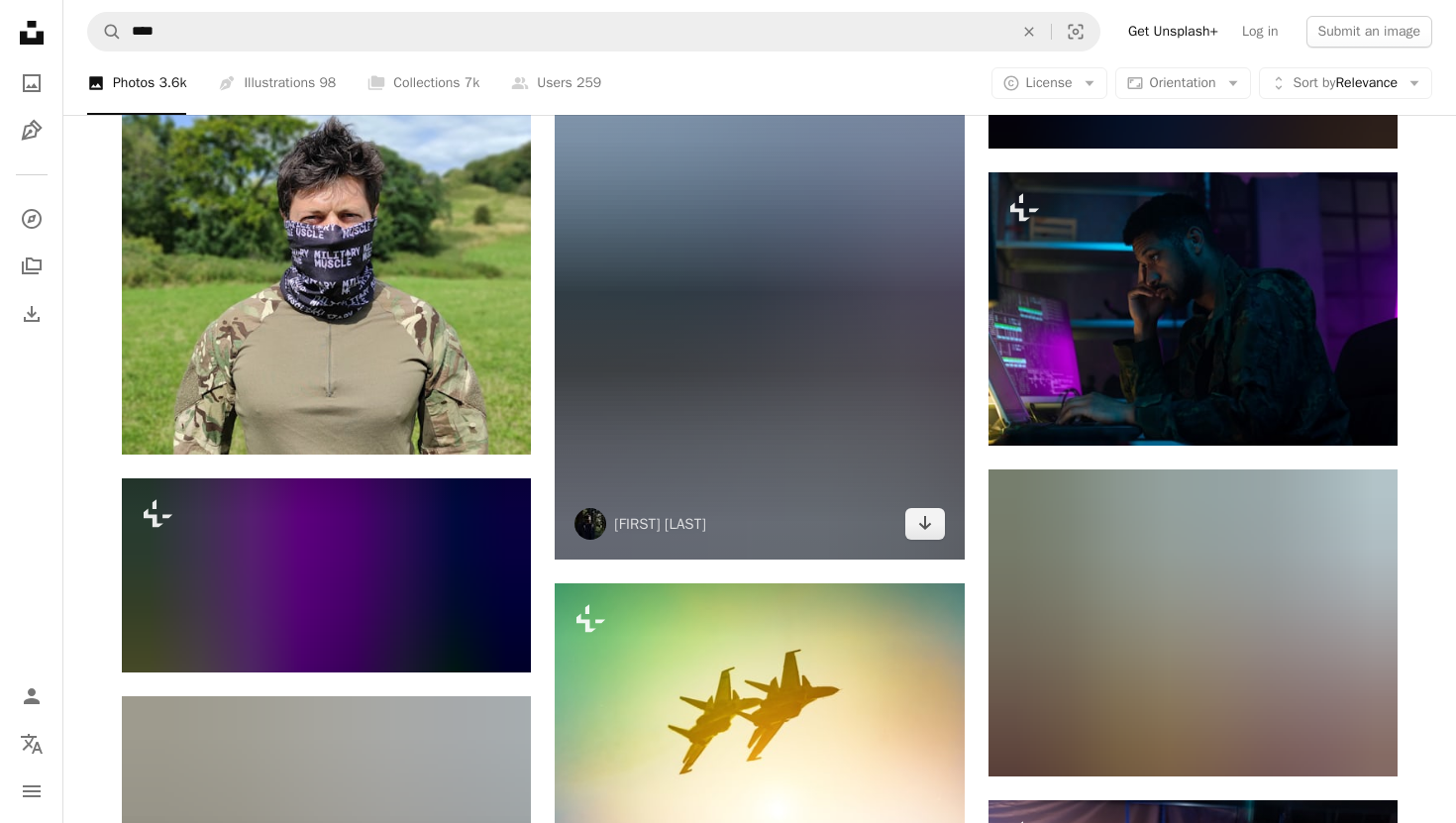 scroll, scrollTop: 43824, scrollLeft: 0, axis: vertical 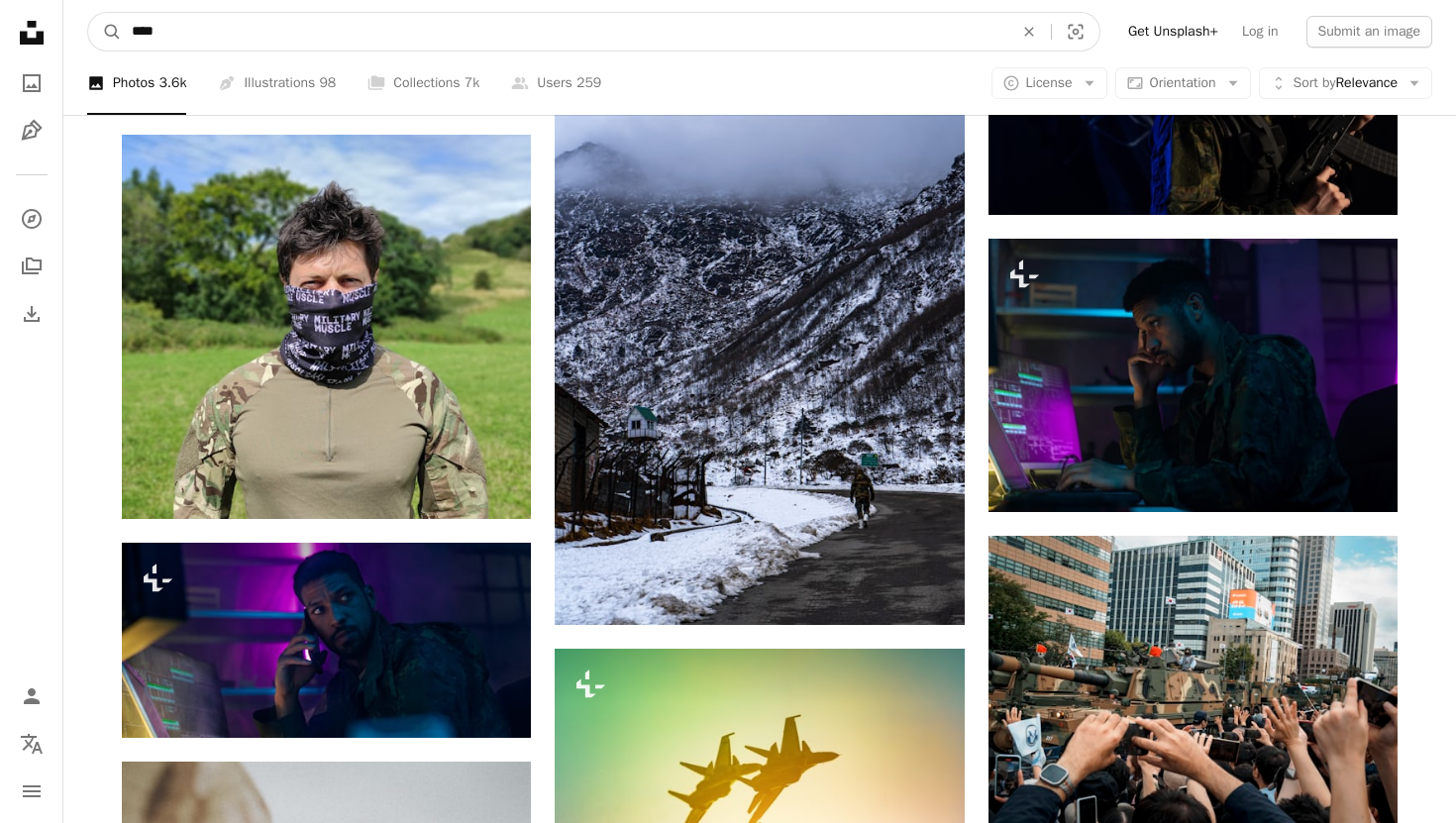 click on "****" at bounding box center (565, 32) 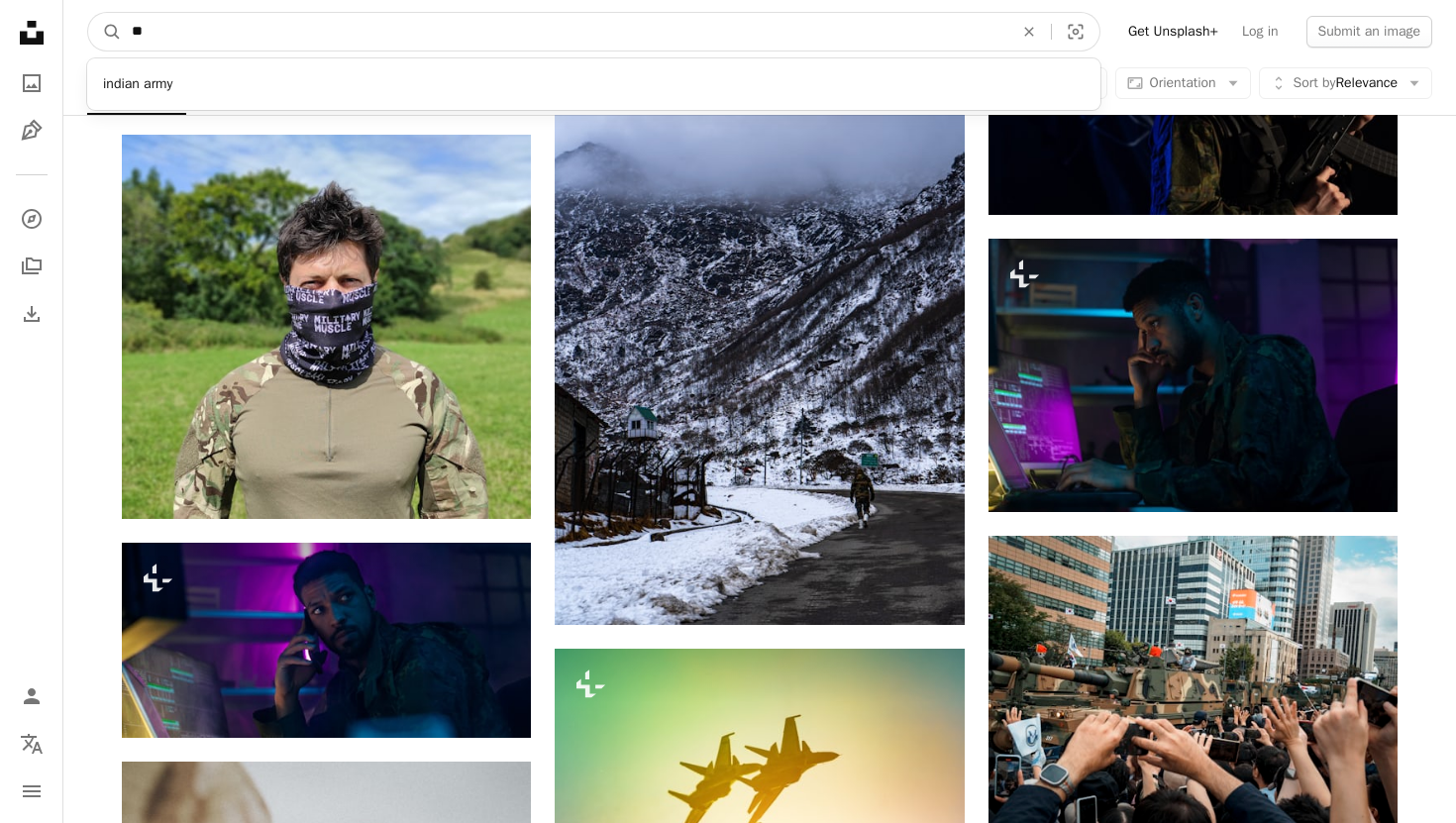 type on "*" 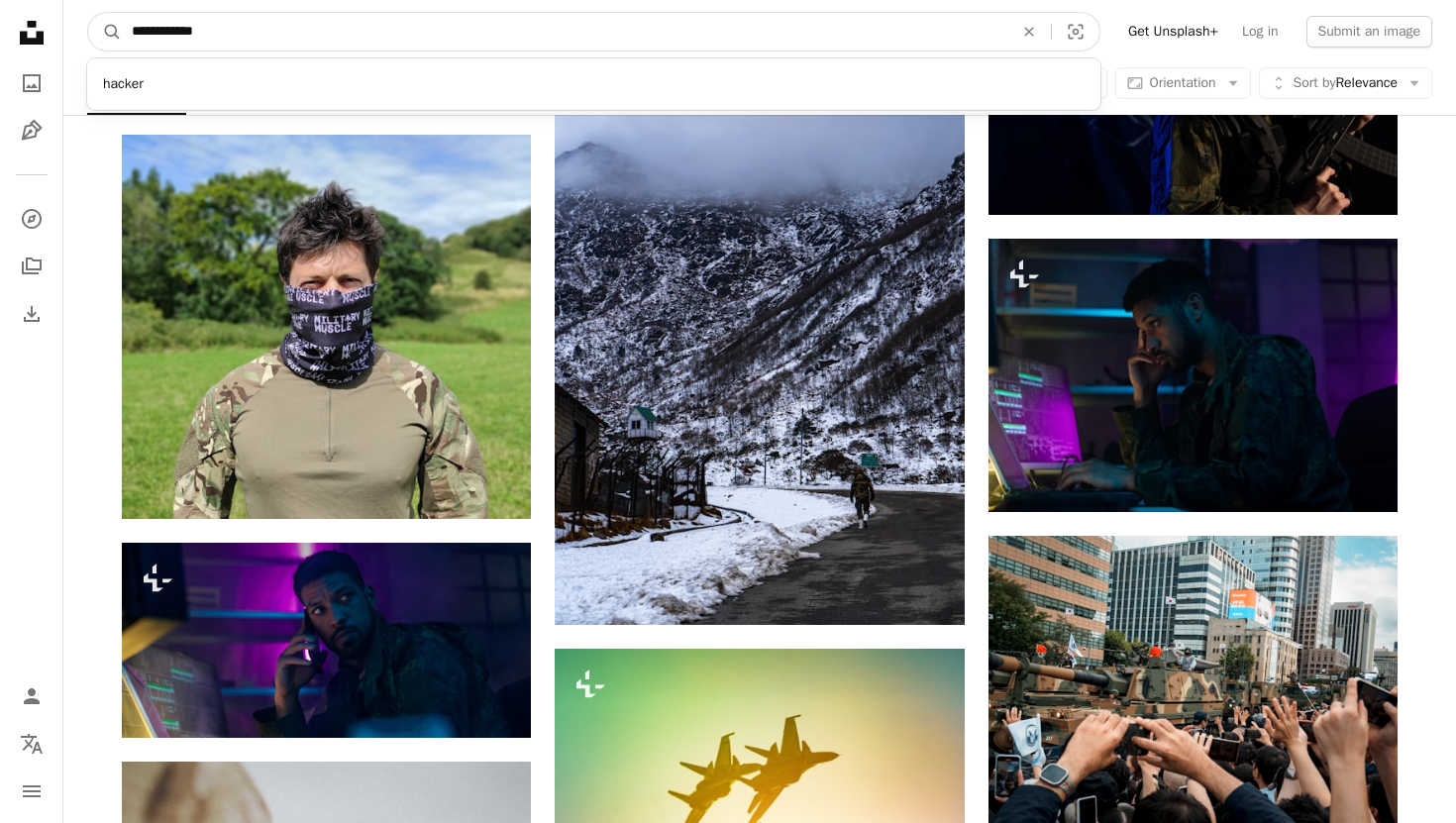 type on "**********" 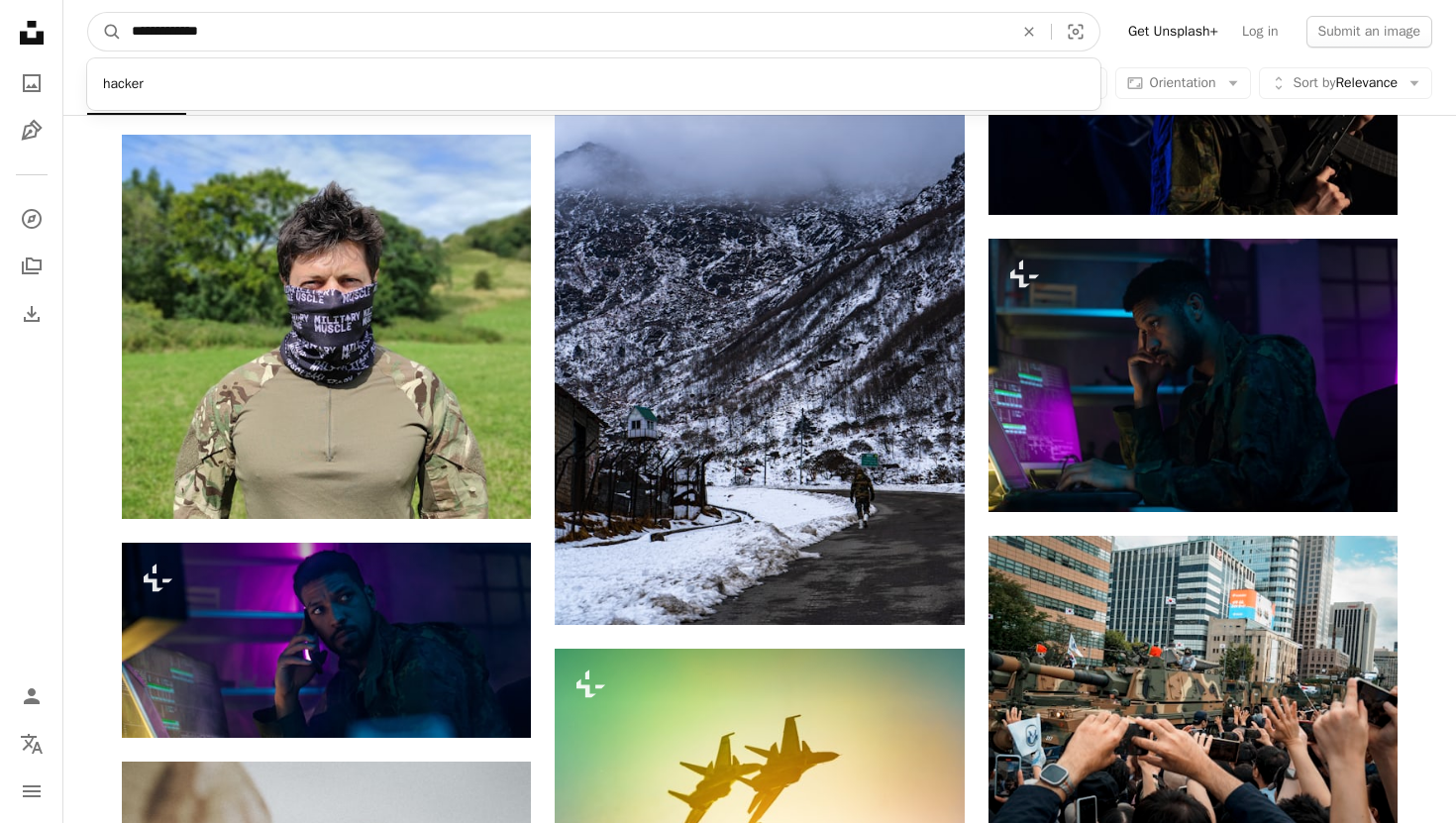 click on "A magnifying glass" at bounding box center [105, 32] 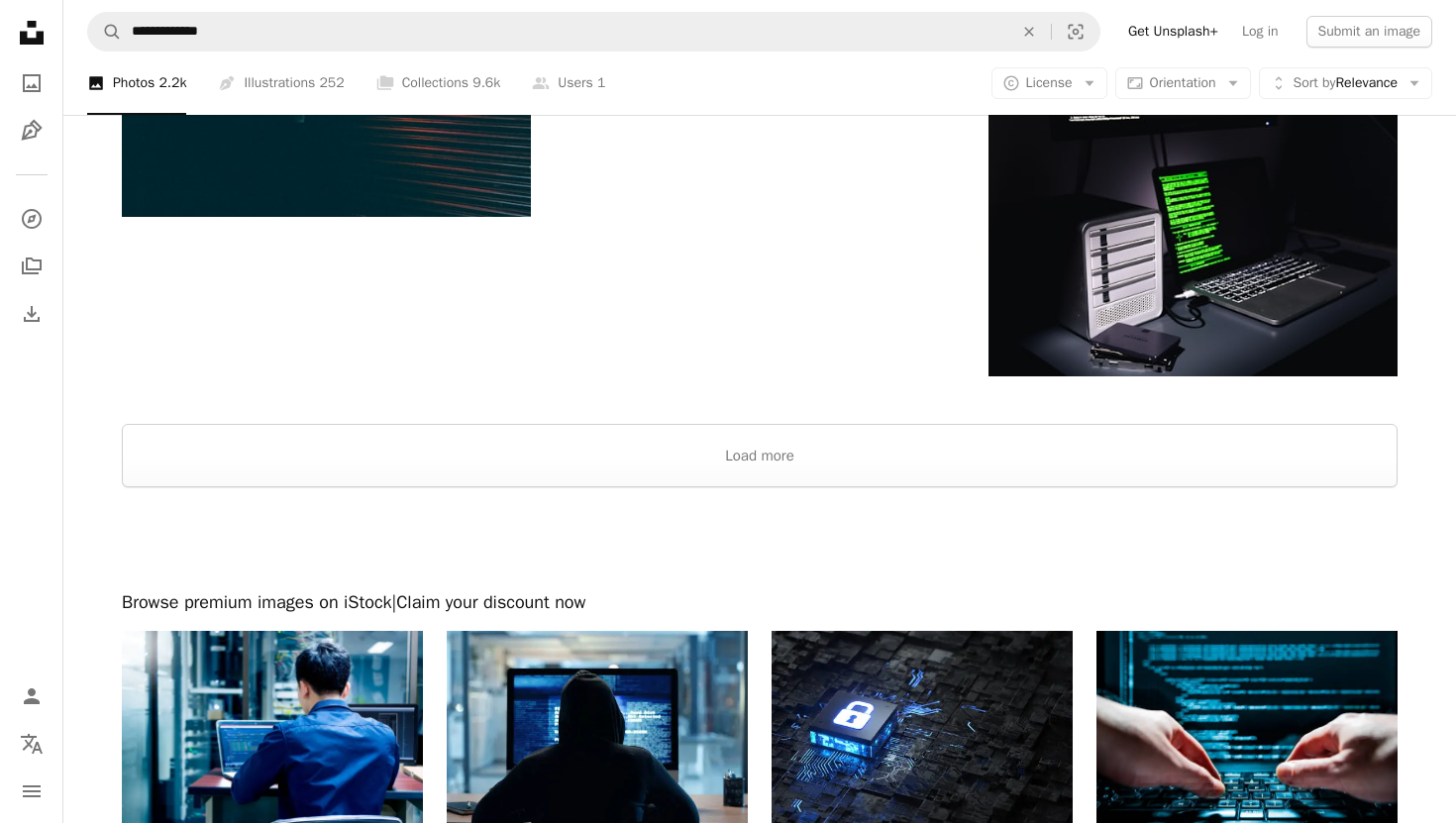 scroll, scrollTop: 3707, scrollLeft: 0, axis: vertical 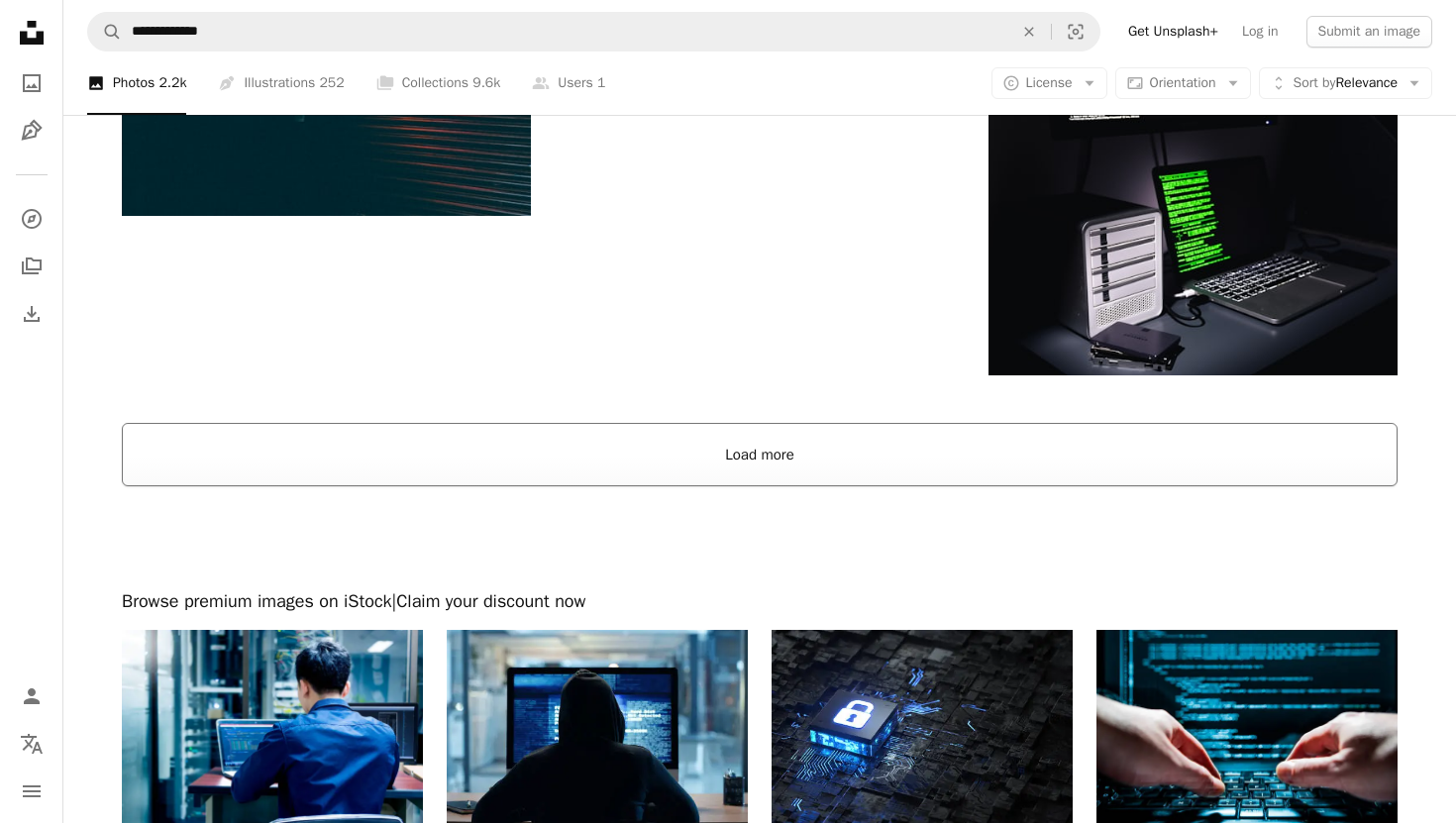 click on "Load more" at bounding box center [760, 455] 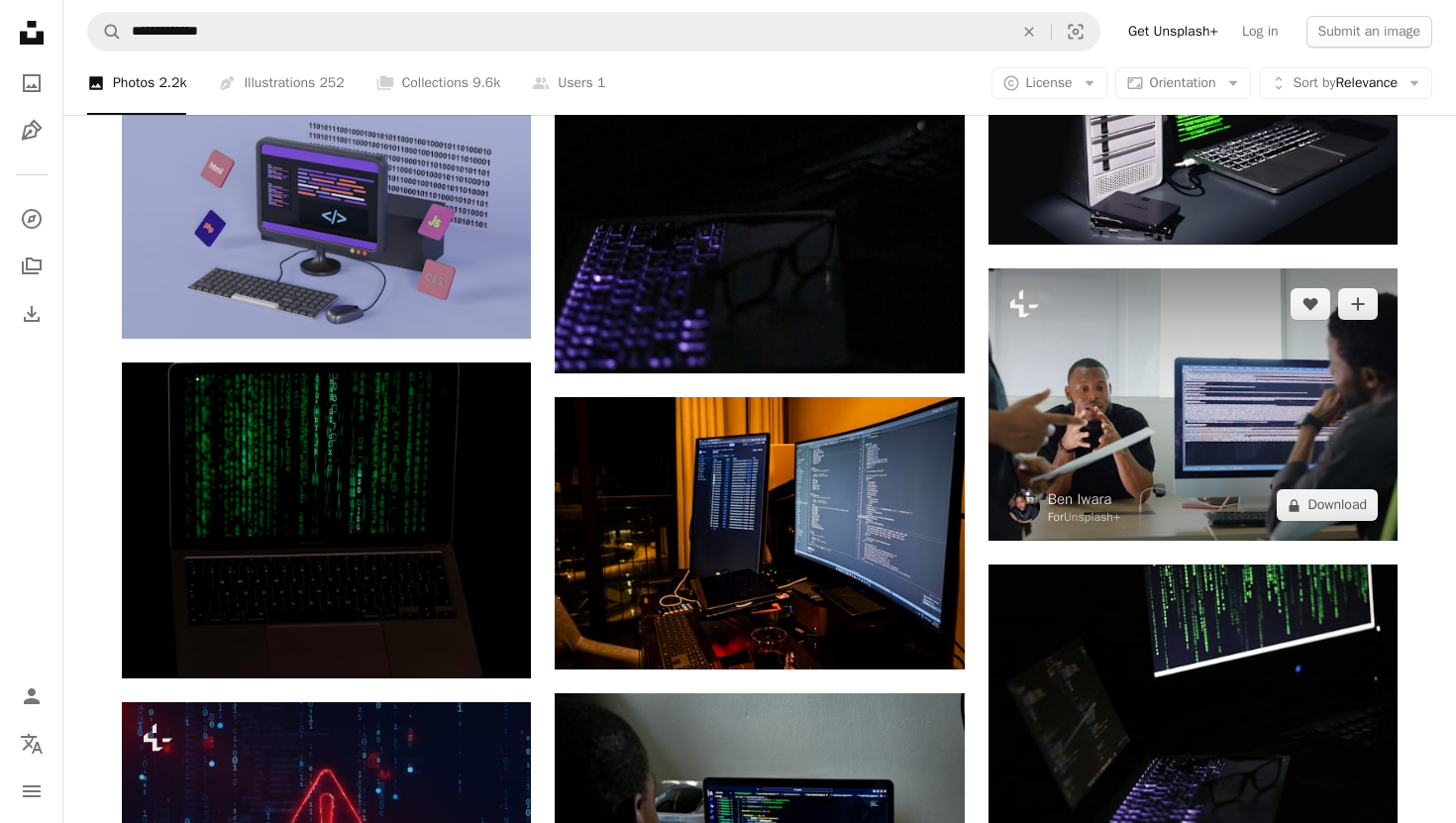 scroll, scrollTop: 3749, scrollLeft: 0, axis: vertical 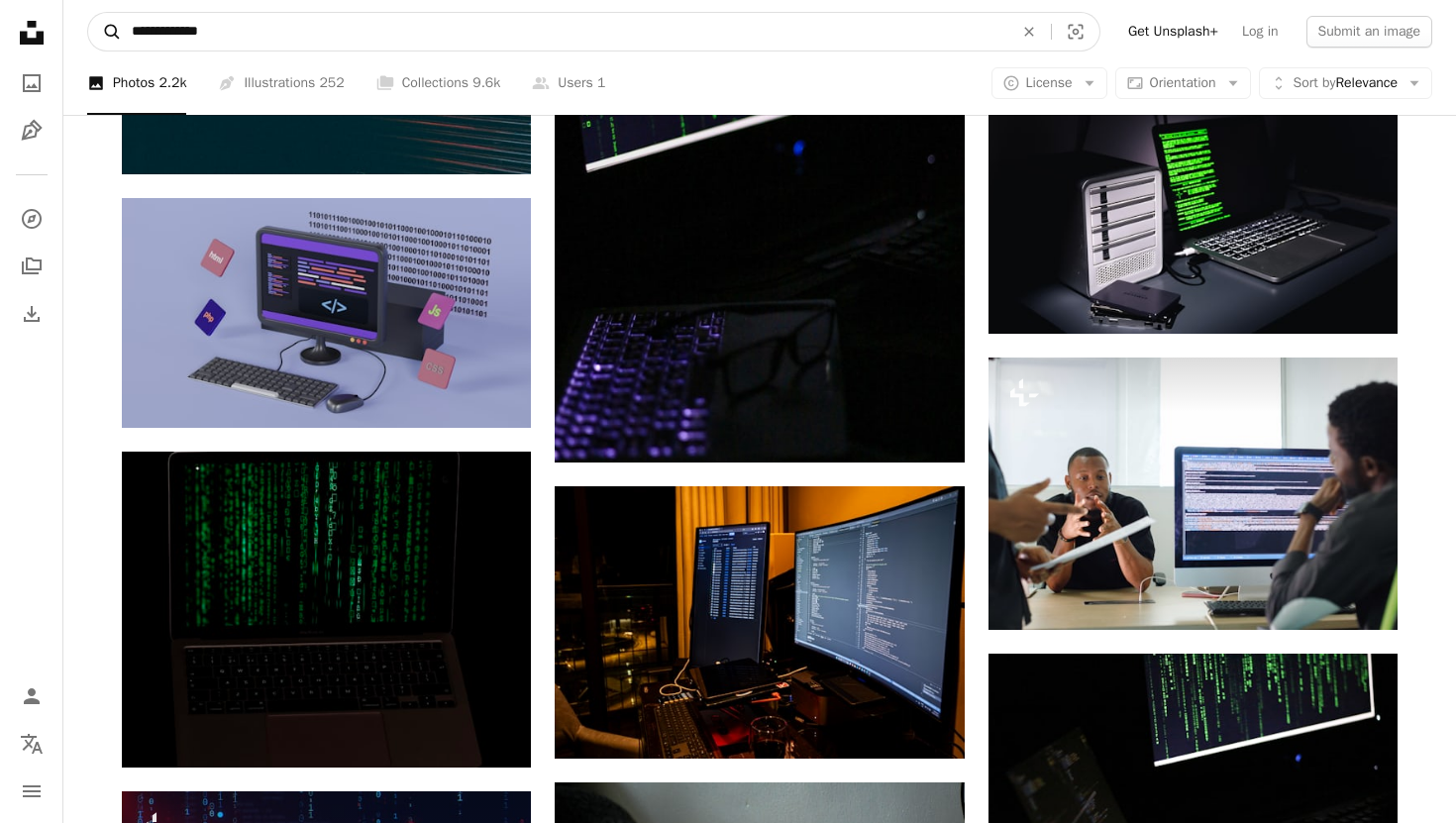 drag, startPoint x: 628, startPoint y: 35, endPoint x: 89, endPoint y: 33, distance: 539.00371 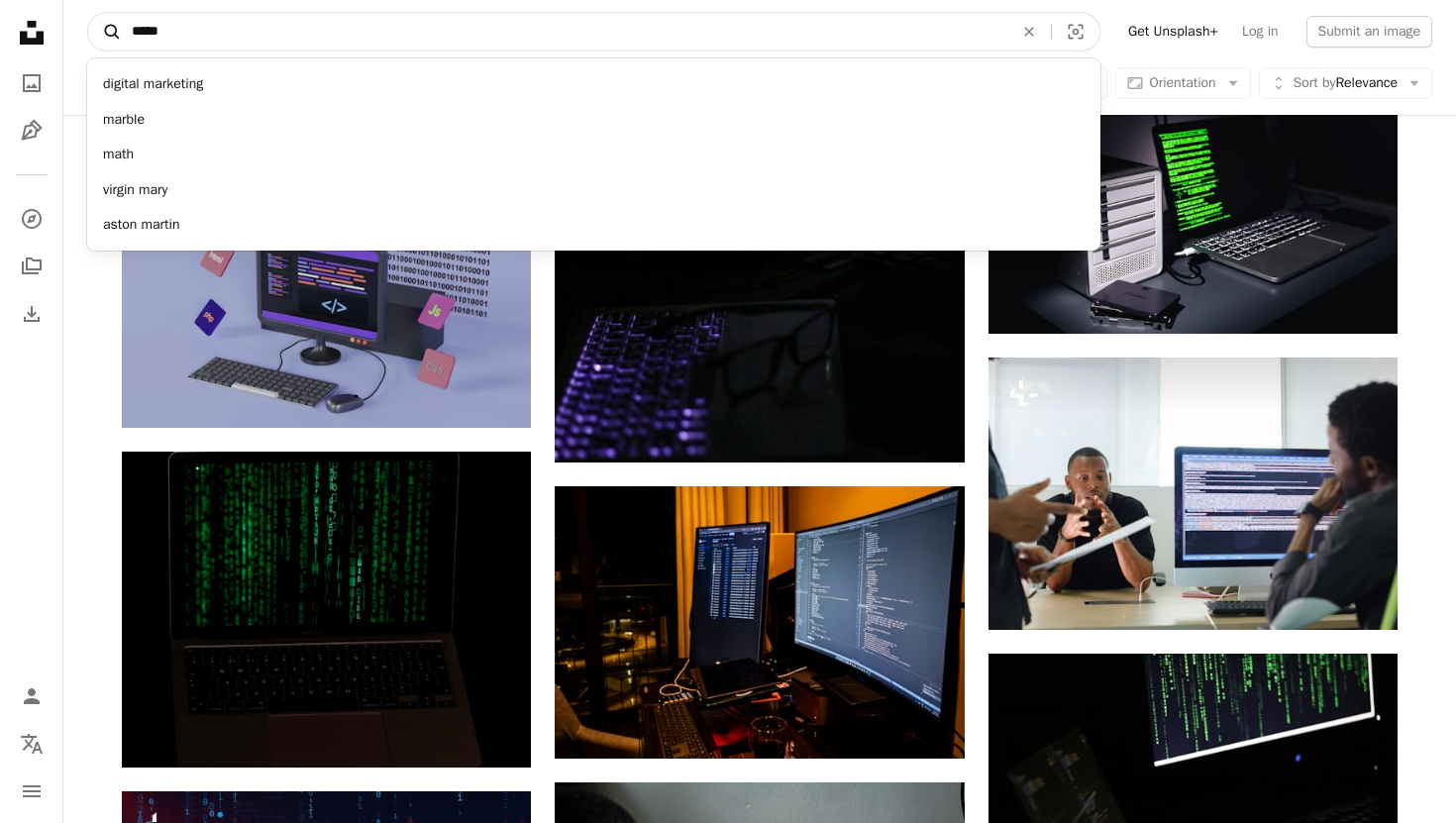 type on "******" 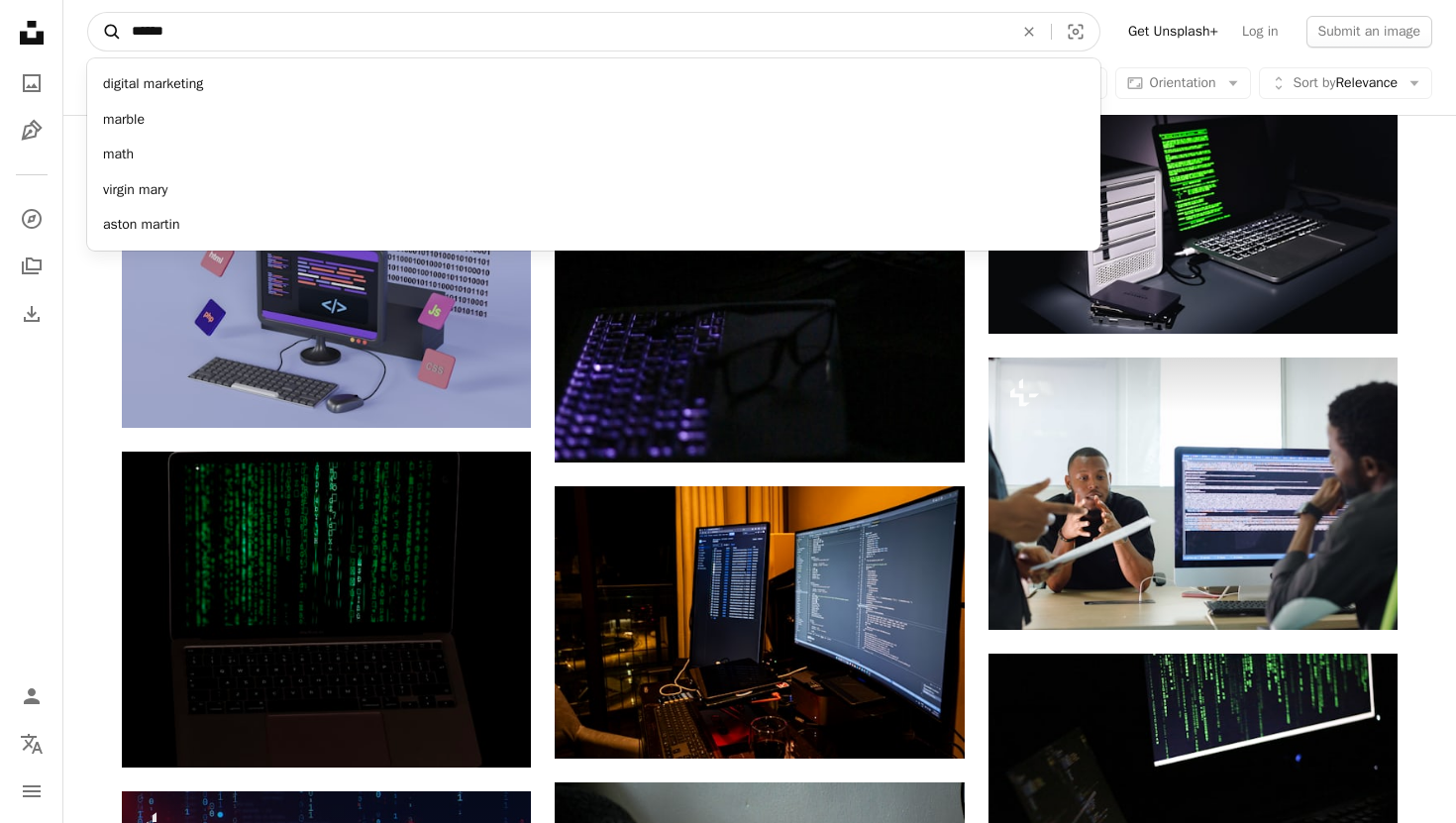 click on "A magnifying glass" at bounding box center (105, 32) 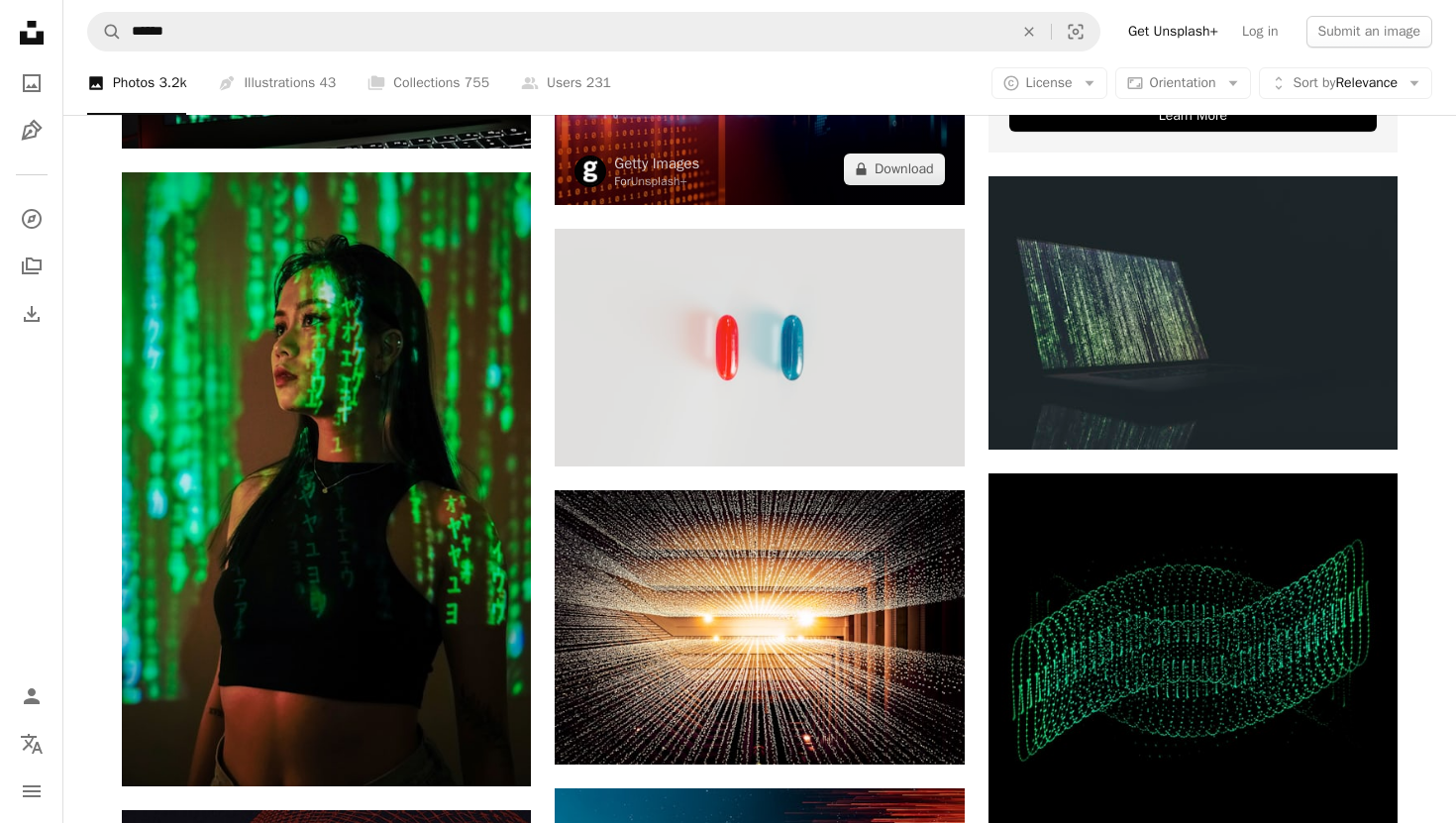 scroll, scrollTop: 875, scrollLeft: 0, axis: vertical 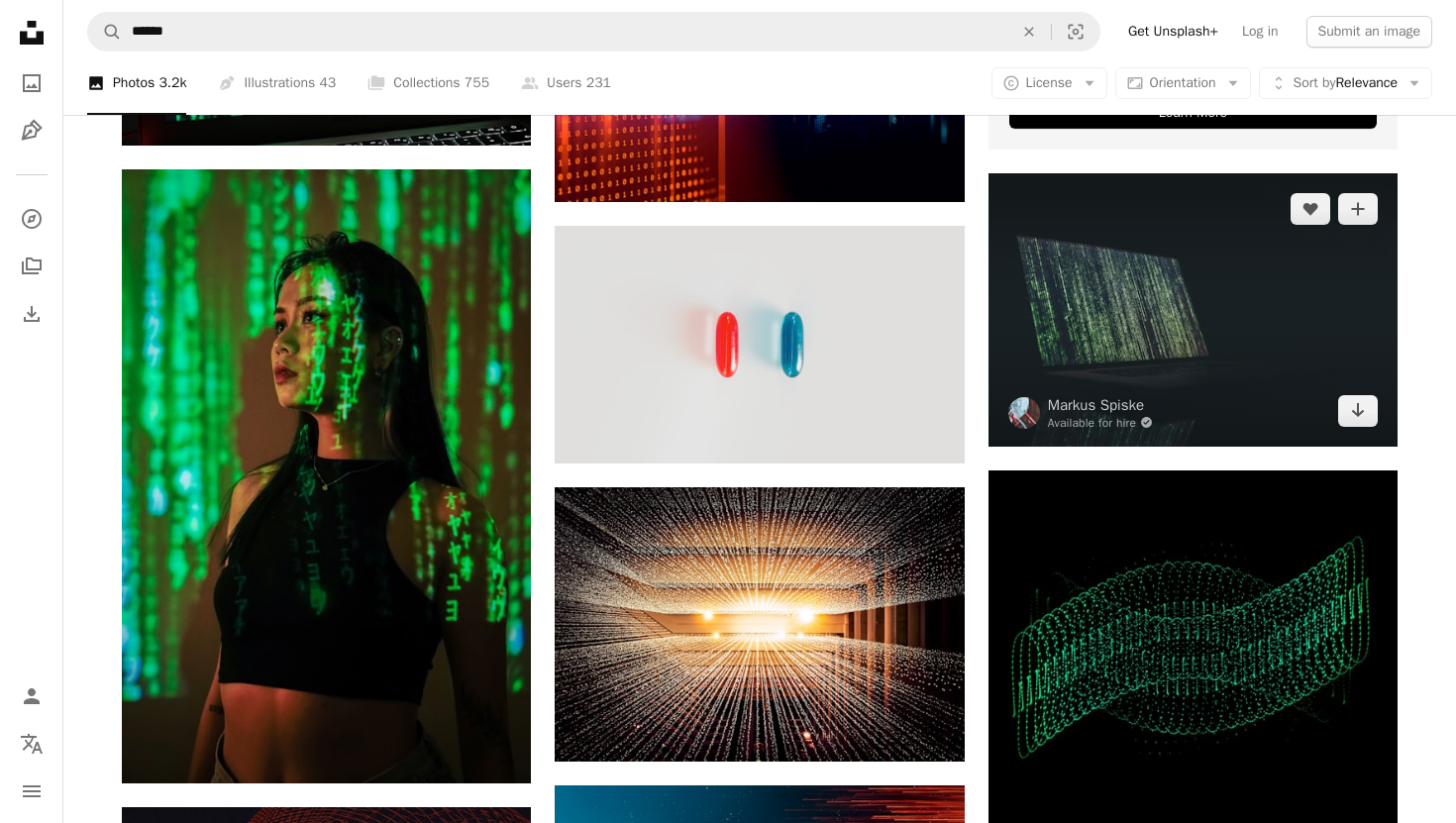 click at bounding box center (1193, 309) 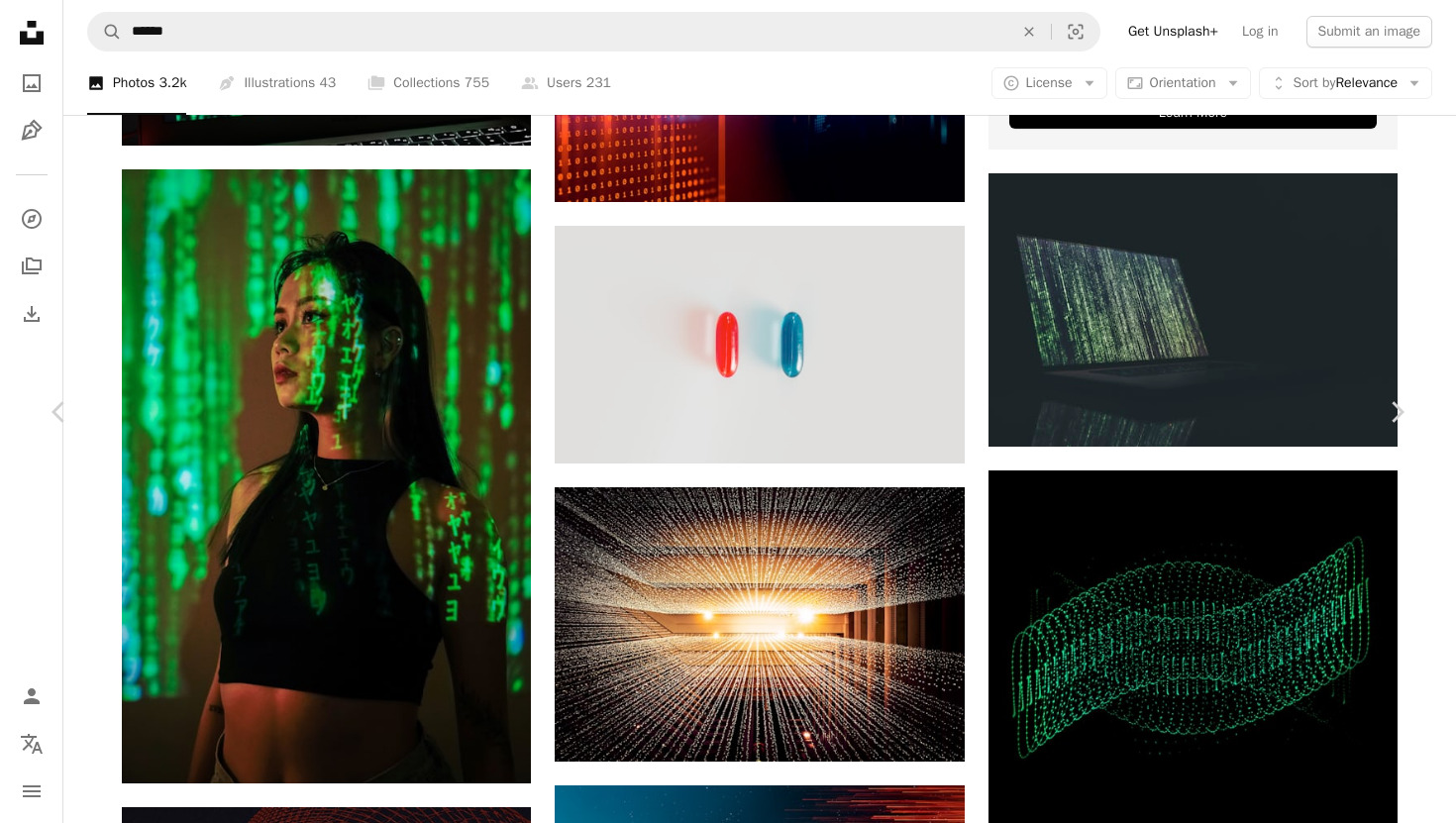 click on "An X shape Chevron left Chevron right Markus Spiske Available for hire A checkmark inside of a circle A heart A plus sign Download free Chevron down Zoom in Views 33,525,810 Downloads 223,035 Featured in Photos ,  Technology A forward-right arrow Share Info icon Info More Actions Calendar outlined Published on  November 13, 2017 Camera Canon, EOS 5D Mark III Safety Free to use under the  Unsplash License technology laptop network communication security online crime knowledge information storage privacy mathematics virus criminal algorithm connectivity access restricted encrypt tech Free pictures Browse premium related images on iStock  |  Save 20% with code UNSPLASH20 View more on iStock  ↗ Related images A heart A plus sign Walkator Arrow pointing down A heart A plus sign Markus Spiske Available for hire A checkmark inside of a circle Arrow pointing down Plus sign for Unsplash+ A heart A plus sign Getty Images For  Unsplash+ A lock Download A heart A plus sign Moritz Erken Arrow pointing down A heart For" at bounding box center [728, 4403] 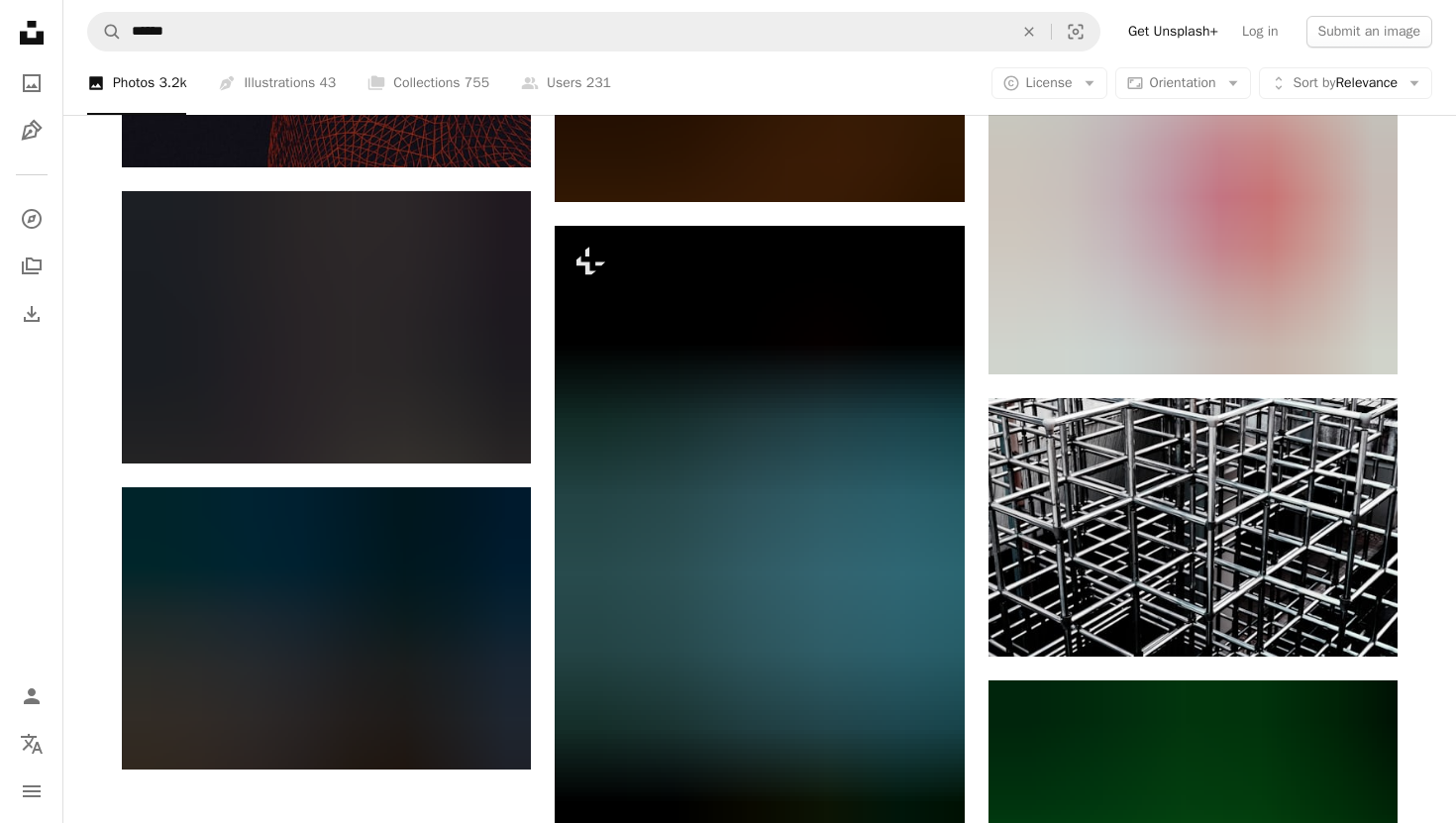scroll, scrollTop: 2016, scrollLeft: 0, axis: vertical 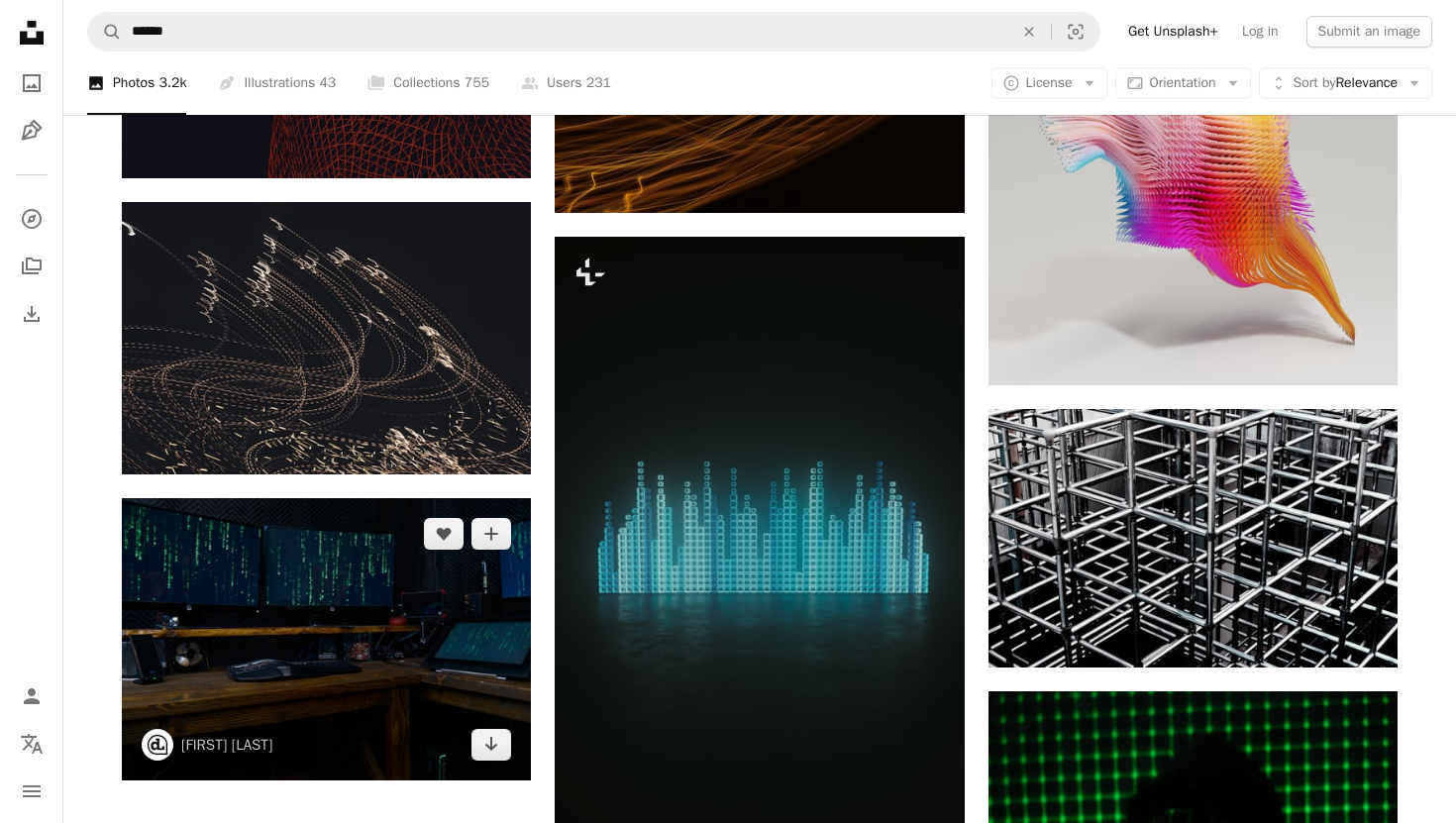 click at bounding box center (326, 639) 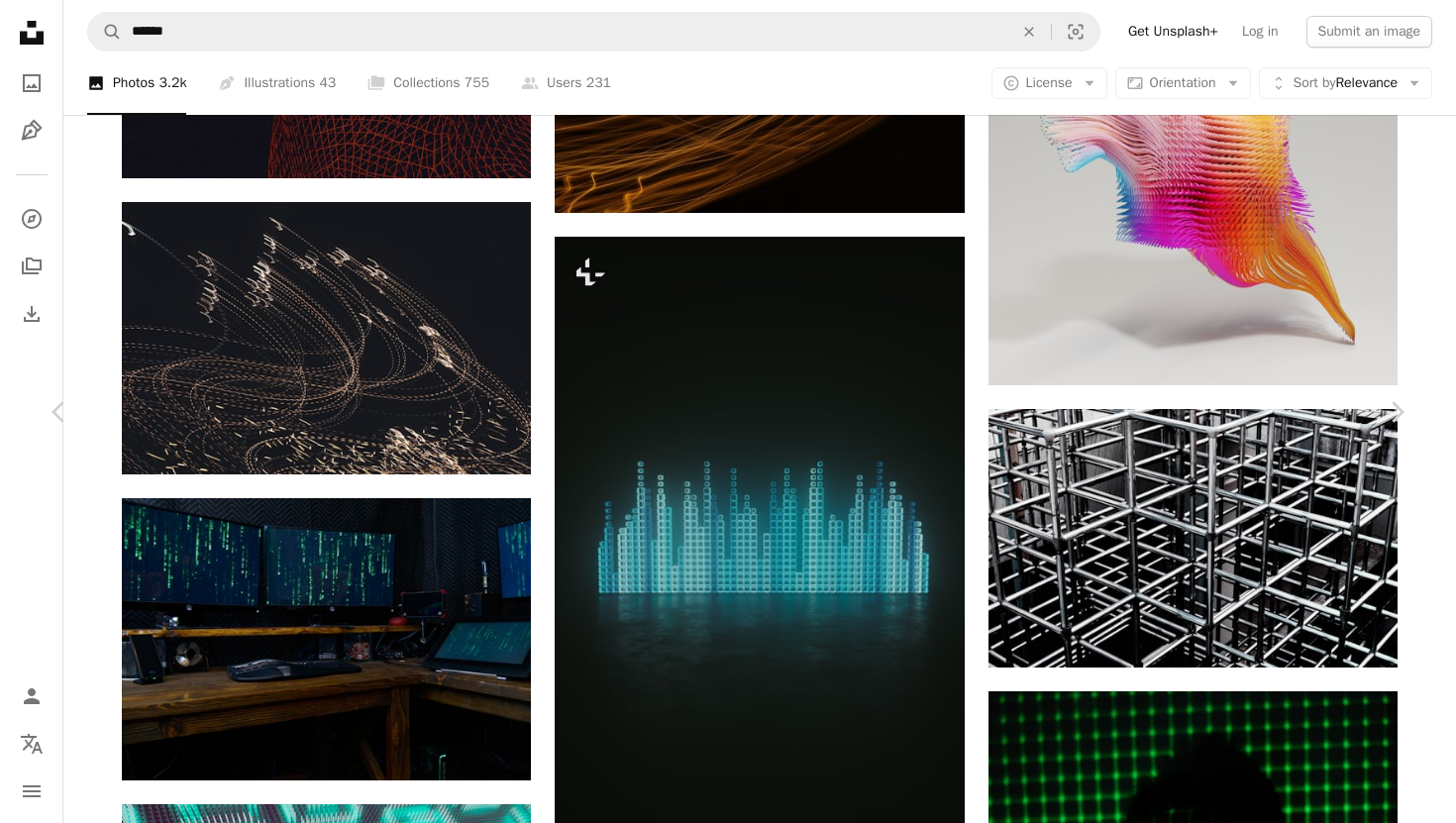 click 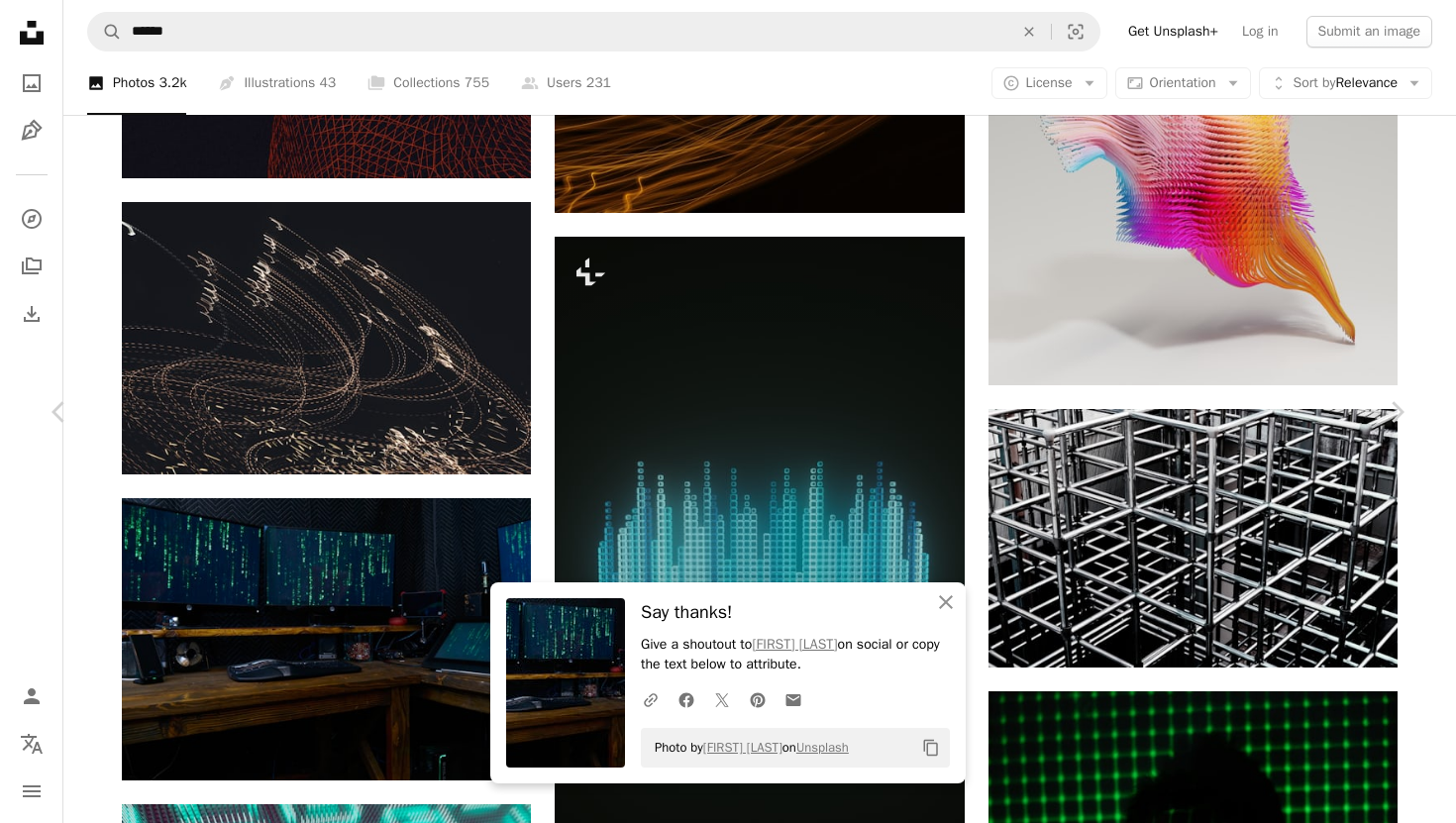 click on "Chevron down" 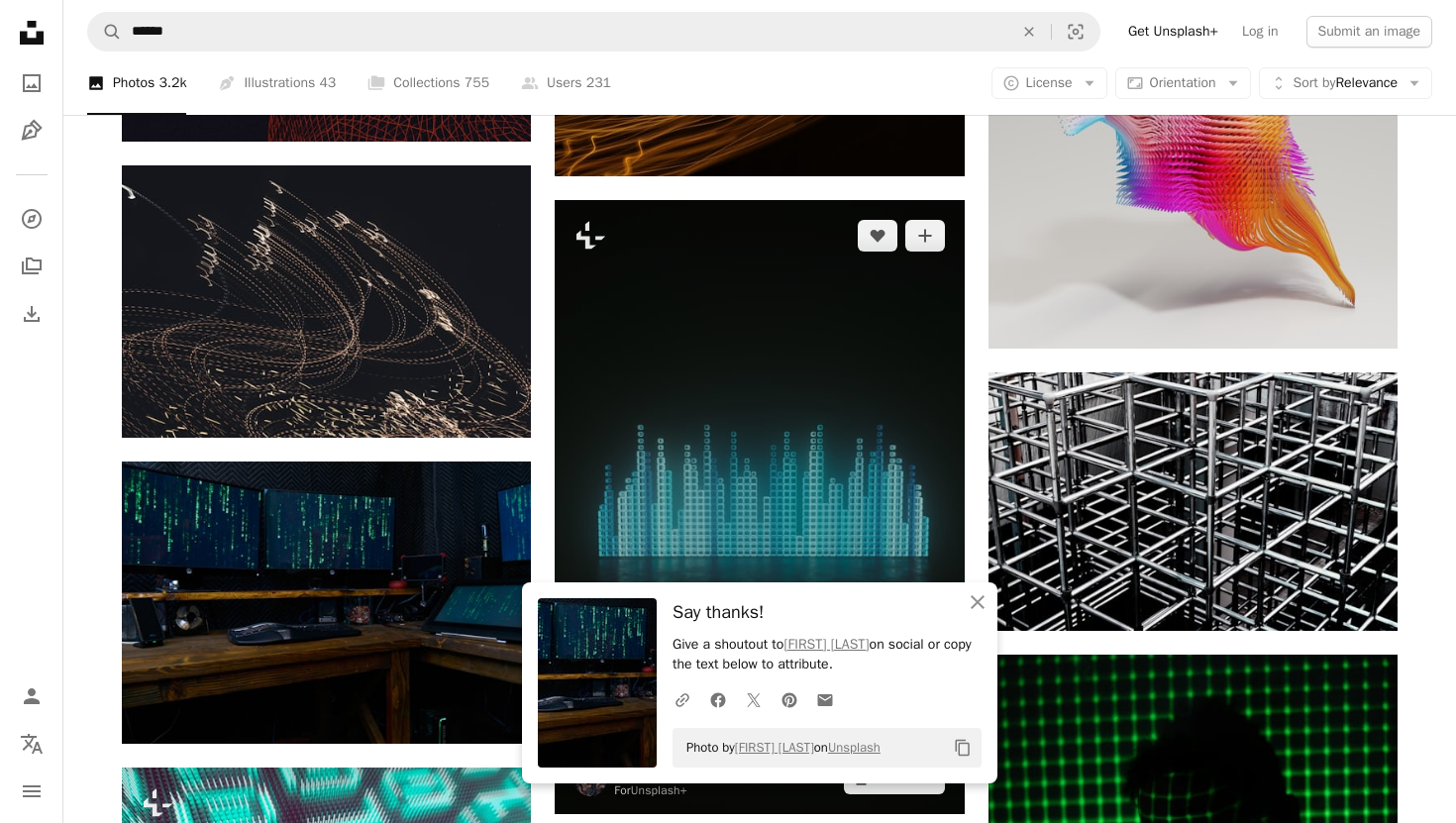 scroll, scrollTop: 2055, scrollLeft: 0, axis: vertical 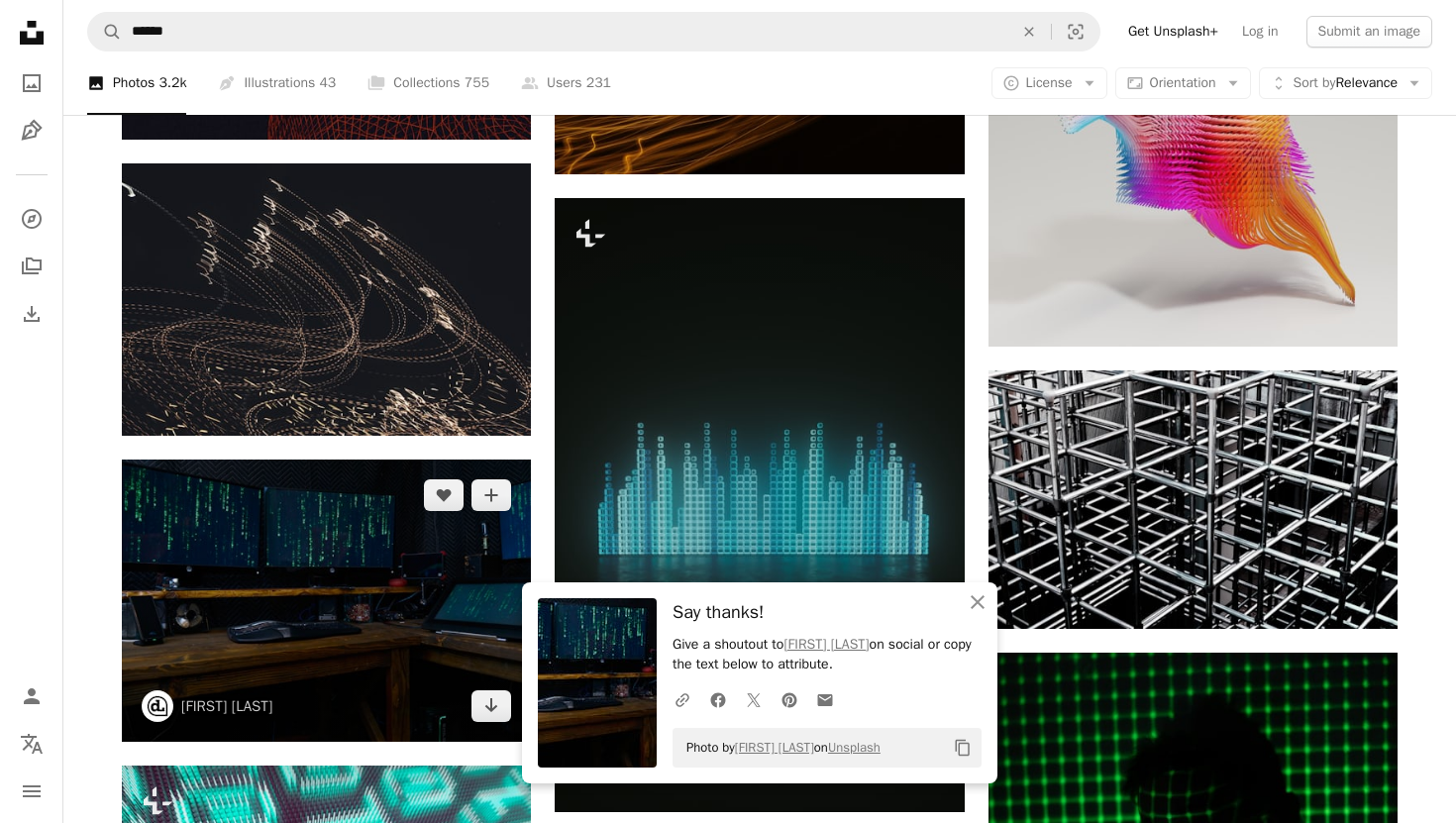click at bounding box center (326, 600) 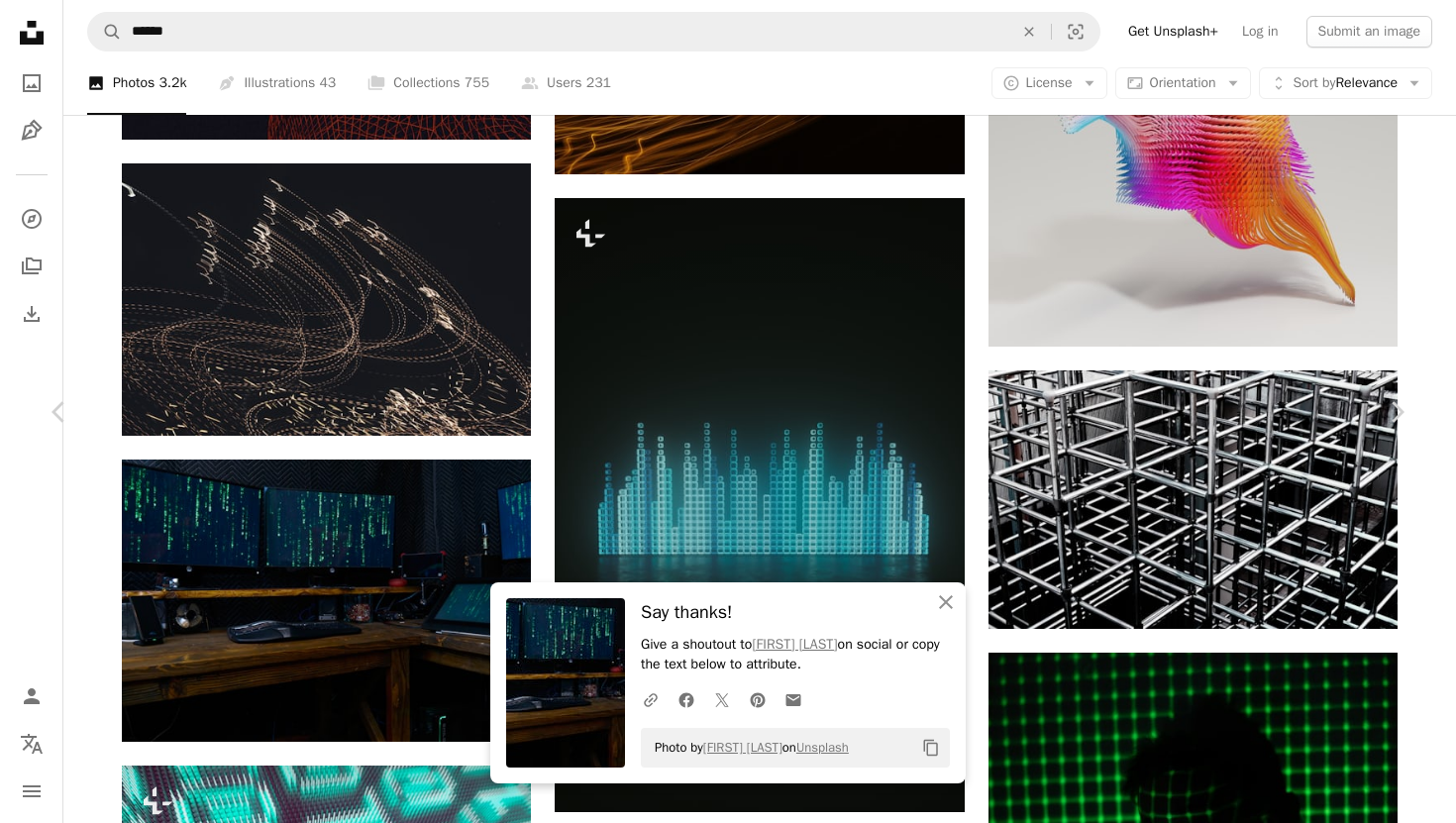 click on "Chevron down" 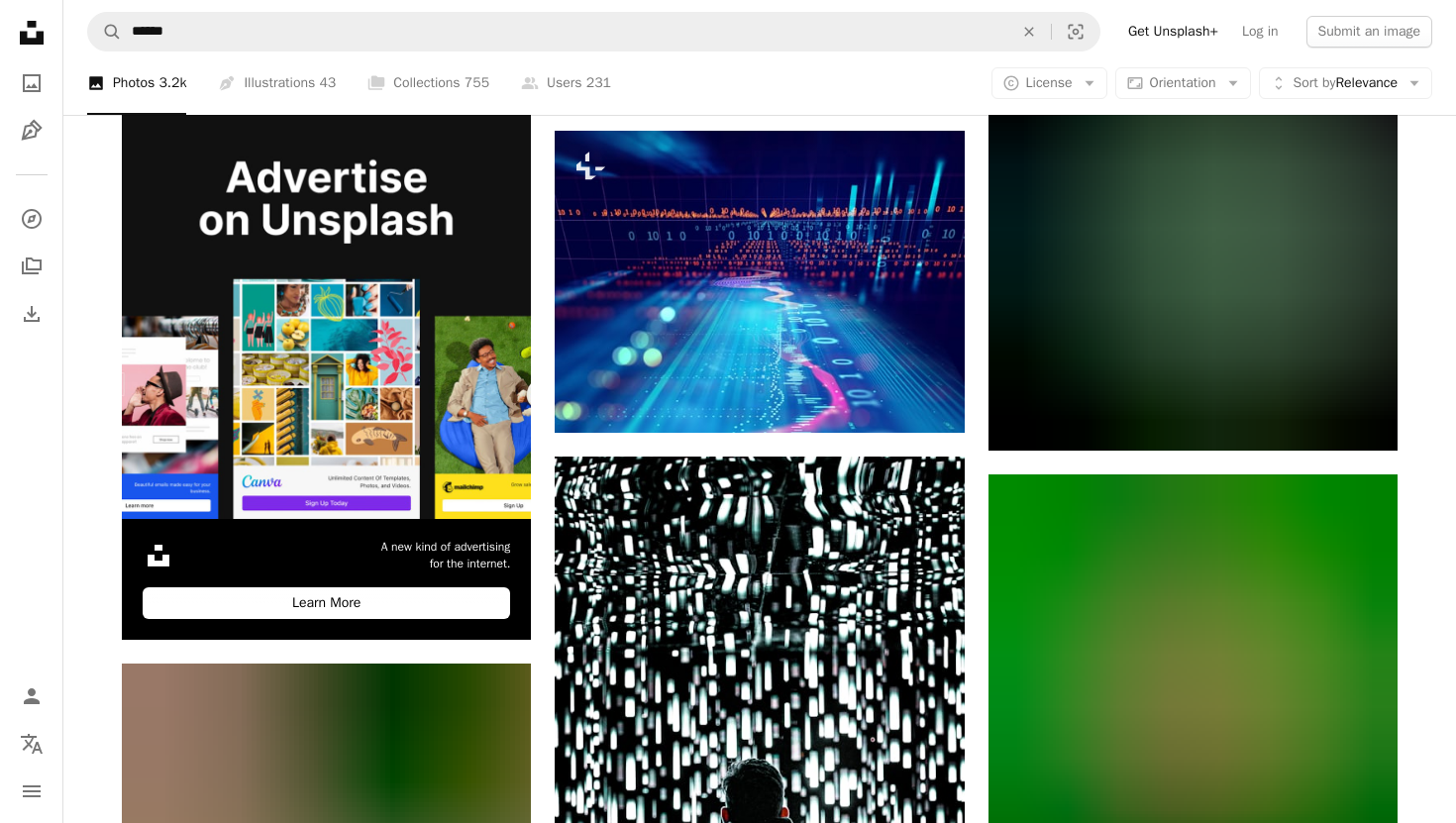 scroll, scrollTop: 4615, scrollLeft: 0, axis: vertical 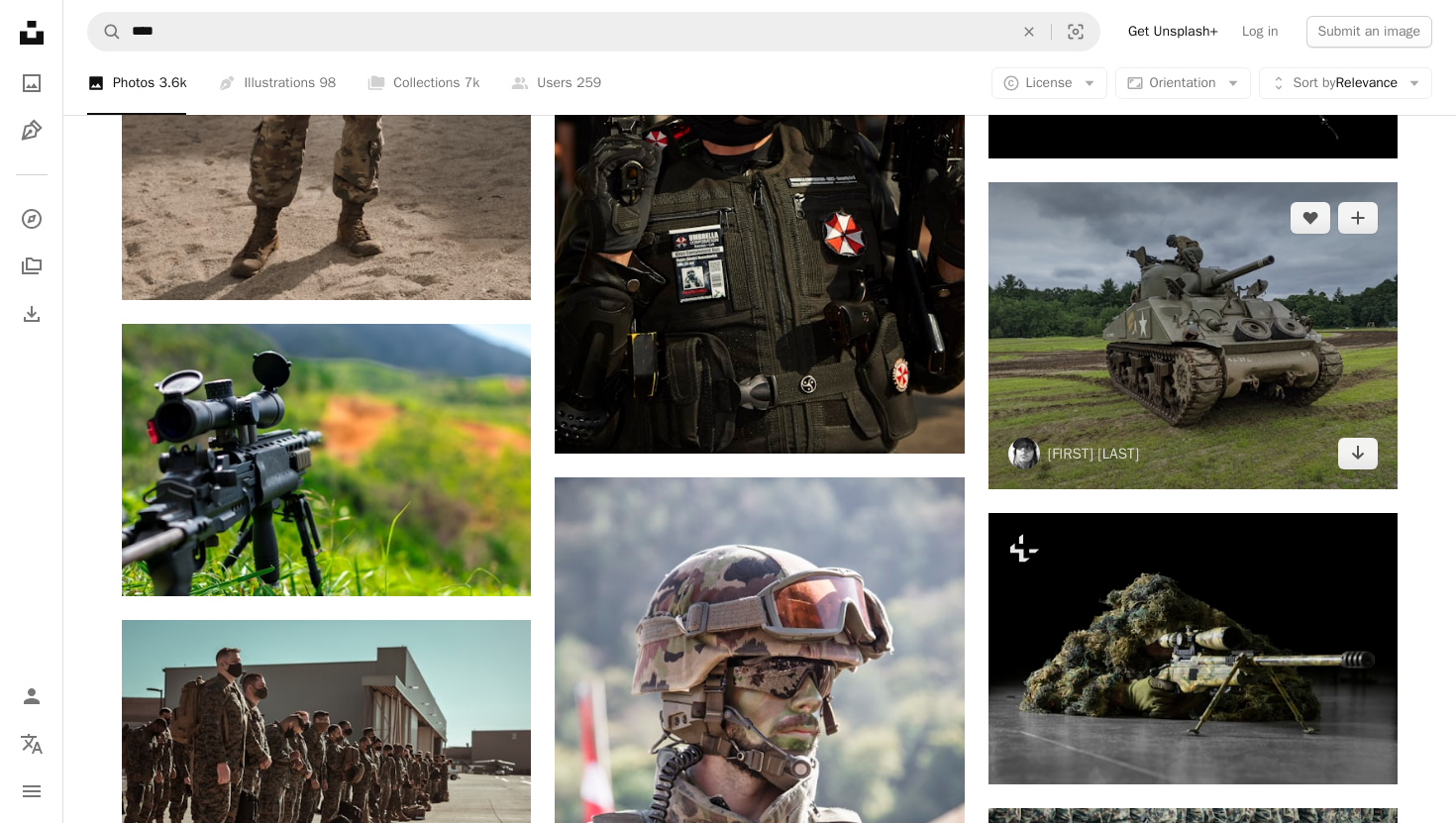 click at bounding box center [1193, 336] 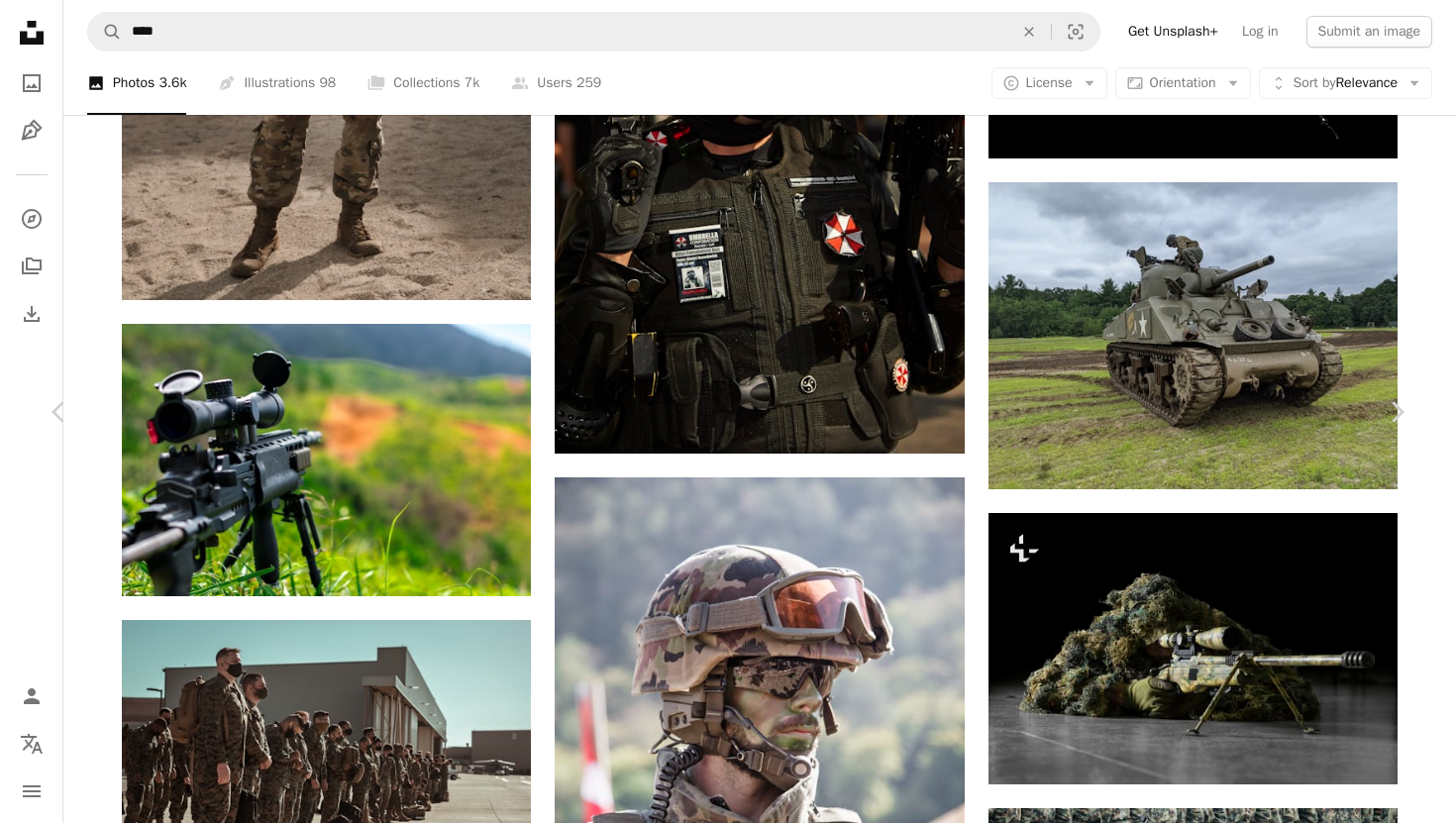 click on "An X shape Chevron left Chevron right [FIRST] [LAST] [PERSON] A heart A plus sign Download free Chevron down Zoom in Views 1,659,196 Downloads 23,178 A forward-right arrow Share Info icon Info More Actions A map marker [STATE], [USA] Calendar outlined Published on September 14, 2021 Camera Google, Pixel 3 Safety Free to use under the Unsplash License army usa war military power america grey vehicle transportation military uniform [STATE] armored HD Wallpapers Browse premium related images on iStock | Save 20% with code UNSPLASH20 View more on iStock ↗ Related images A heart A plus sign [PERSON] Available for hire A checkmark inside of a circle Arrow pointing down Plus sign for Unsplash+ A heart A plus sign [PERSON] Available for hire A checkmark inside of a circle Arrow pointing down Plus sign for Unsplash+ A heart A plus sign [PERSON] A heart" at bounding box center [728, 51172] 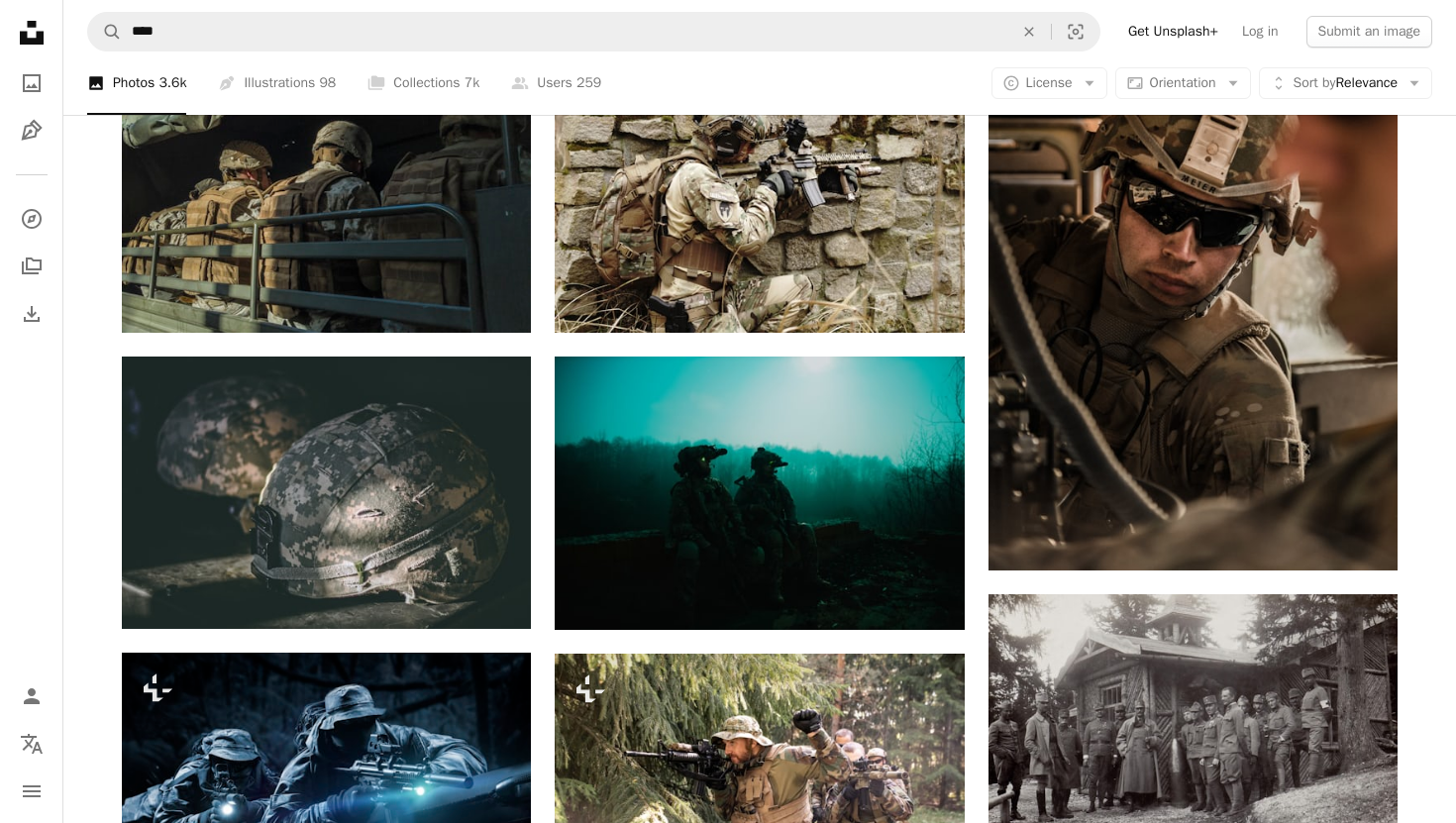 scroll, scrollTop: 5810, scrollLeft: 0, axis: vertical 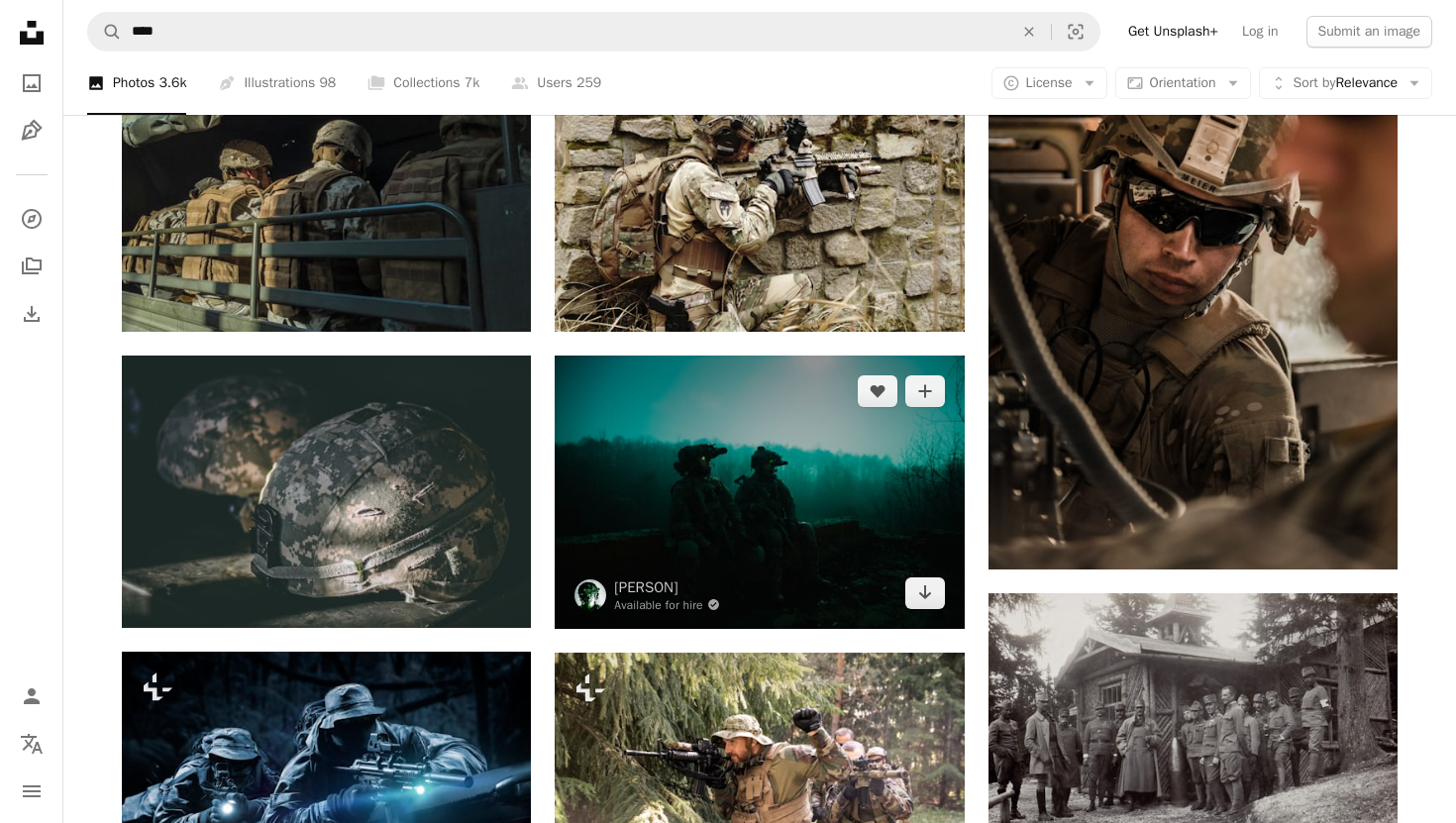 click at bounding box center [759, 491] 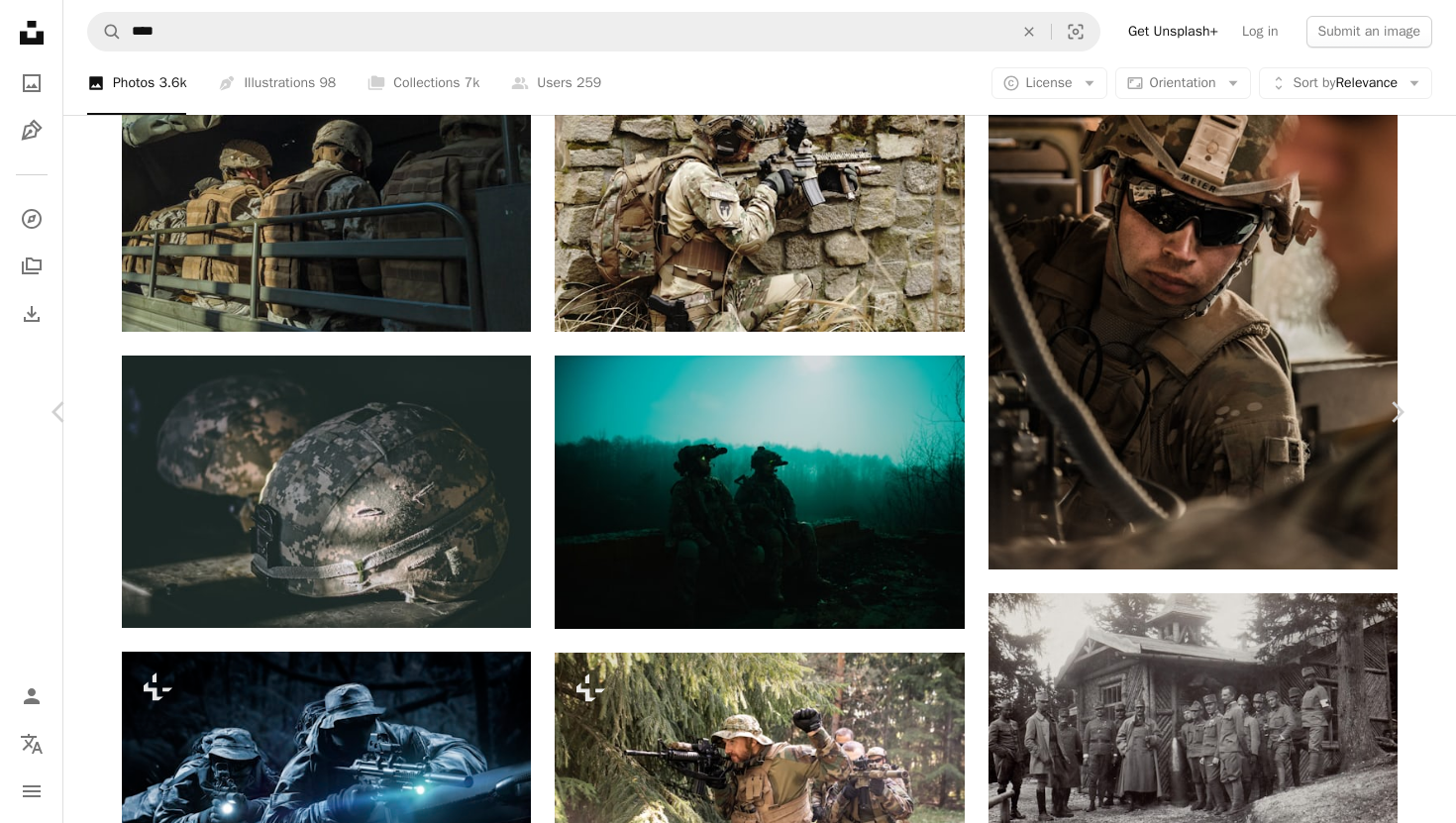 click on "Chevron down" 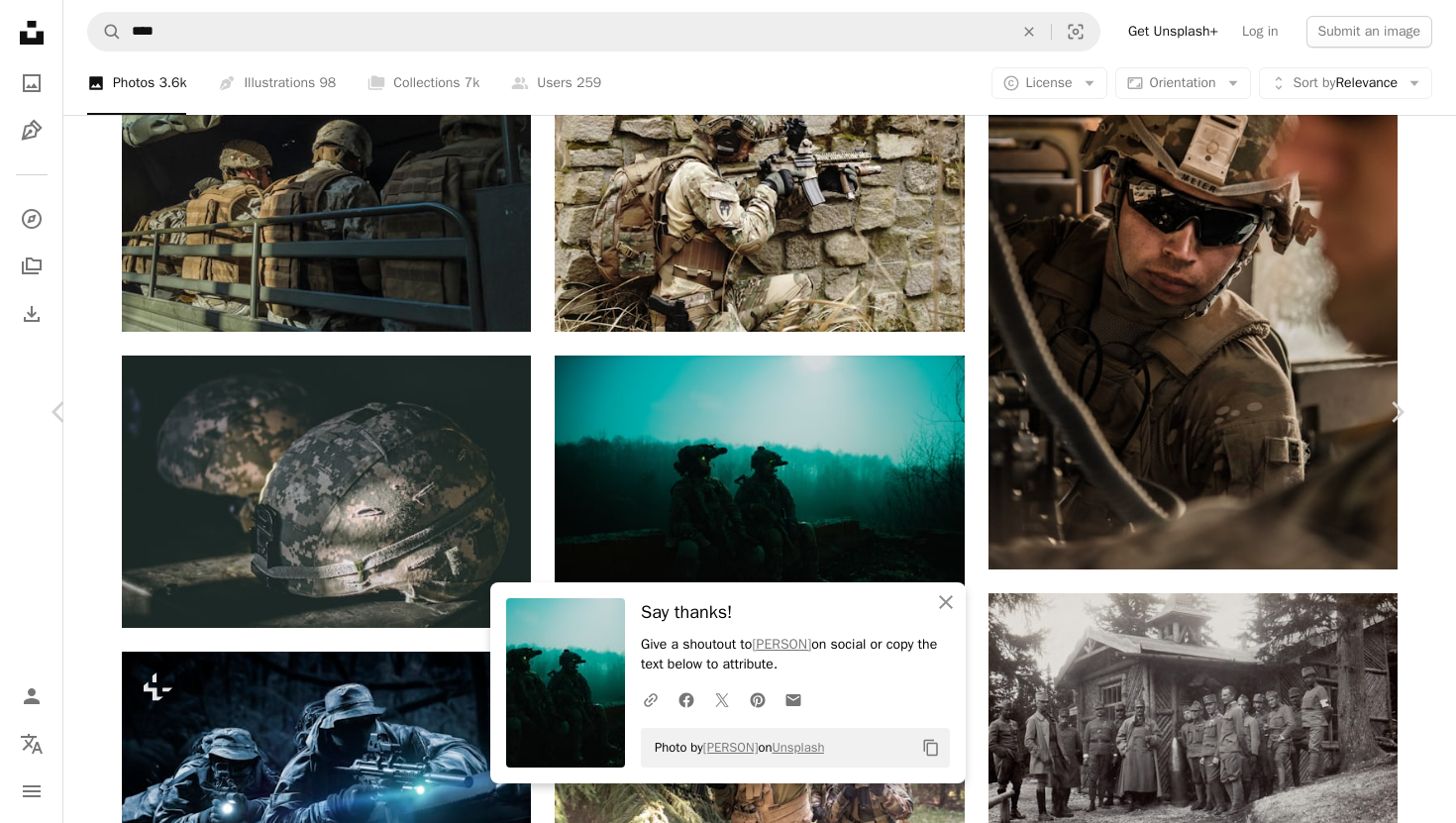 click on "An X shape Chevron left Chevron right An X shape Close Say thanks! Give a shoutout to [PERSON] on social or copy the text below to attribute. A URL sharing icon (chains) Facebook icon X (formerly Twitter) icon Pinterest icon An envelope Photo by [PERSON] on Unsplash Copy content [PERSON] Available for hire A checkmark inside of a circle A heart A plus sign Download free Chevron down Zoom in Views 172,988 Downloads 2,036 A forward-right arrow Share Info icon Info More Actions Soldier at night with a night vision device looking at the sky Calendar outlined Published on November 22, 2021 Safety Free to use under the Unsplash License night sky army military soldier sky blue sky night night life military uniform army soldier human blue outdoors Free pictures Browse premium related images on iStock | Save 20% with code UNSPLASH20 View more on iStock ↗ Related images A heart A plus sign [PERSON] Available for hire A checkmark inside of a circle Arrow pointing down A heart For" at bounding box center [728, 47402] 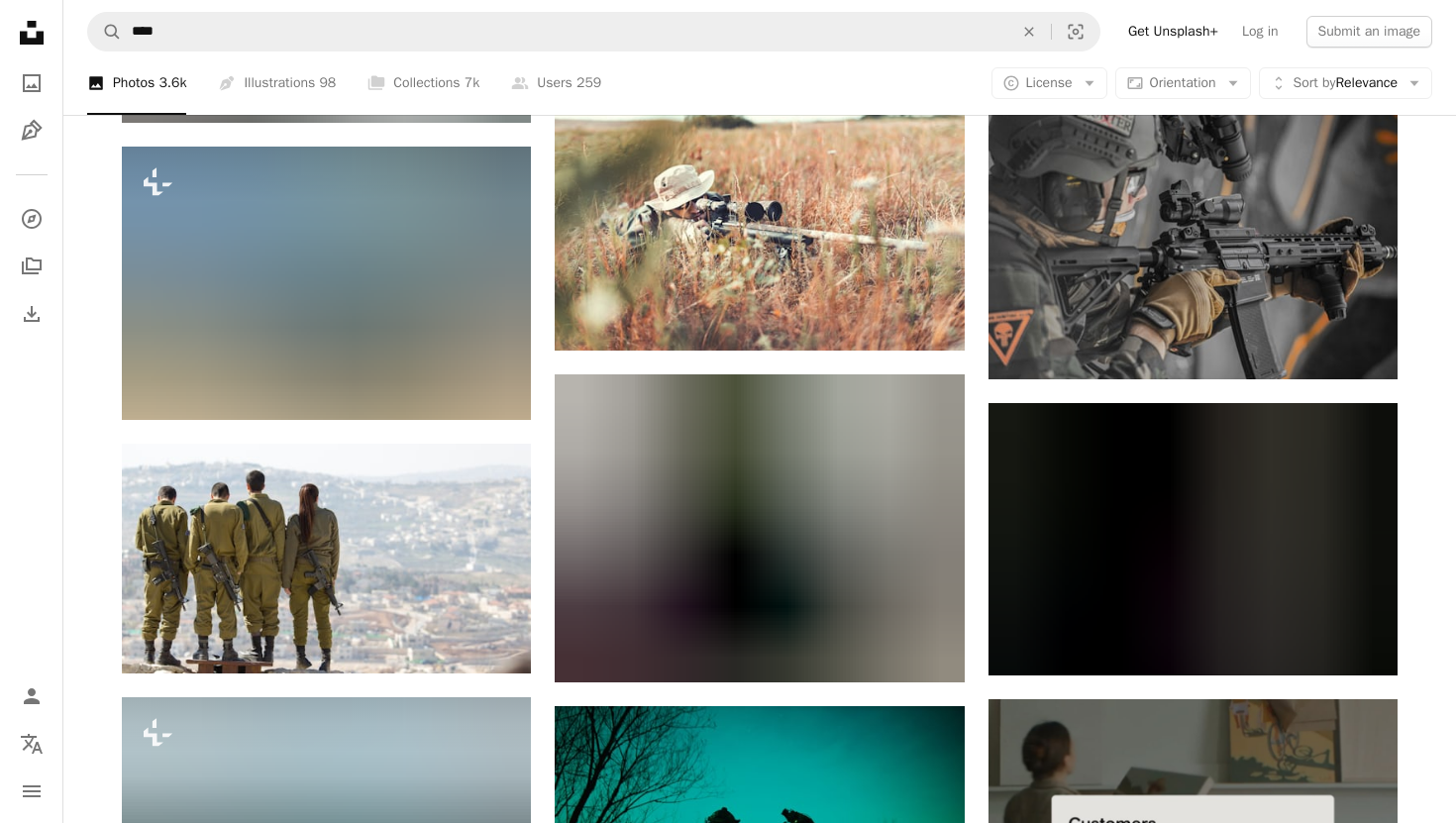 scroll, scrollTop: 7192, scrollLeft: 0, axis: vertical 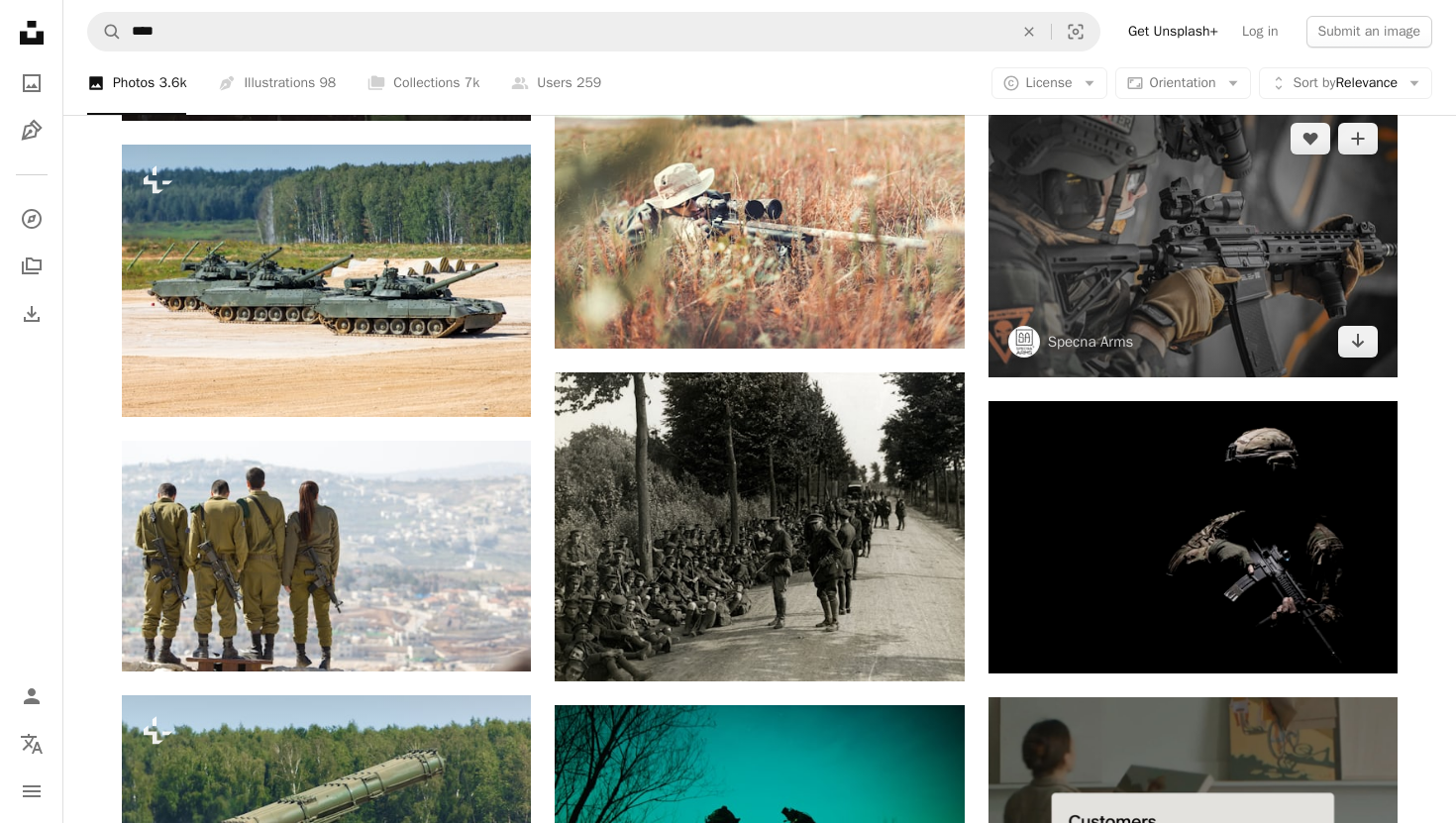 click at bounding box center (1193, 240) 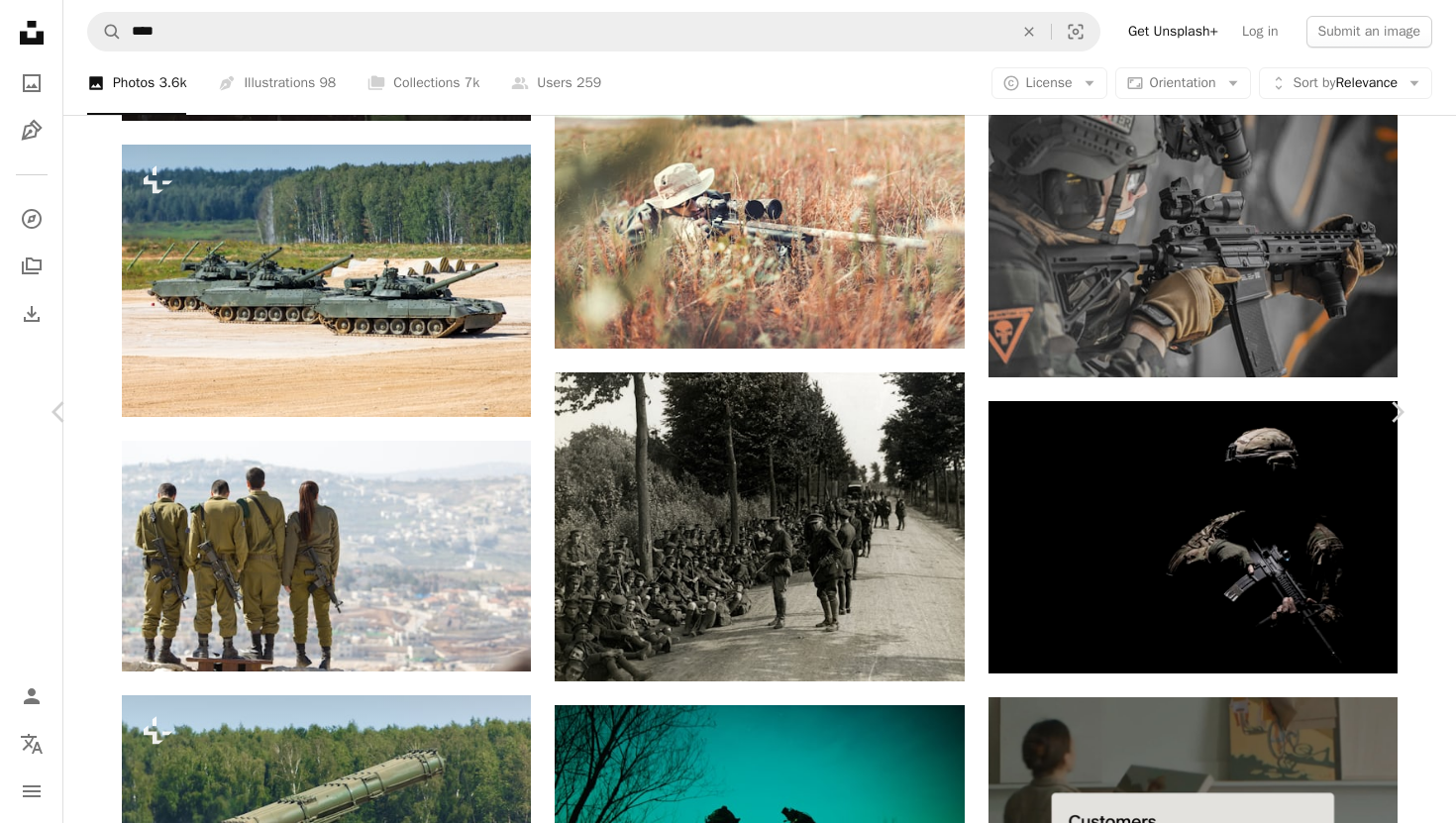 click on "Chevron down" 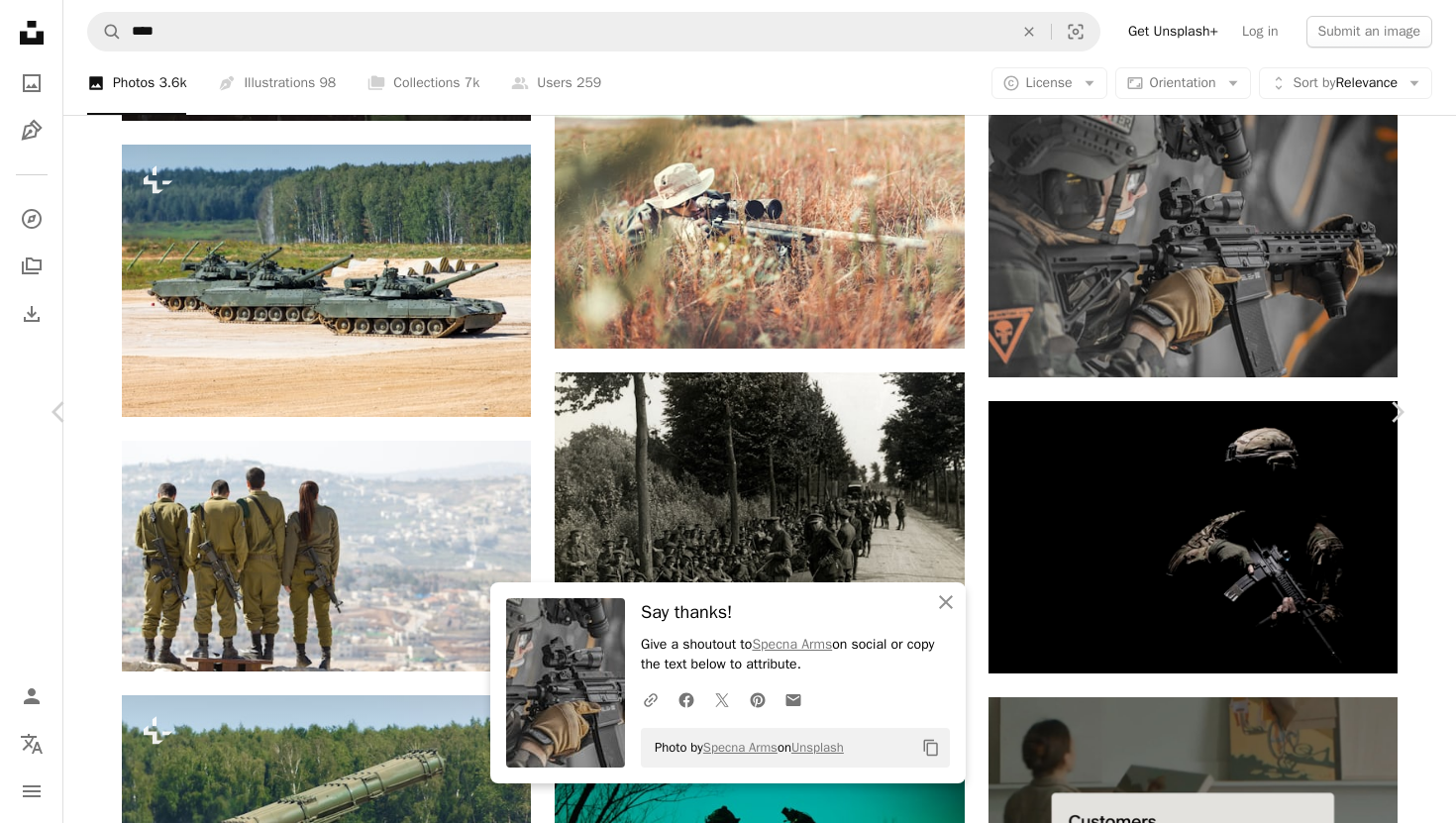 click on "Photo by [BRAND] on Unsplash
Copy content [BRAND] specna_arms_4s A heart A plus sign Download free Chevron down Zoom in Views 2,650,430 Downloads 24,684 A forward-right arrow Share Info icon Info More Actions Man with the carbine in tactical equipment and uniform. Airsoft replica, tactical gloves and sight. Calendar outlined Published on  August 23, 2019 Camera NIKON CORPORATION, NIKON D600 Safety Free to use under the  Unsplash License army military soldier gloves uniform tactical airsoft human grey clothing gun apparel helmet weapon military uniform weaponry armored Creative Commons images Browse premium related images on iStock  |  Save 20% with code UNSPLASH20 View more on iStock  ↗ Related images A heart A plus sign Taiwangun Arrow pointing down" at bounding box center [728, 46020] 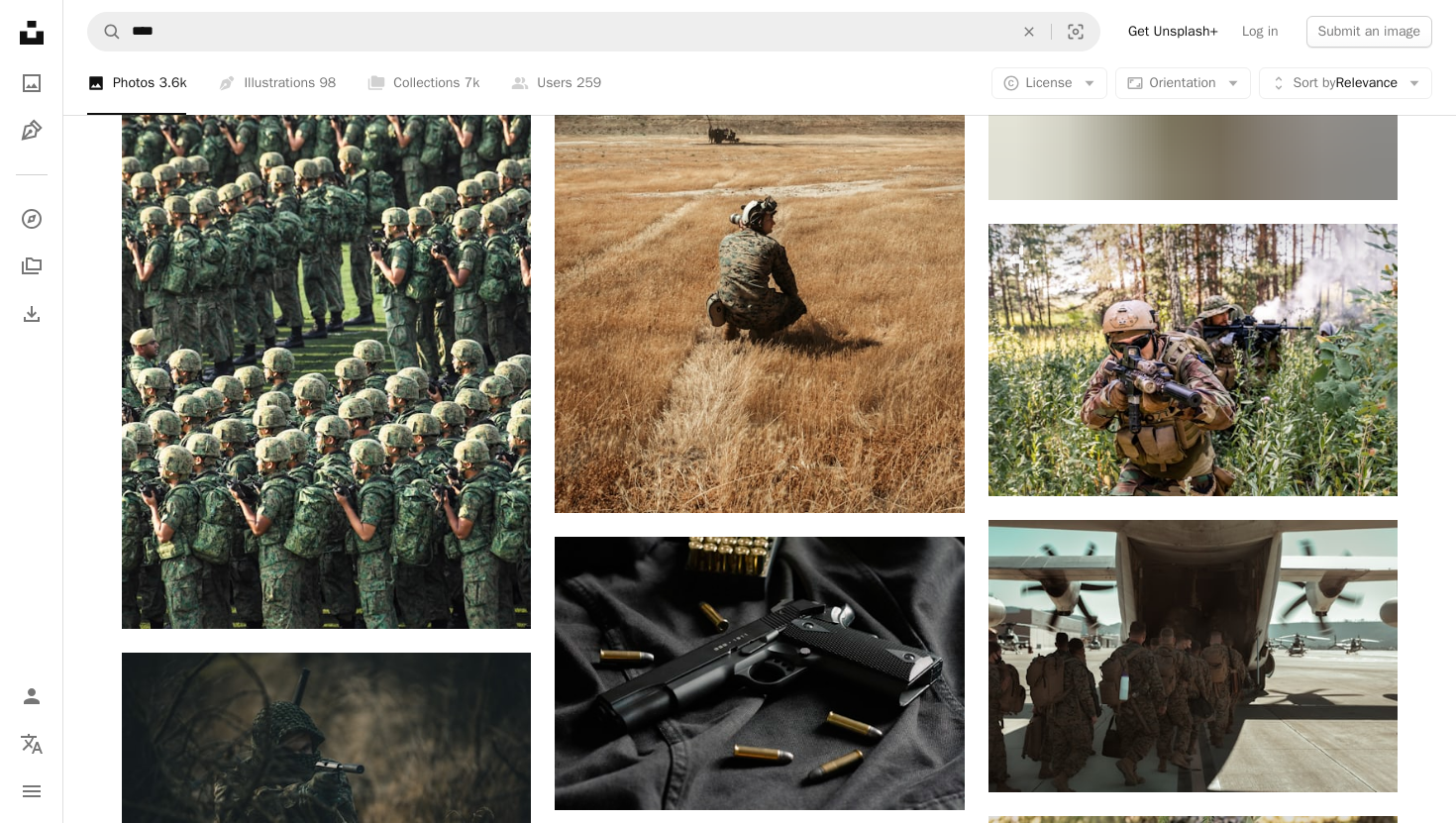 scroll, scrollTop: 12999, scrollLeft: 0, axis: vertical 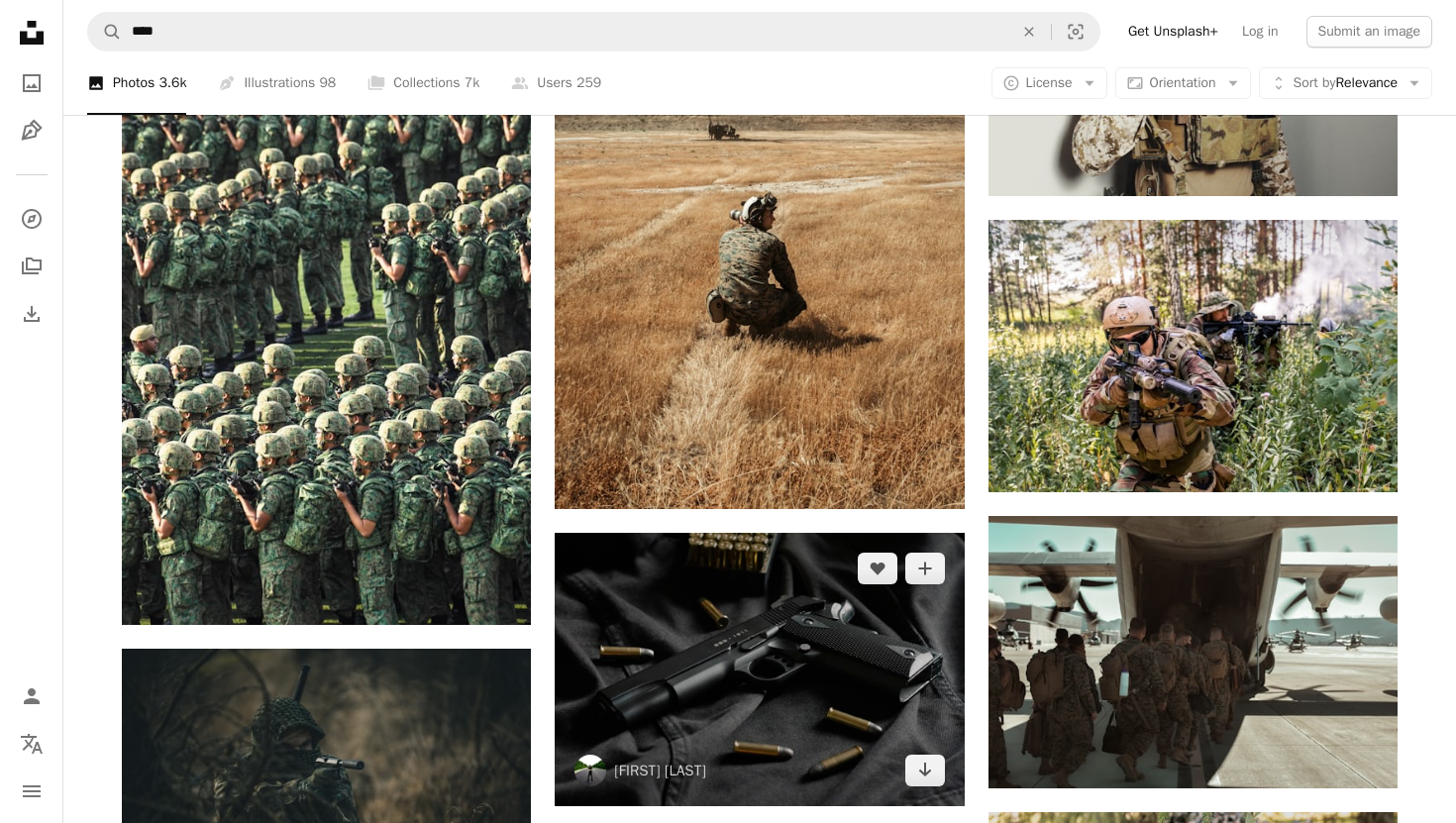 click at bounding box center [759, 669] 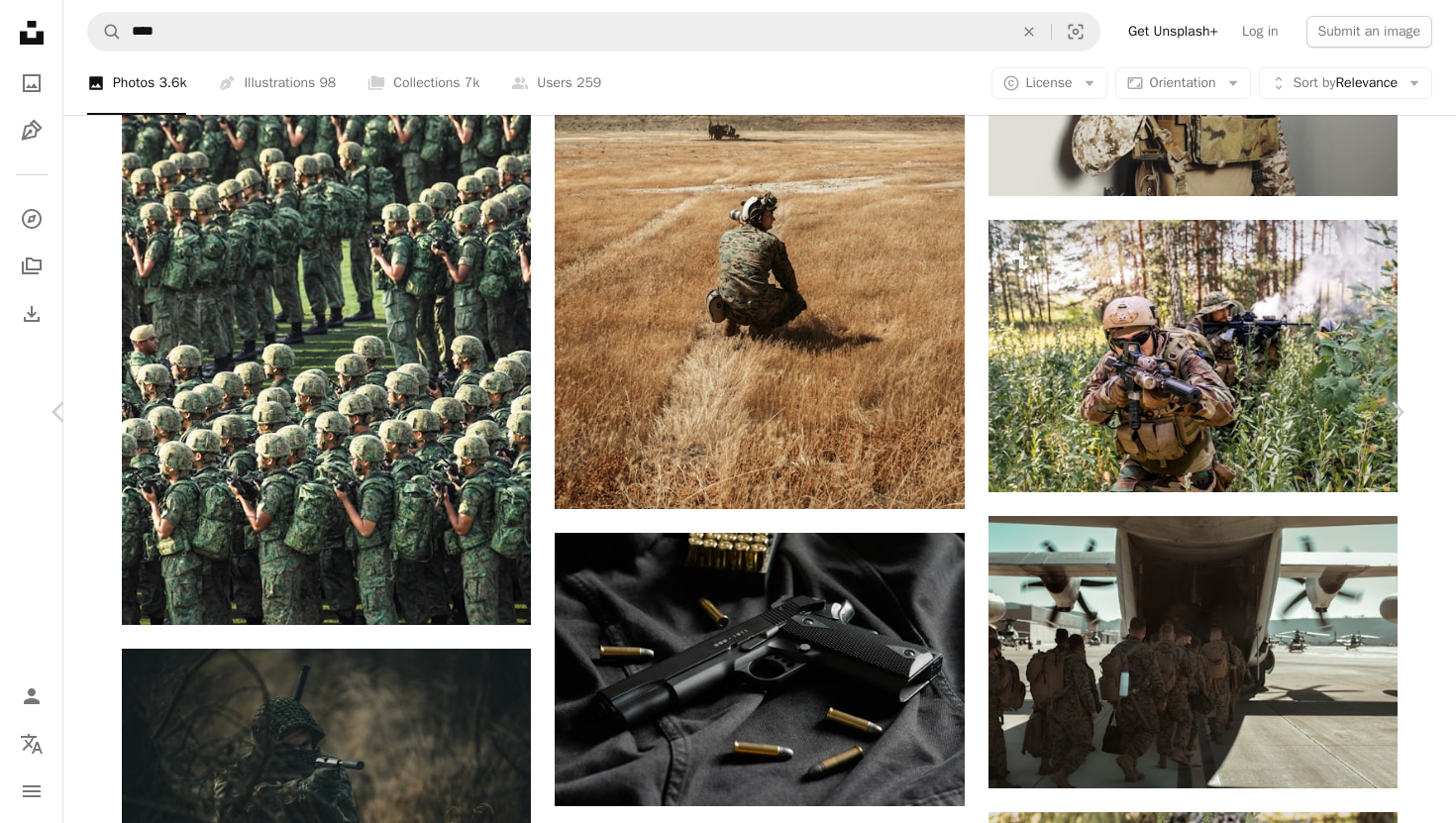 click on "Chevron down" 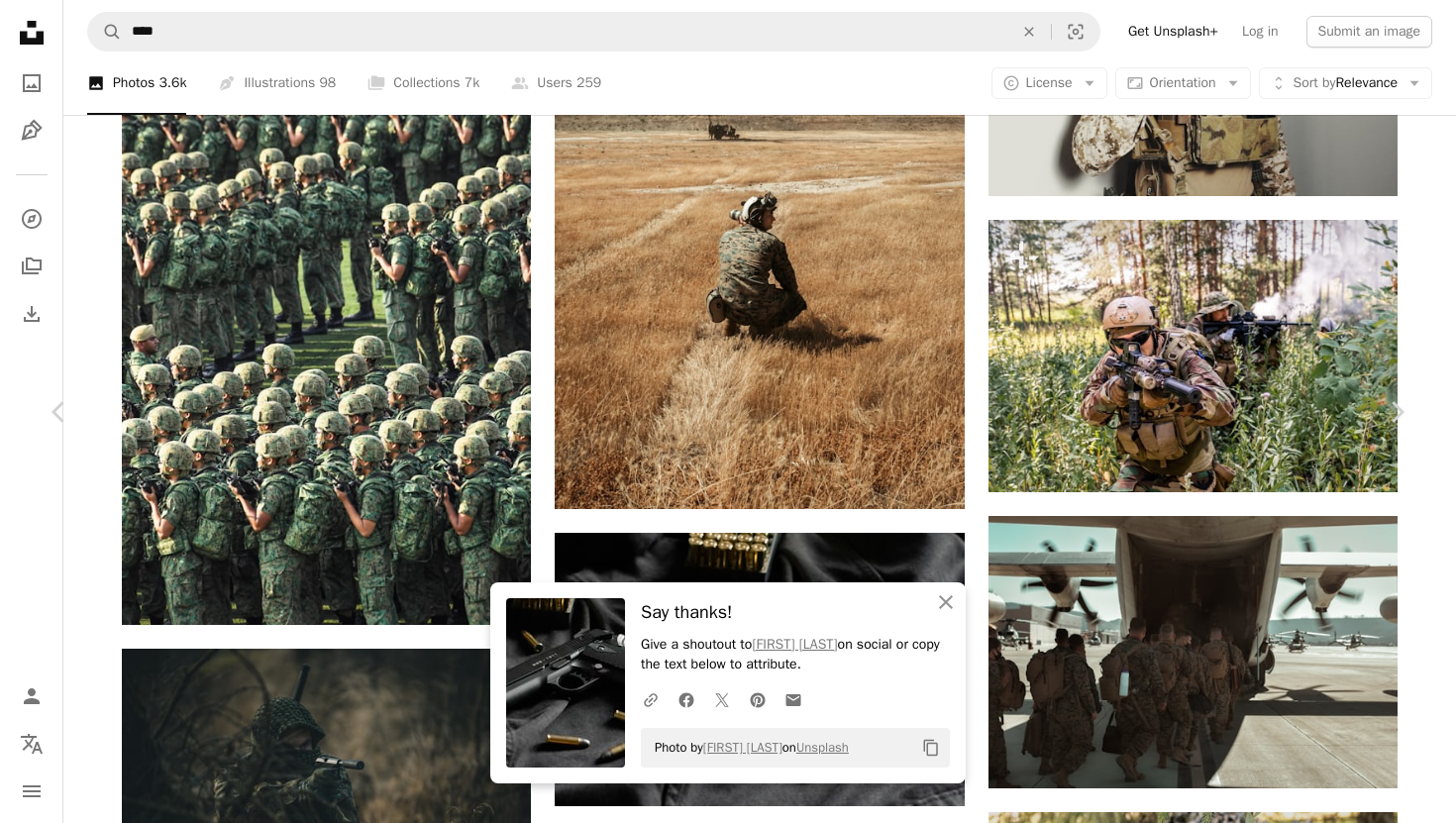click on "An X shape" at bounding box center [20, 20] 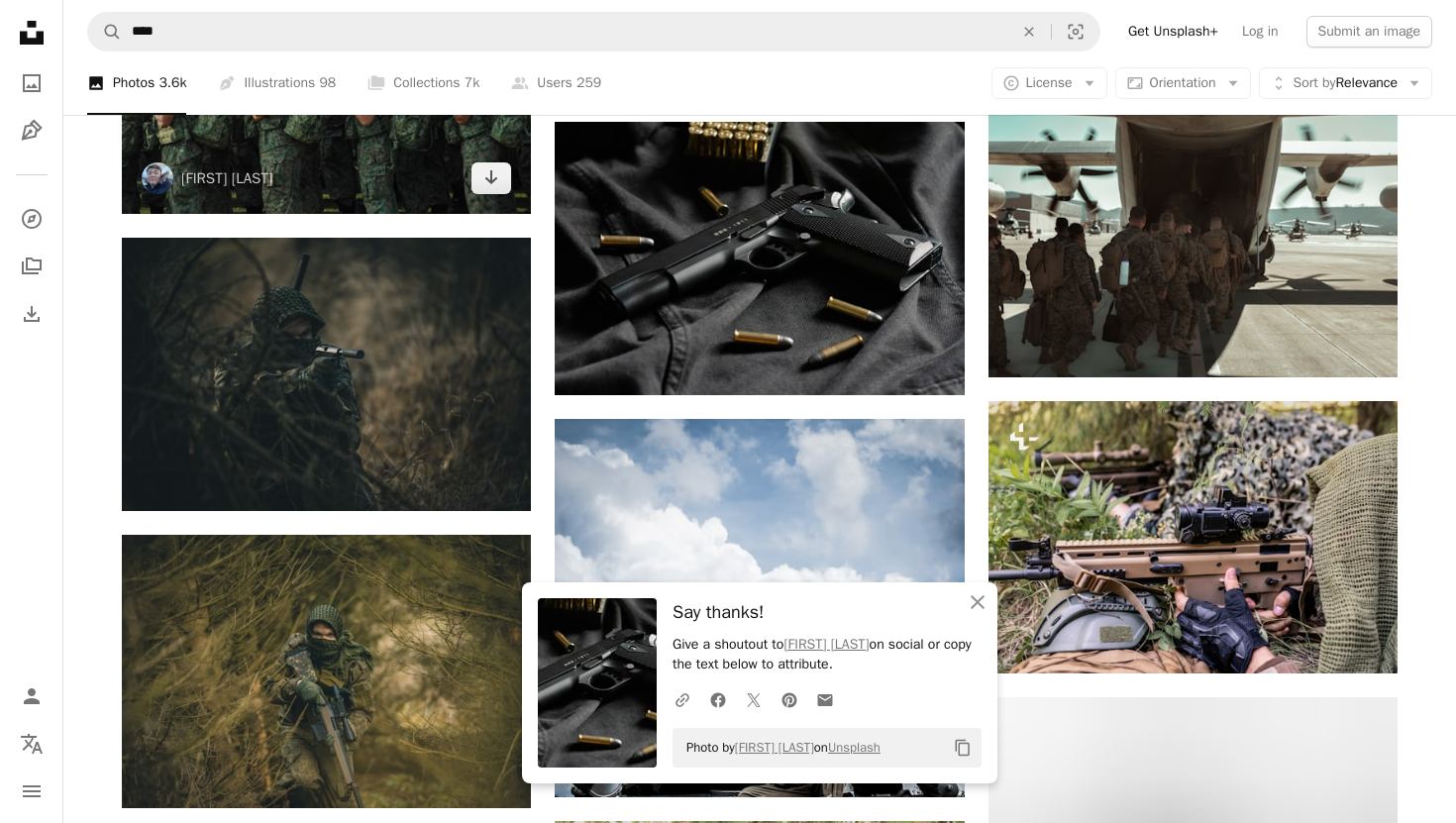 scroll, scrollTop: 13422, scrollLeft: 0, axis: vertical 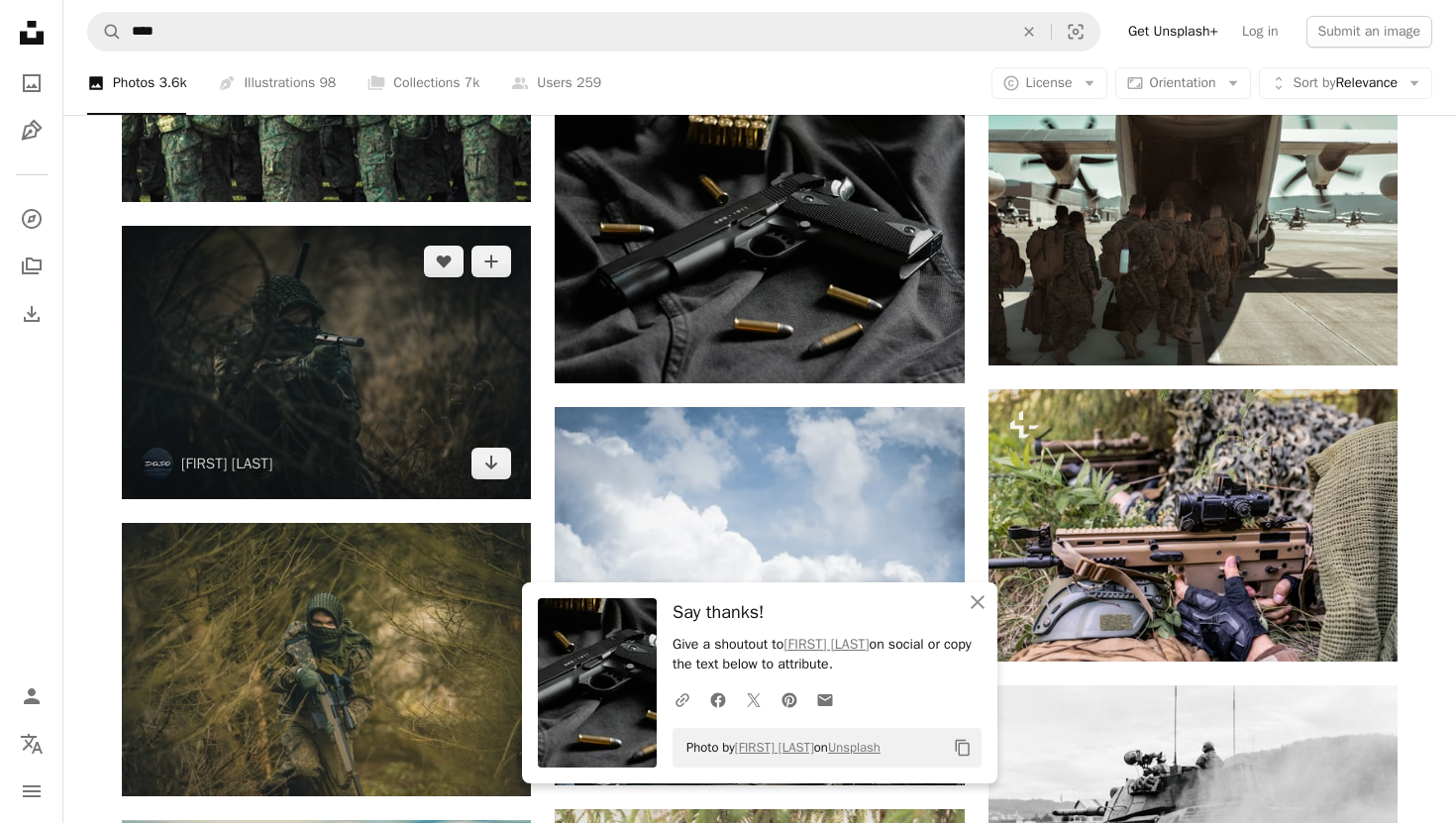 click at bounding box center (326, 362) 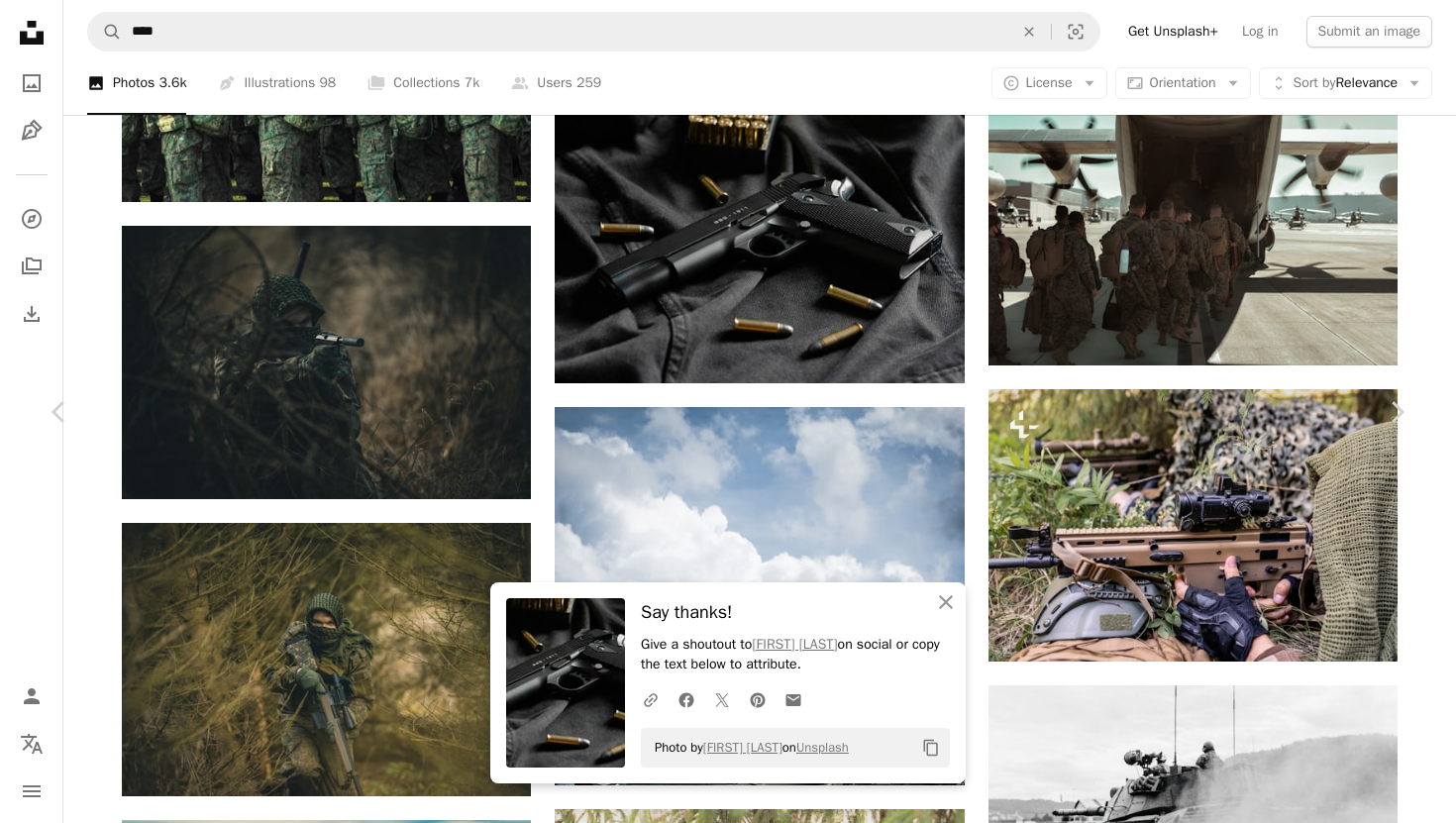 click on "An X shape" at bounding box center [20, 20] 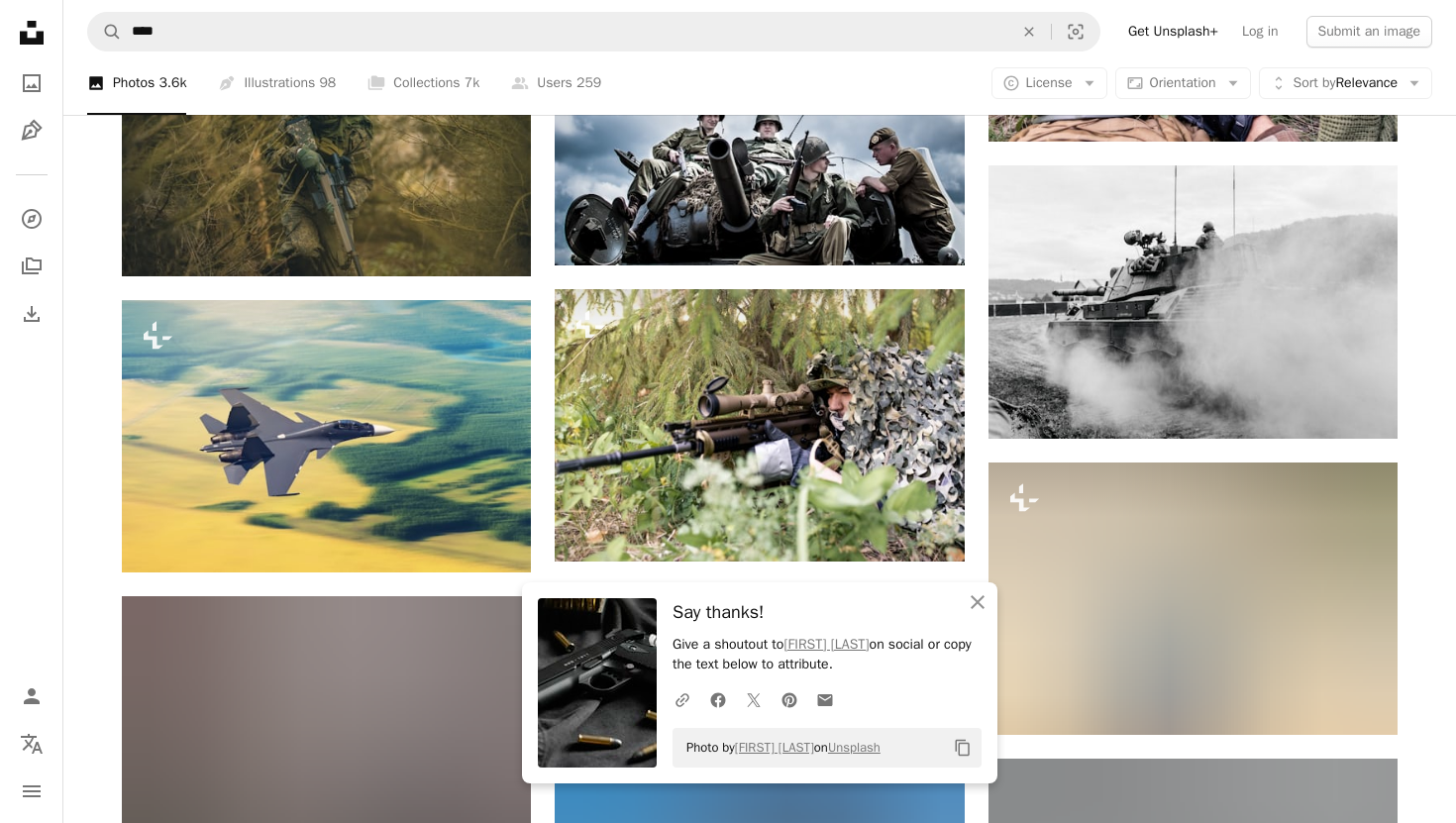 scroll, scrollTop: 13750, scrollLeft: 0, axis: vertical 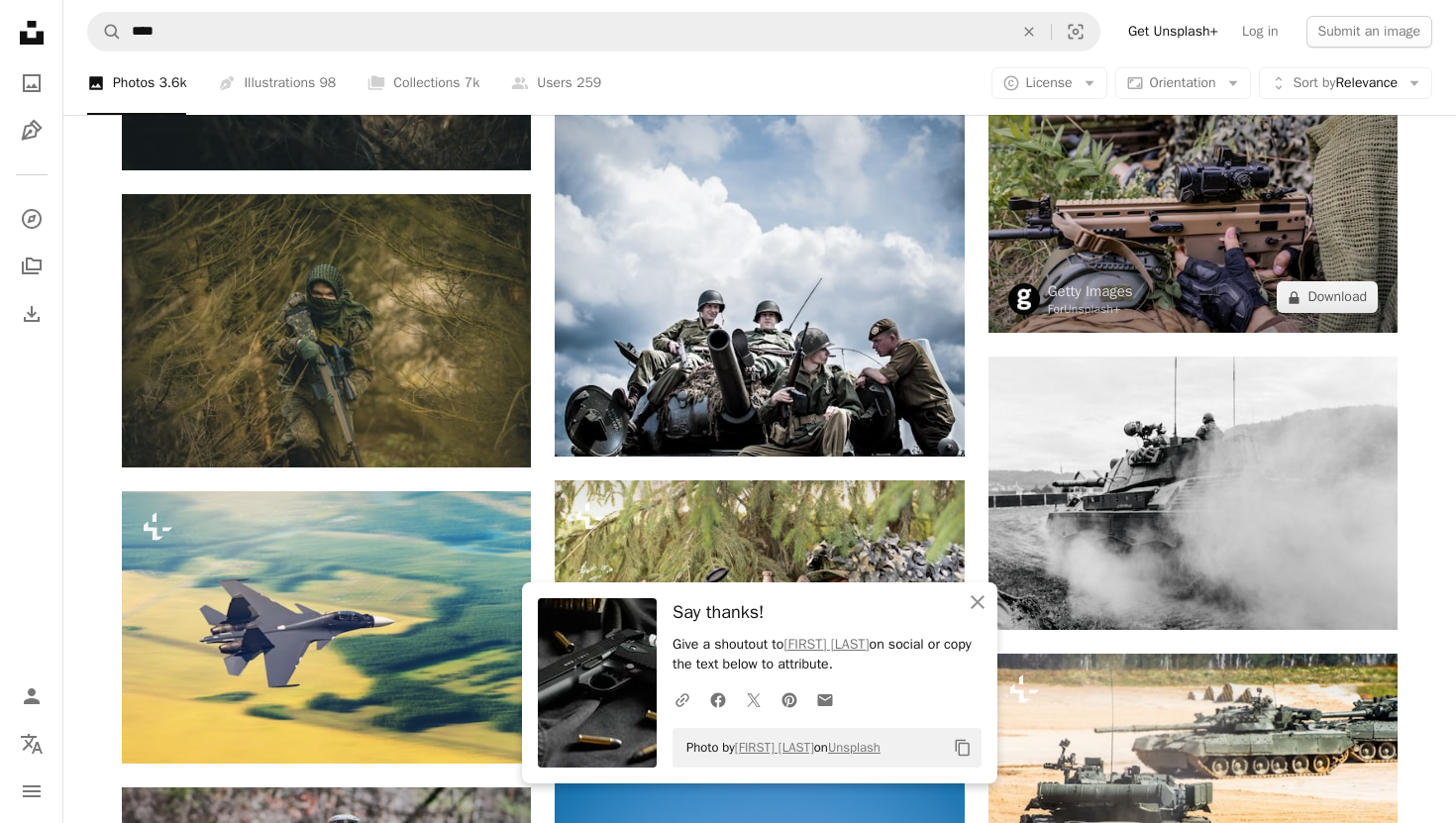 click at bounding box center (1193, 196) 